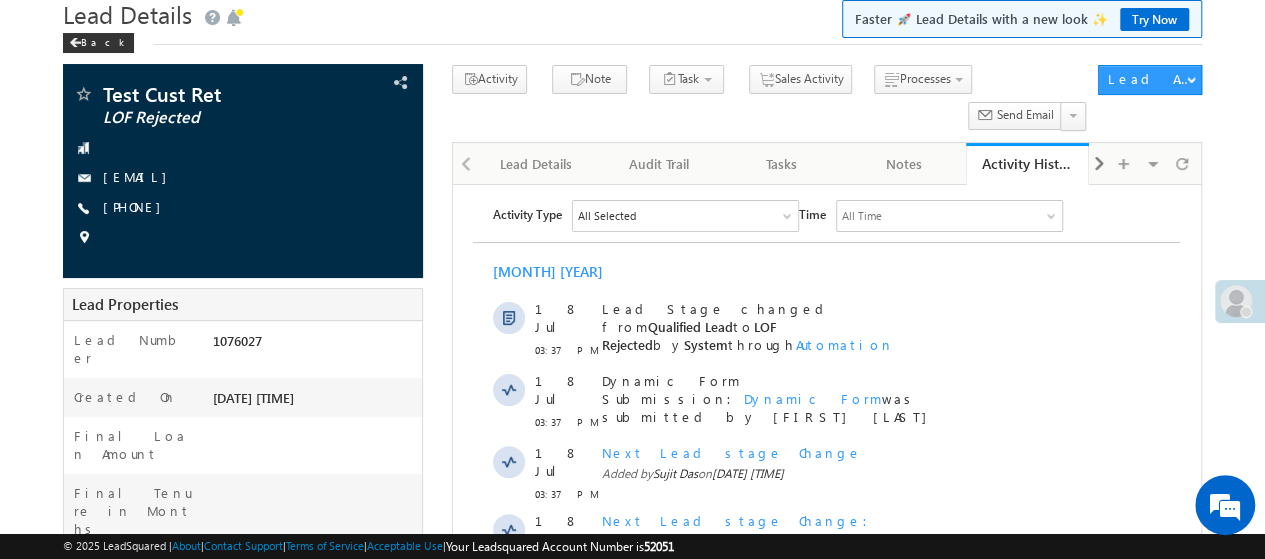 scroll, scrollTop: 0, scrollLeft: 0, axis: both 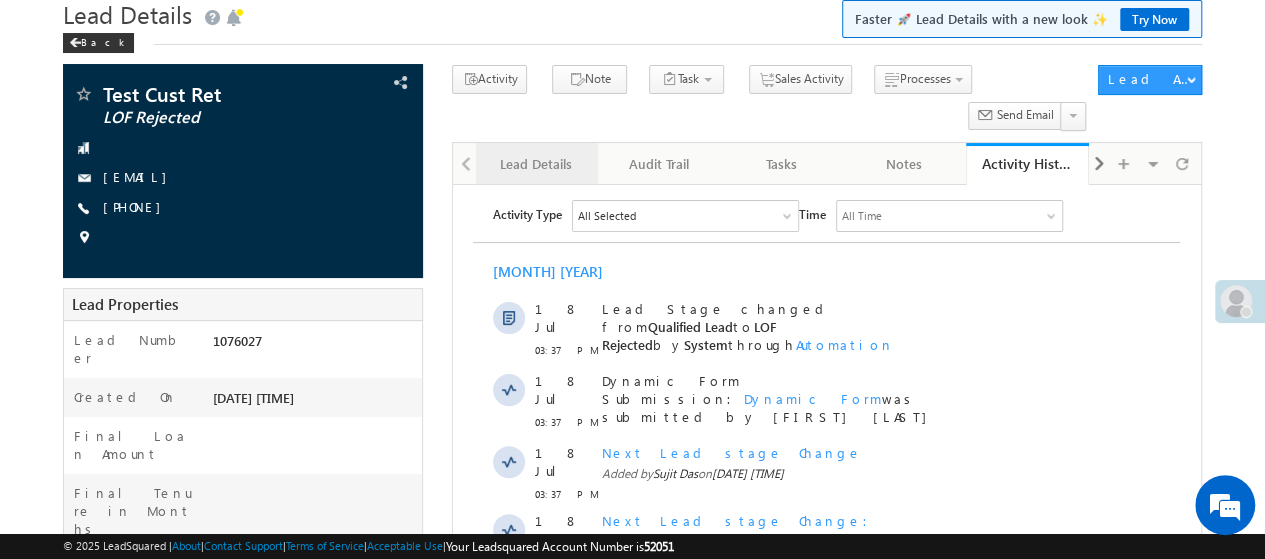 click on "Lead Details" at bounding box center [537, 164] 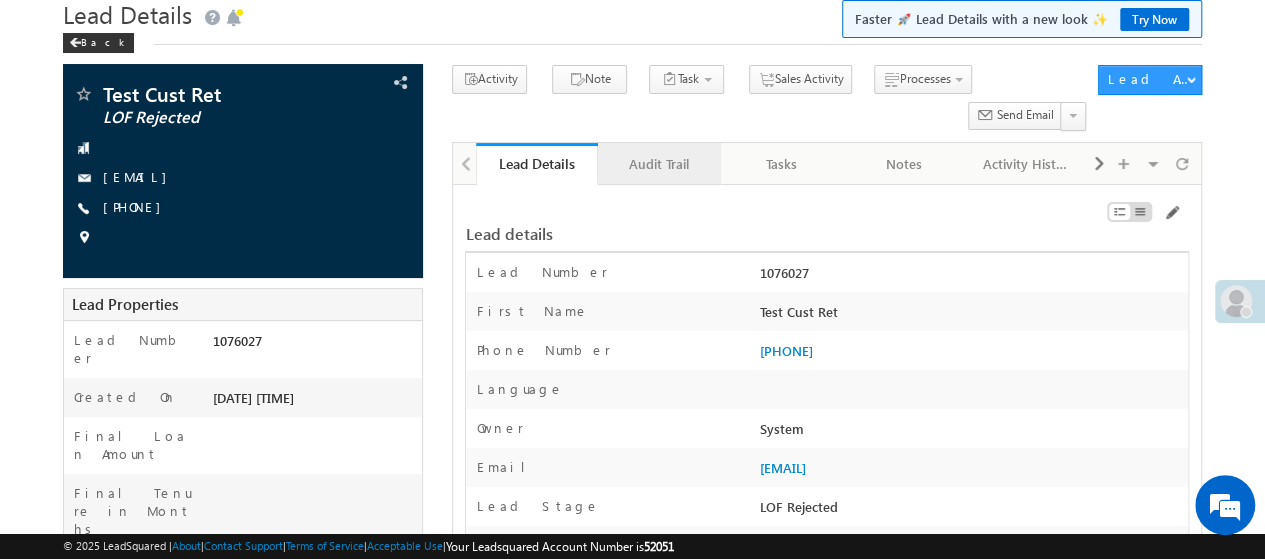 click on "Audit Trail" at bounding box center [658, 164] 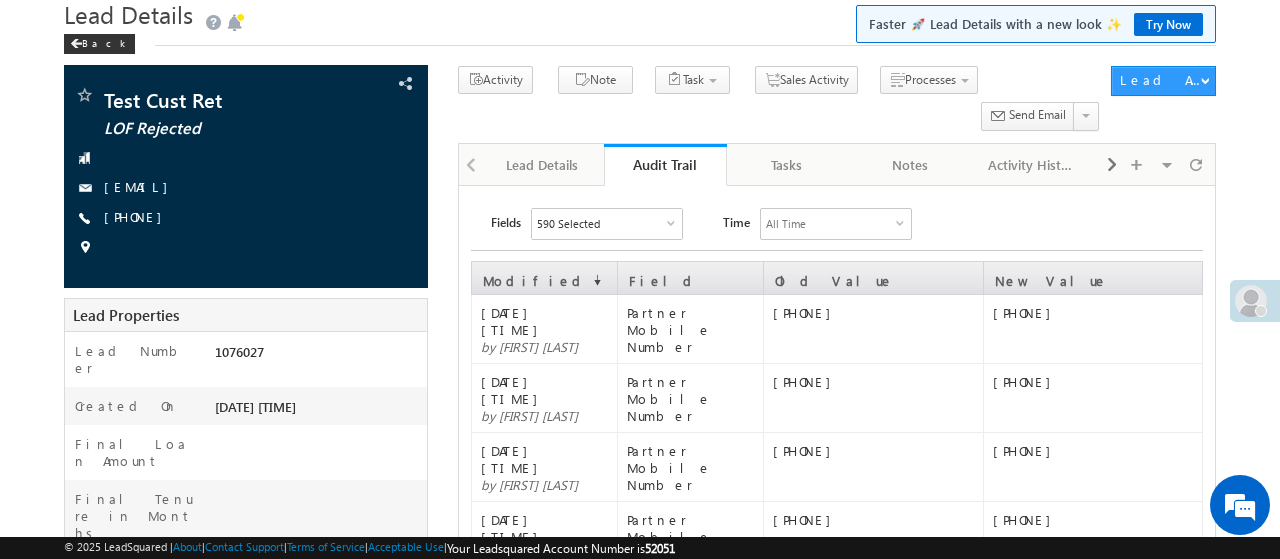 scroll, scrollTop: 0, scrollLeft: 0, axis: both 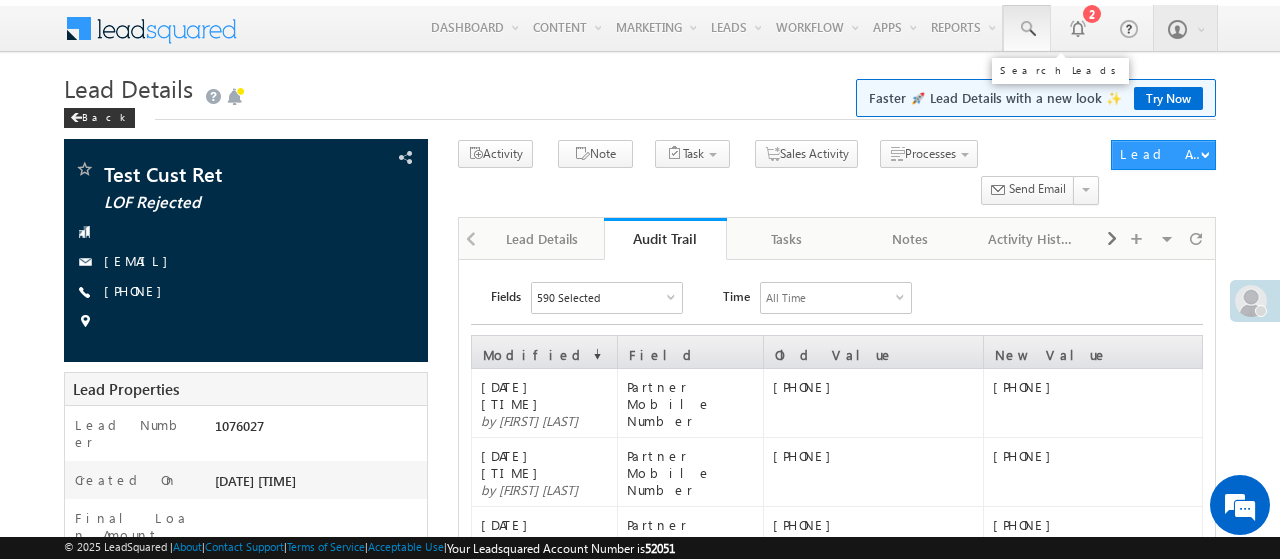 click at bounding box center [1027, 29] 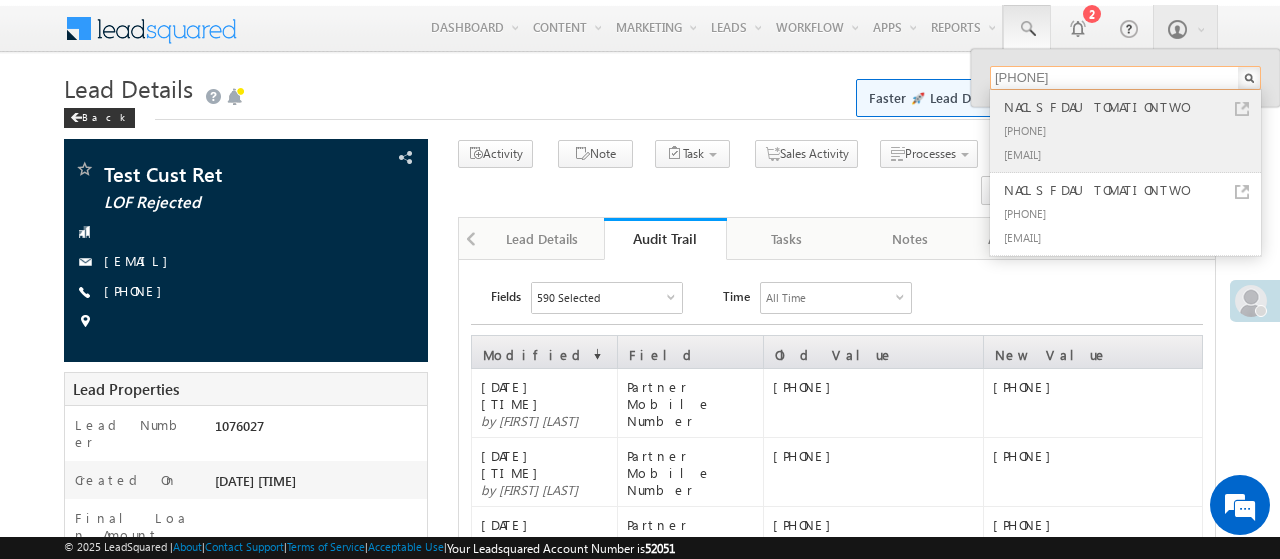 type on "9790877913" 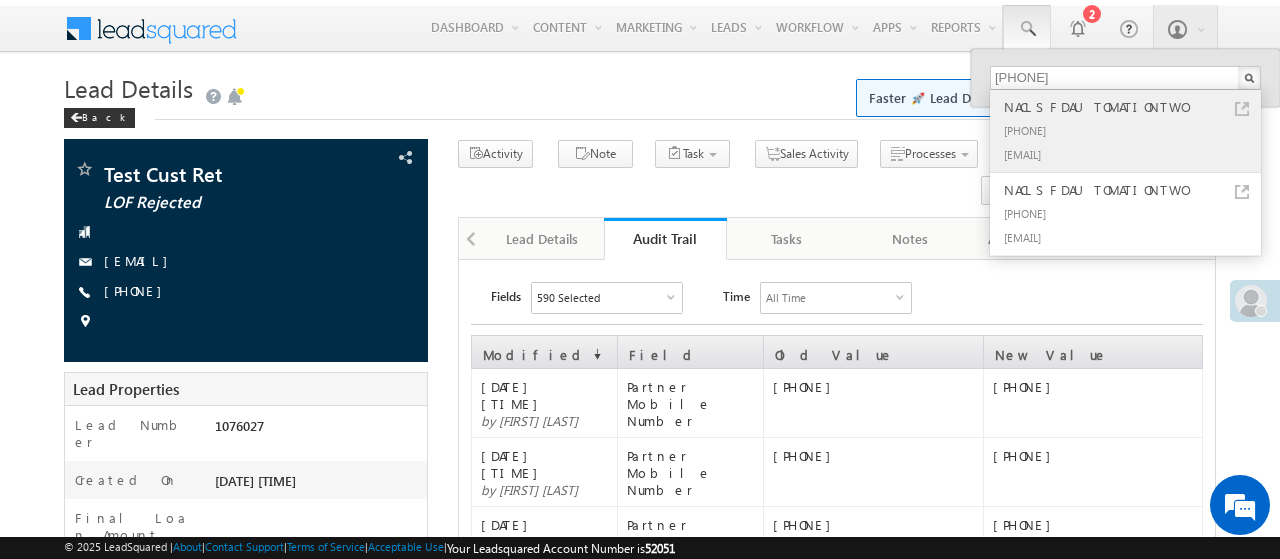 click on "NACLSFDAUTOMATIONTWO" at bounding box center (1134, 107) 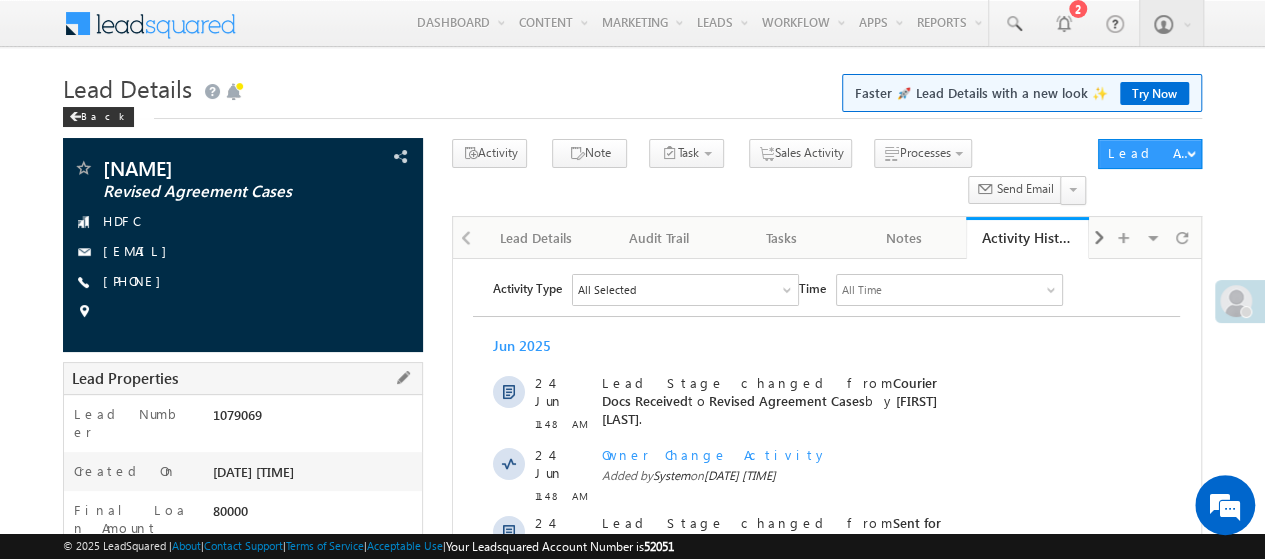 scroll, scrollTop: 0, scrollLeft: 0, axis: both 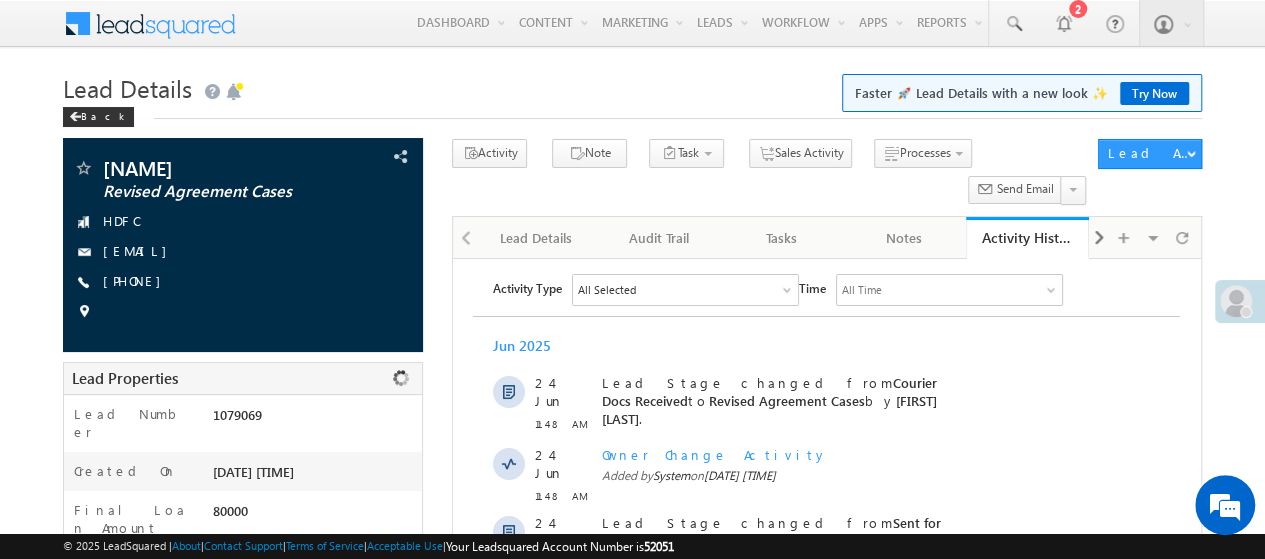 copy on "1079069" 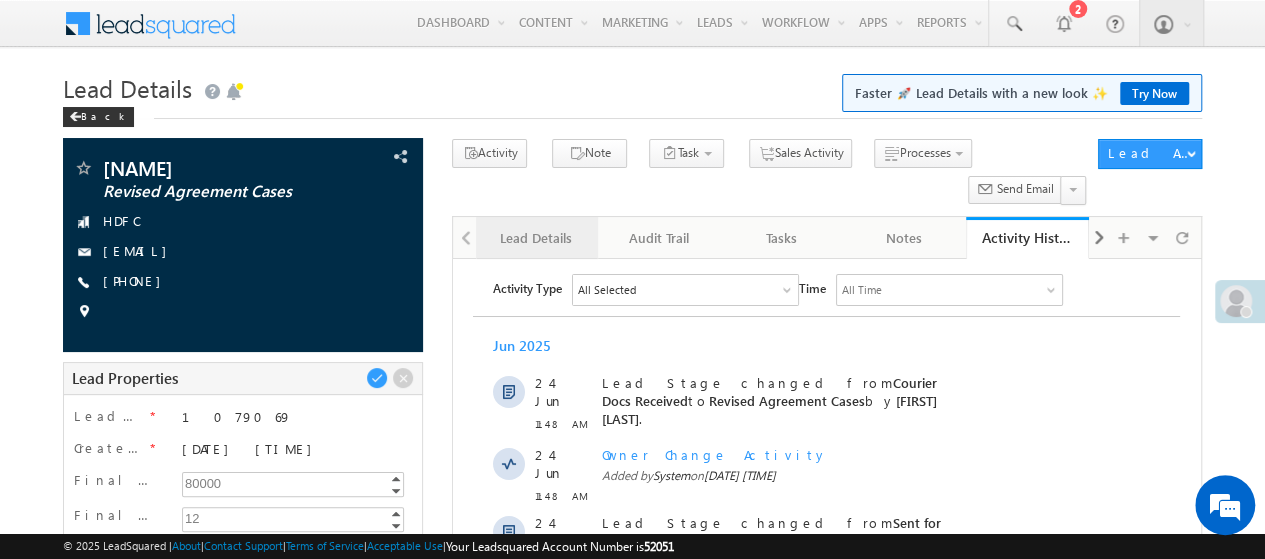 click on "Lead Details" at bounding box center (536, 238) 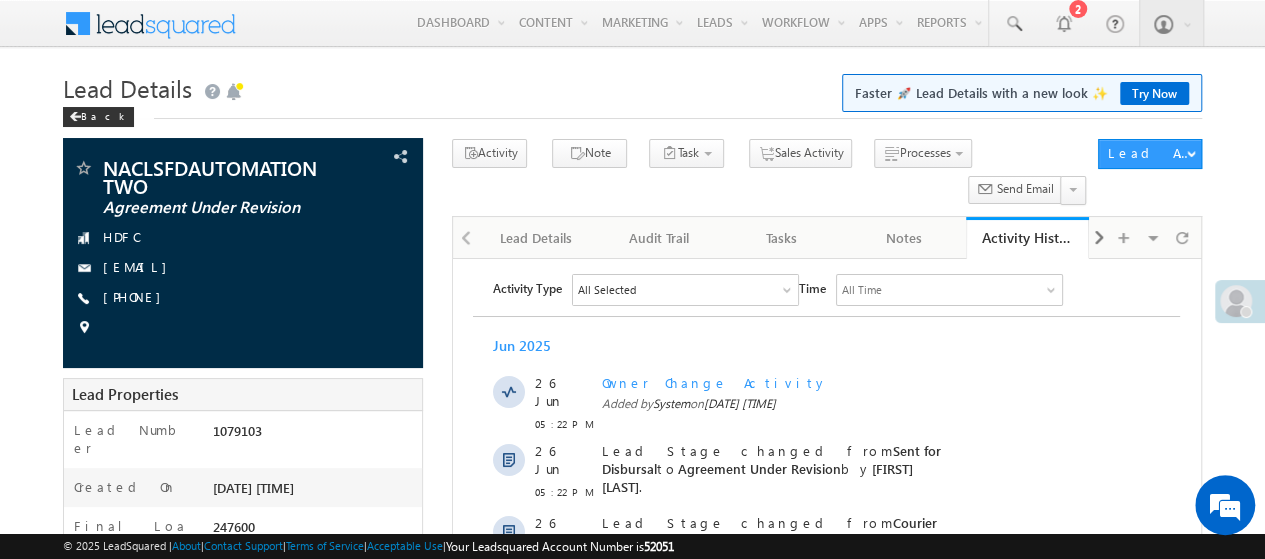 scroll, scrollTop: 0, scrollLeft: 0, axis: both 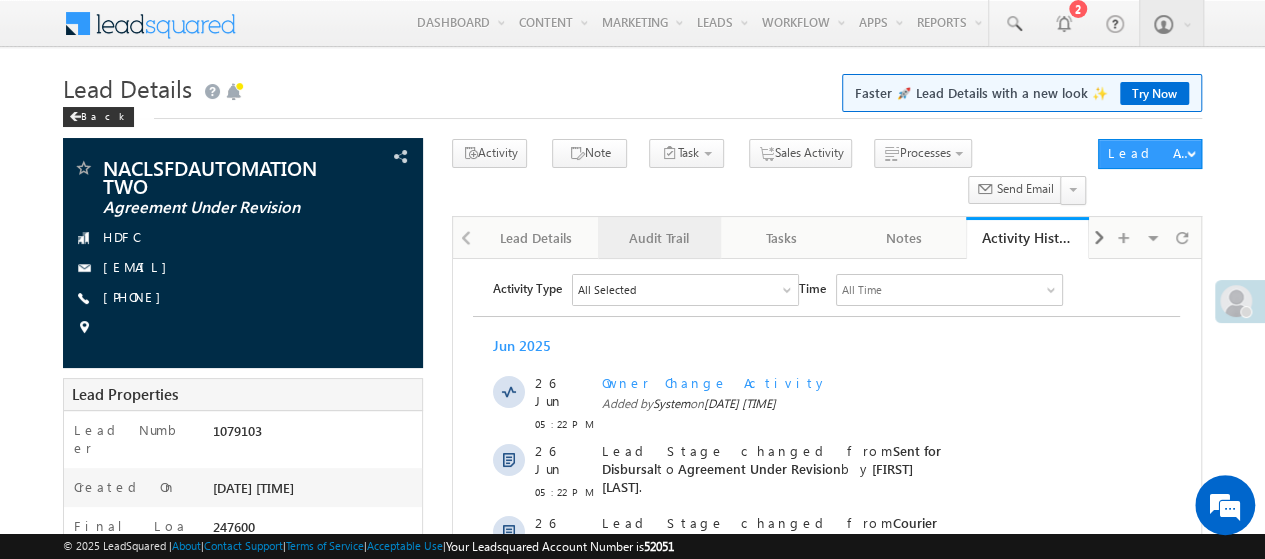 click on "Lead Details" at bounding box center (536, 238) 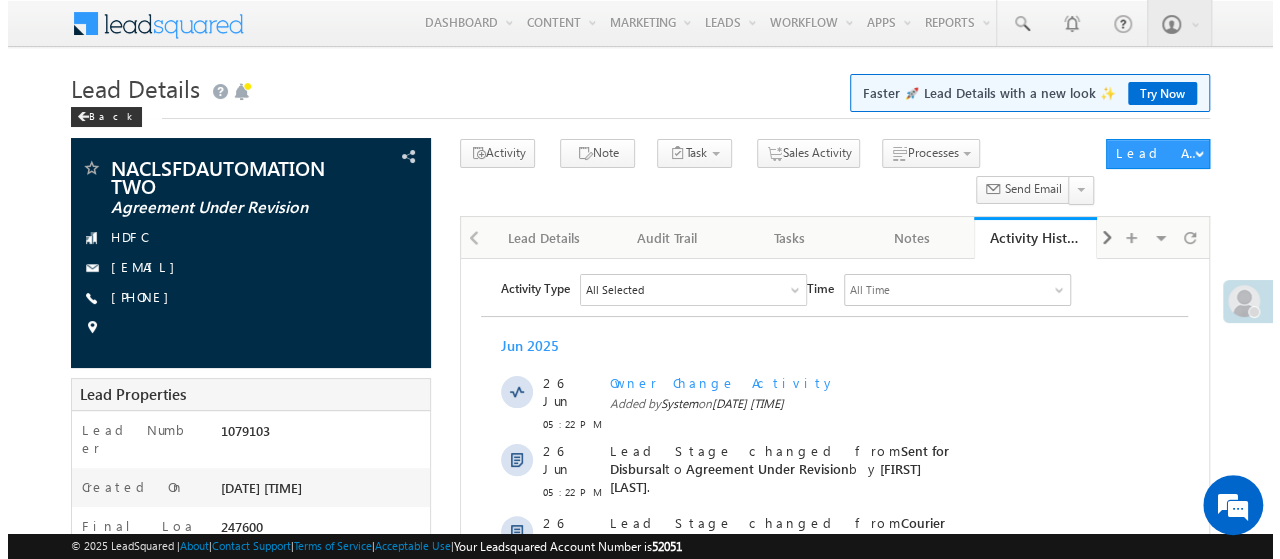 scroll, scrollTop: 0, scrollLeft: 0, axis: both 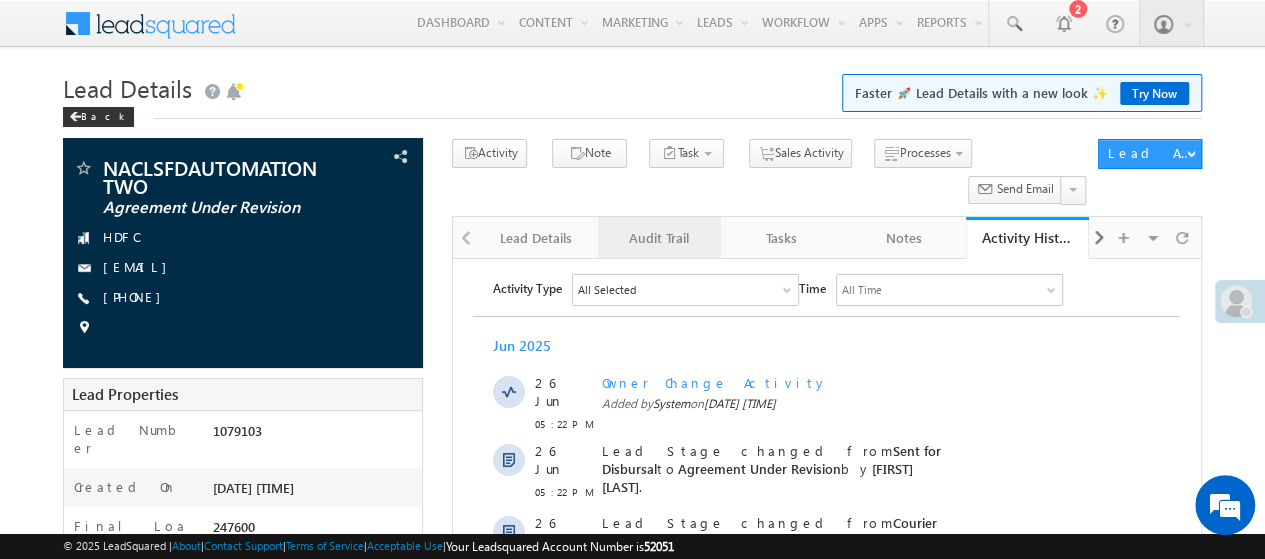 click on "Audit Trail" at bounding box center (659, 238) 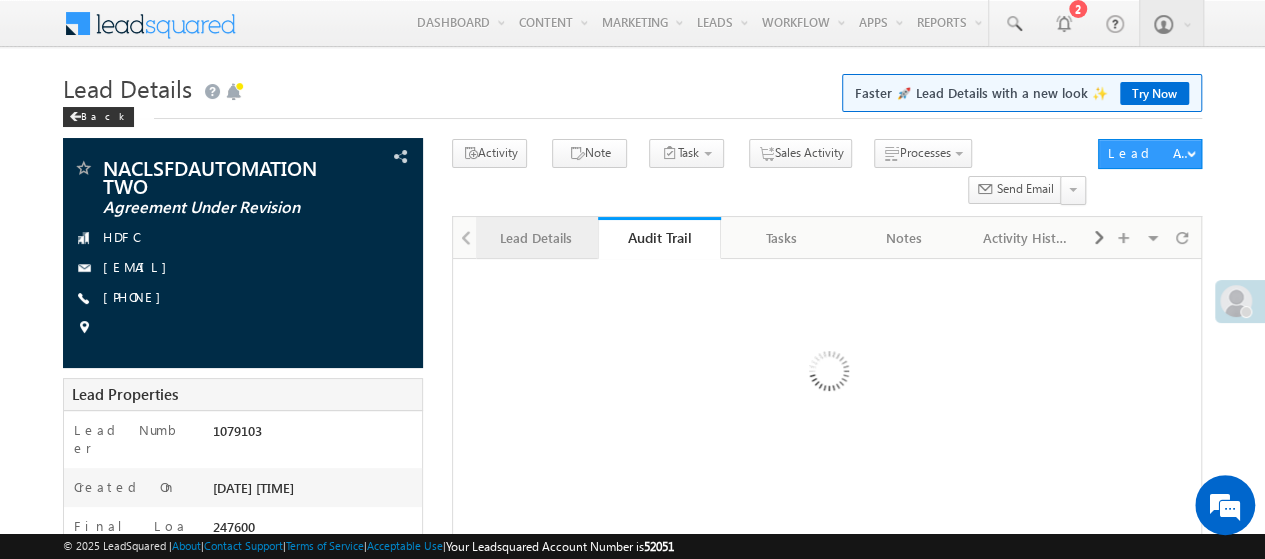 click on "Lead Details" at bounding box center (537, 238) 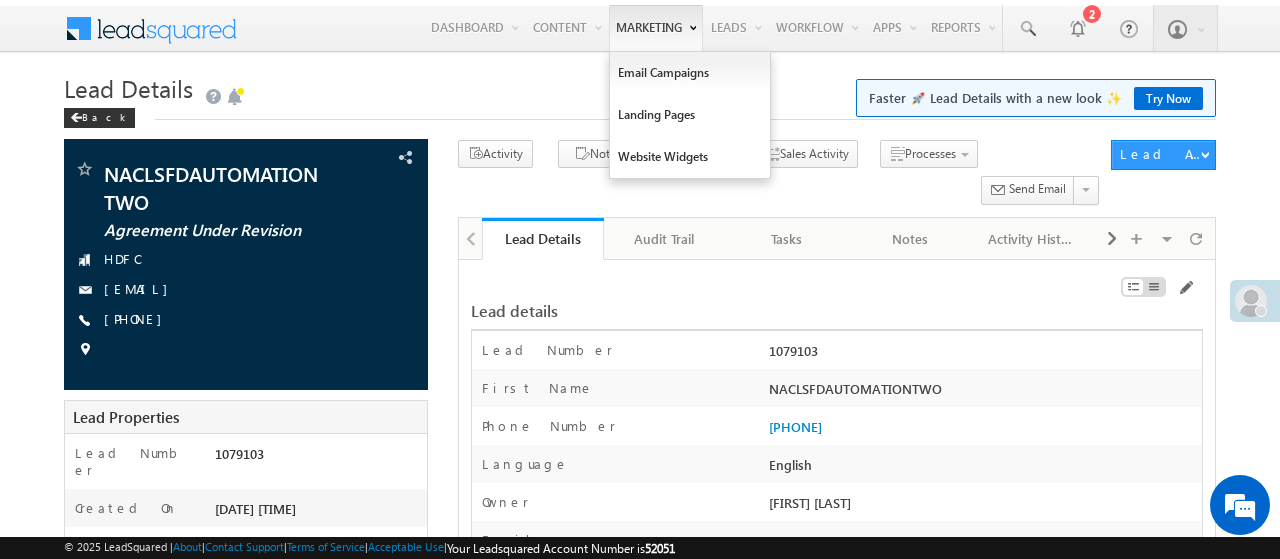 scroll, scrollTop: 0, scrollLeft: 0, axis: both 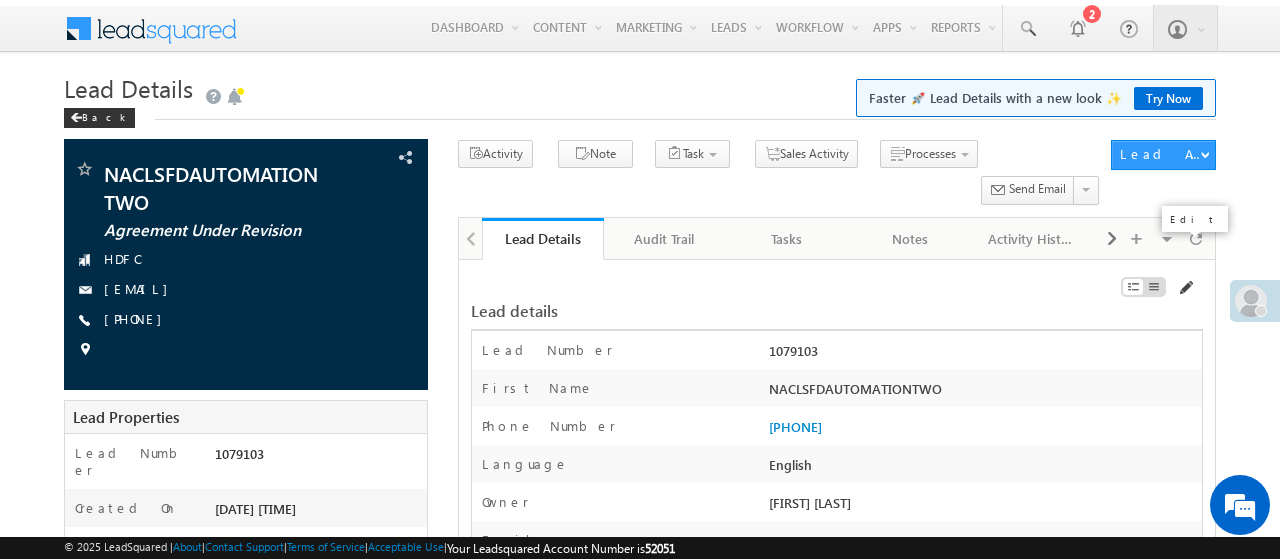 click at bounding box center [1185, 288] 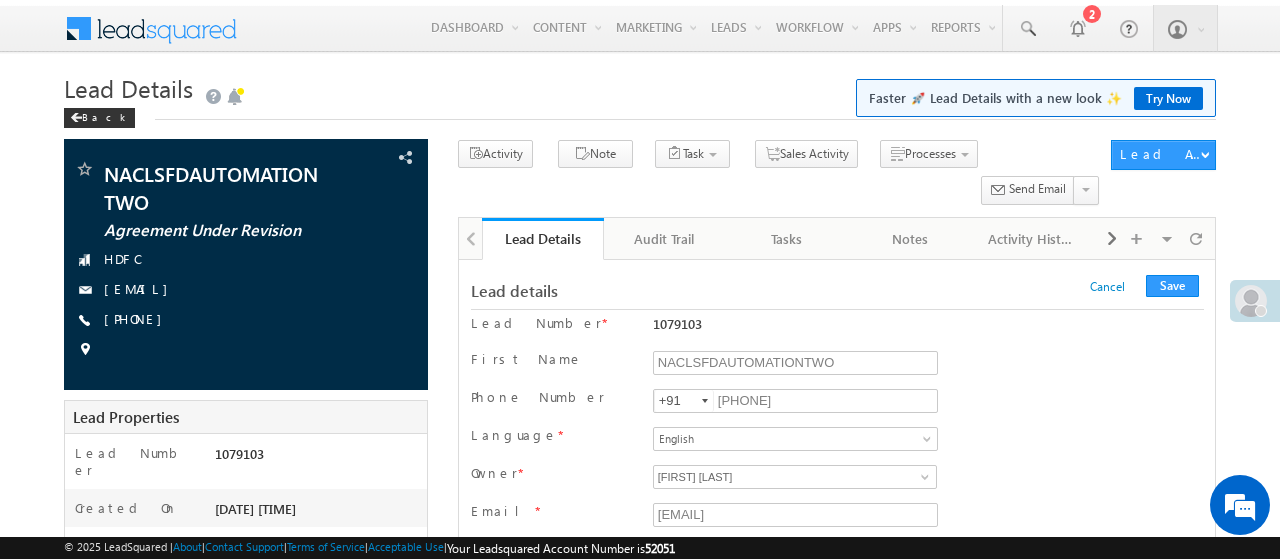 click on "Northern Arc" at bounding box center [792, 16812] 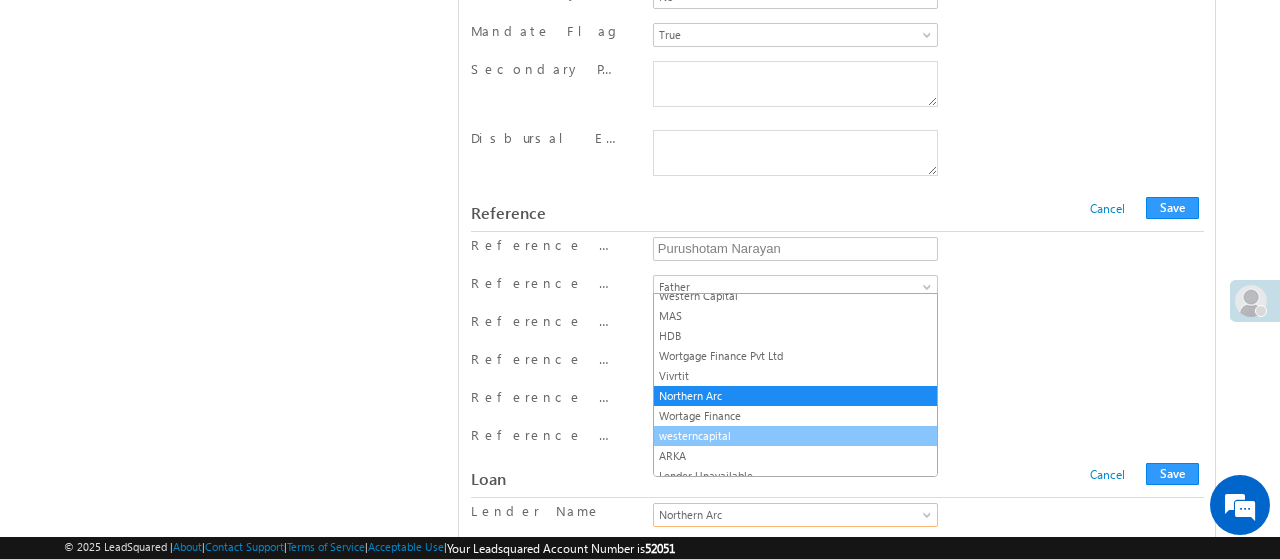 scroll, scrollTop: 262, scrollLeft: 0, axis: vertical 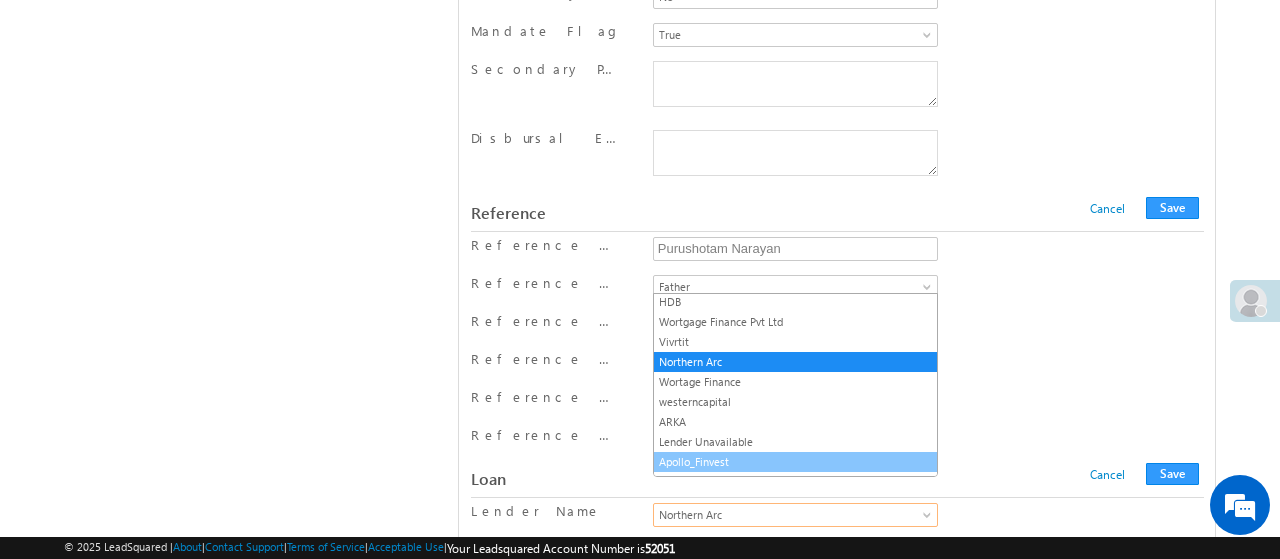 click on "Apollo_Finvest" at bounding box center [796, 462] 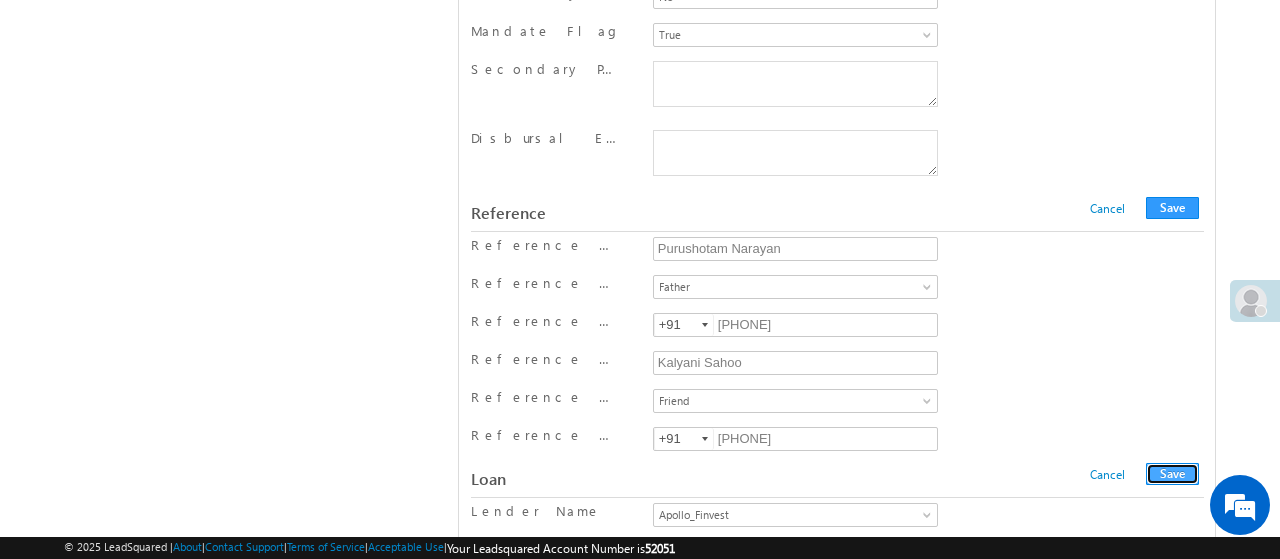 click on "Save" at bounding box center [1172, 474] 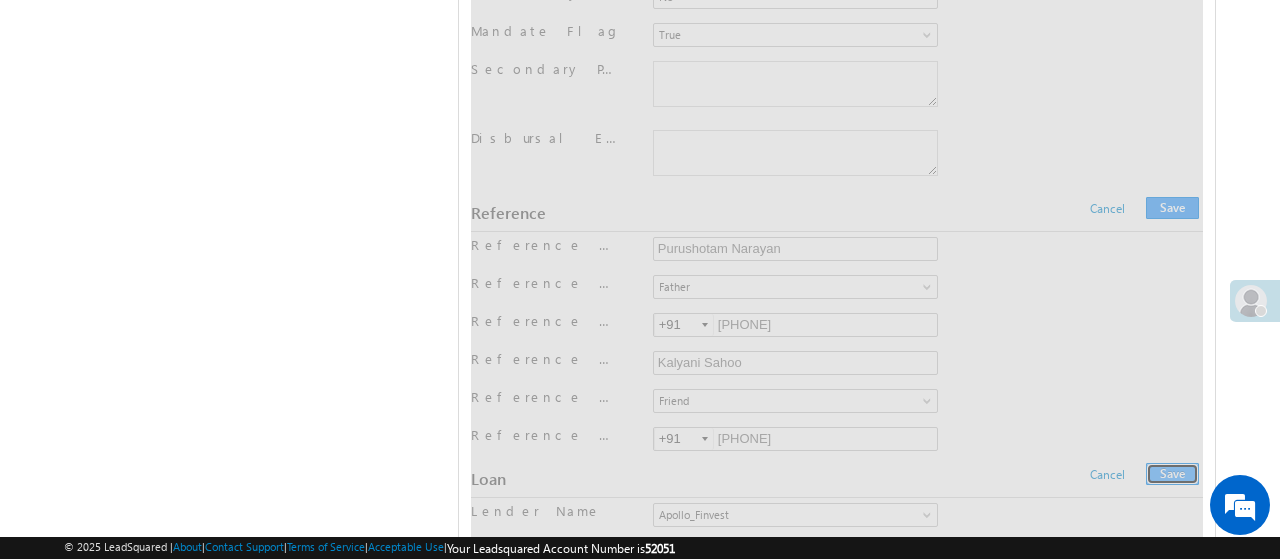 scroll, scrollTop: 0, scrollLeft: 0, axis: both 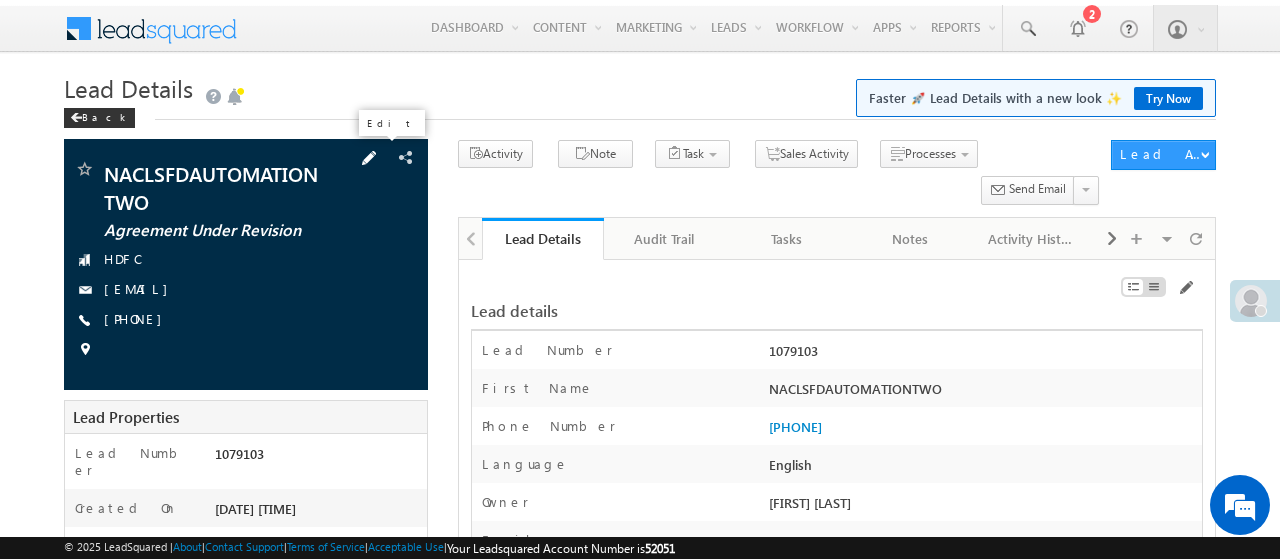 click at bounding box center (369, 158) 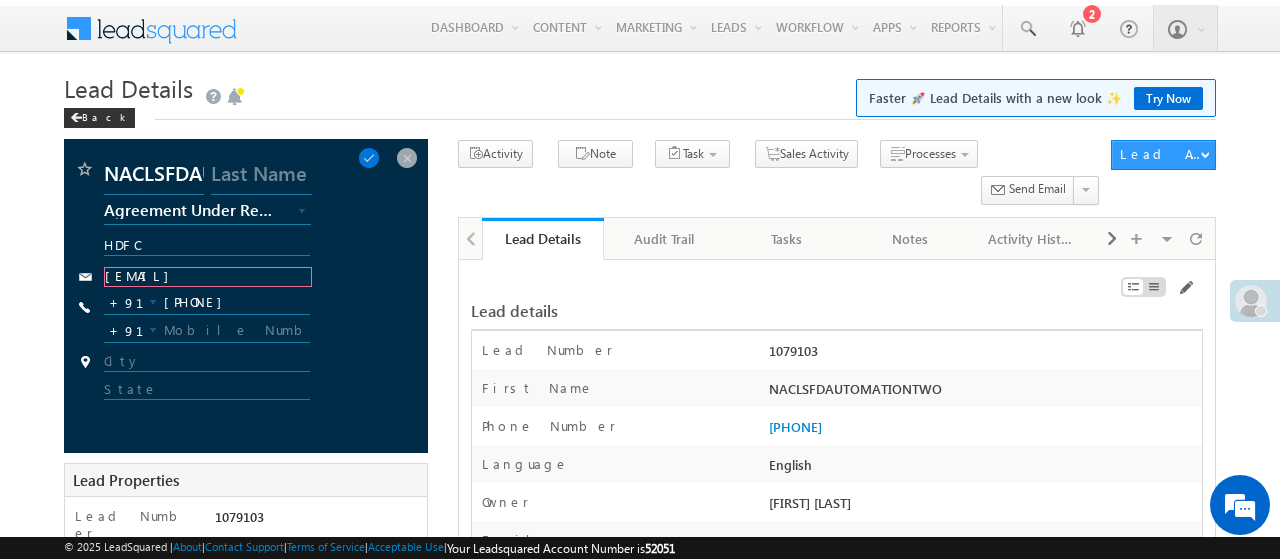 click on "sowmijr1@deail.com" 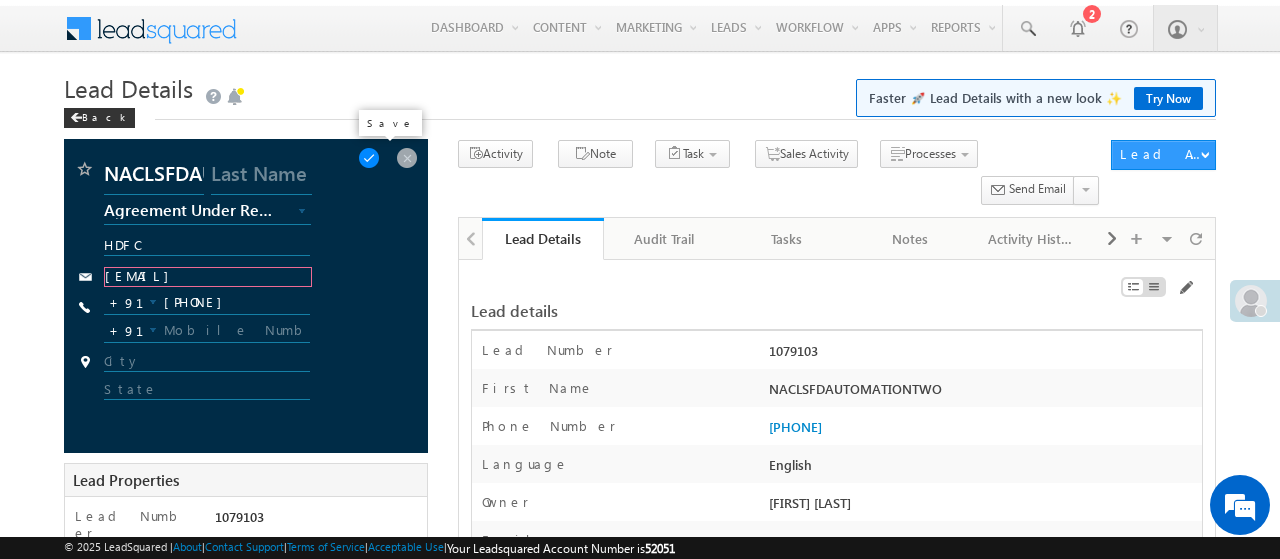 type on "[USERNAME]@[EXAMPLE.COM]" 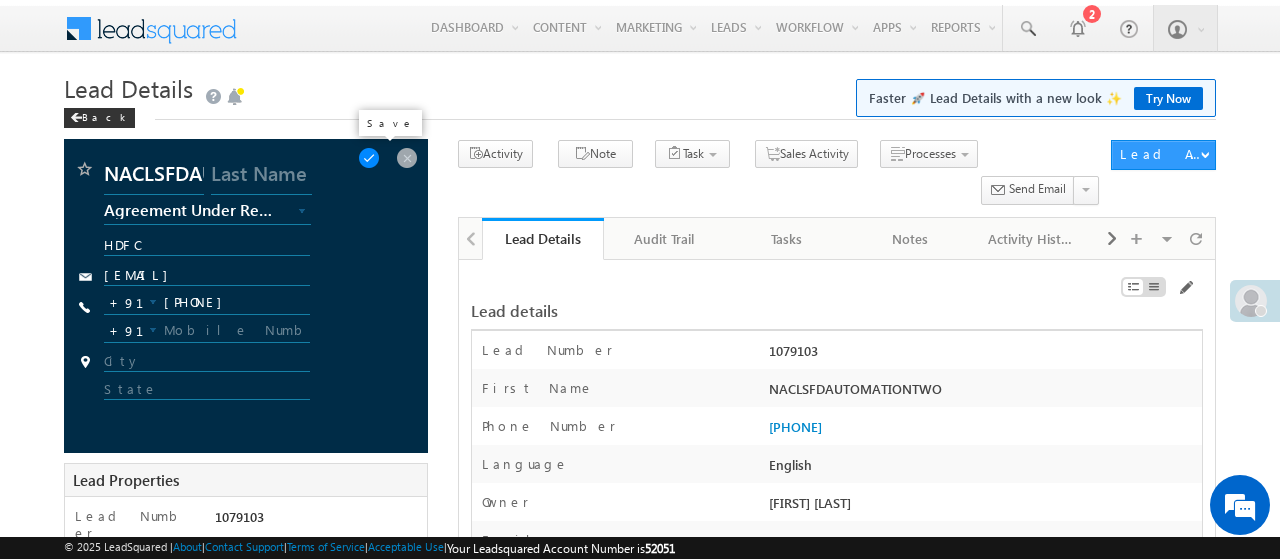click at bounding box center (369, 158) 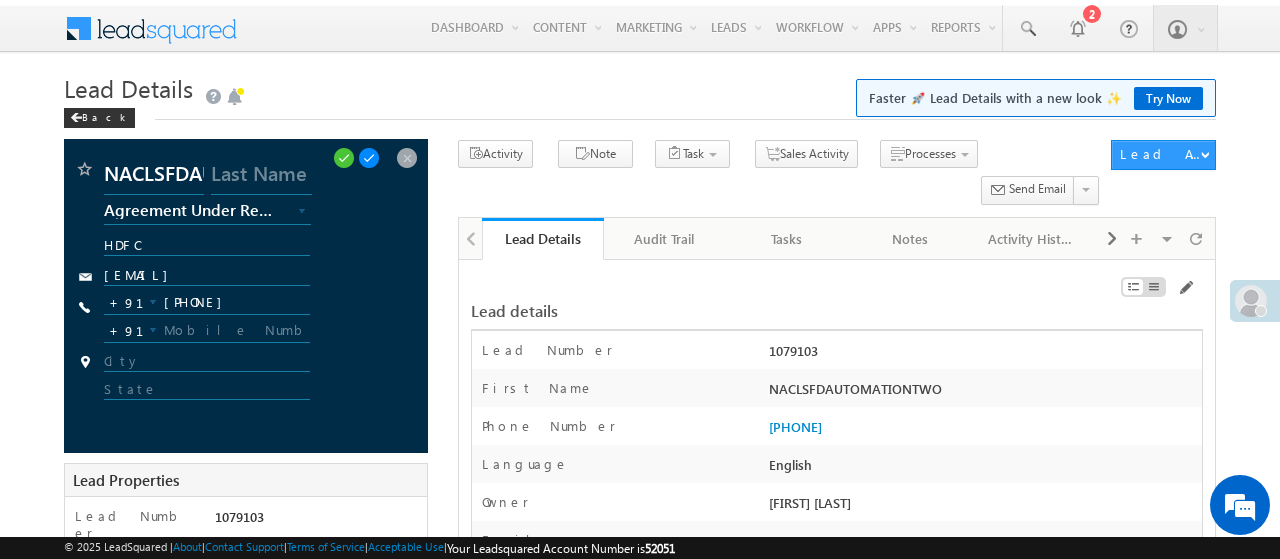 click at bounding box center [369, 158] 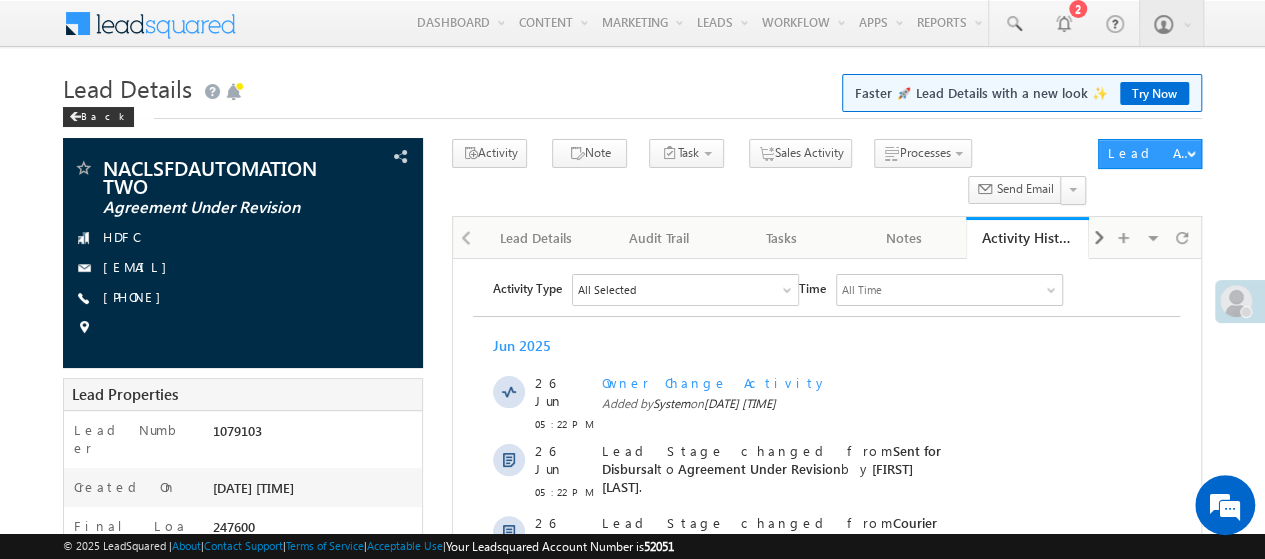 scroll, scrollTop: 0, scrollLeft: 0, axis: both 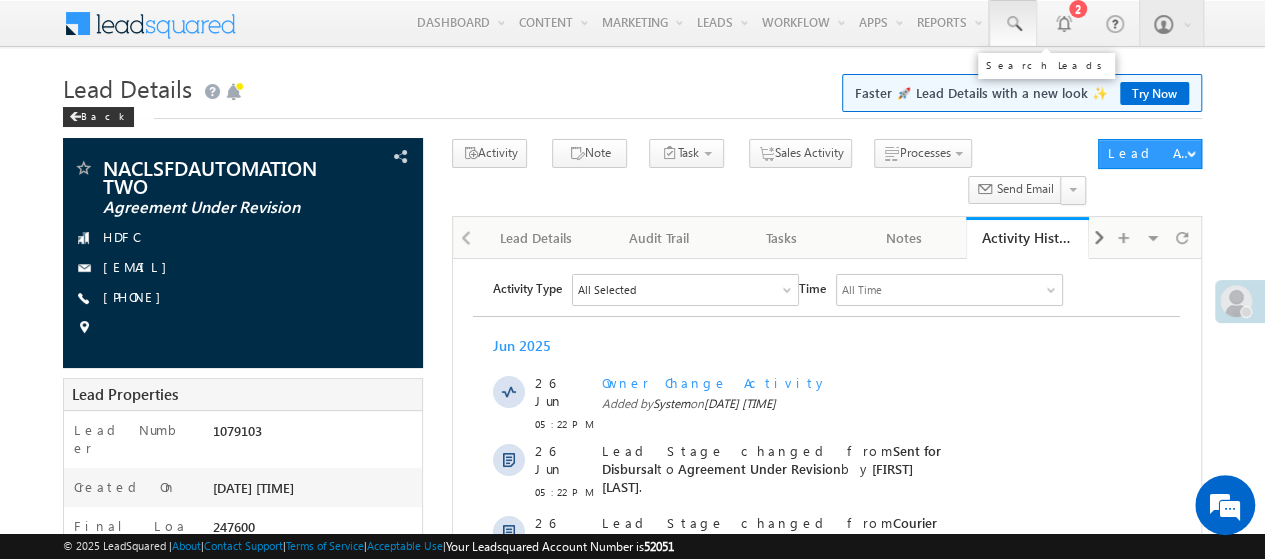 click at bounding box center [1013, 23] 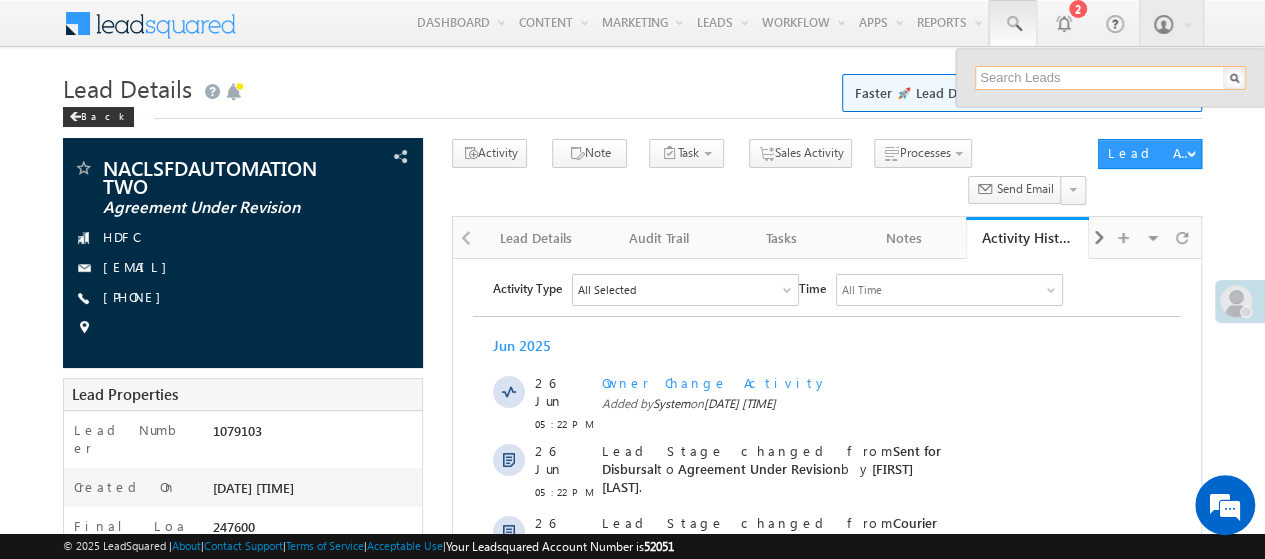 click at bounding box center (1110, 78) 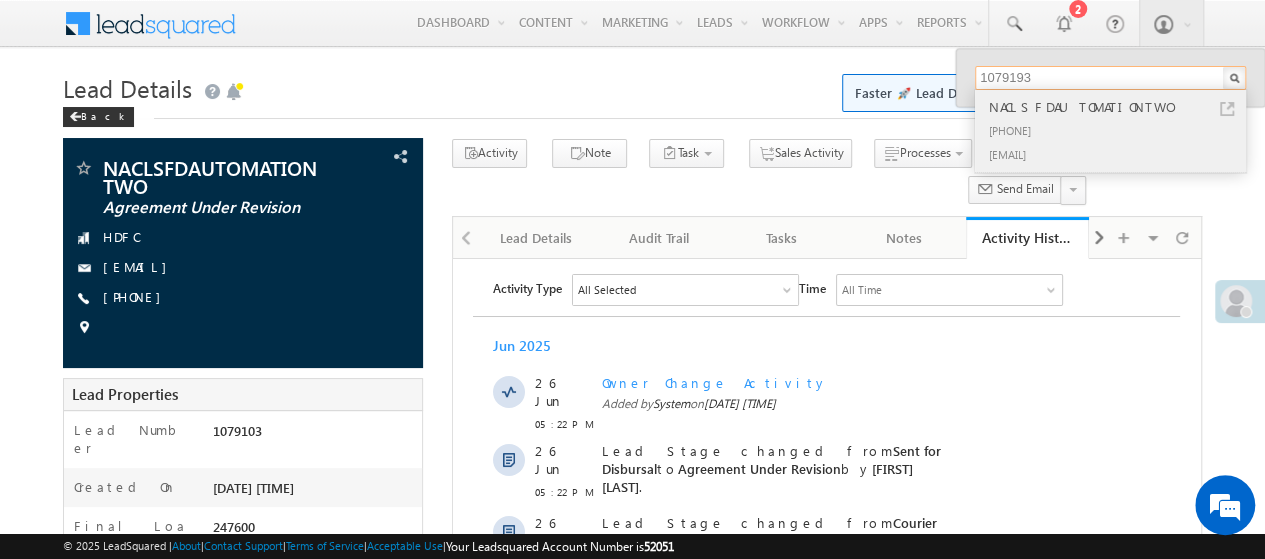 type on "1079193" 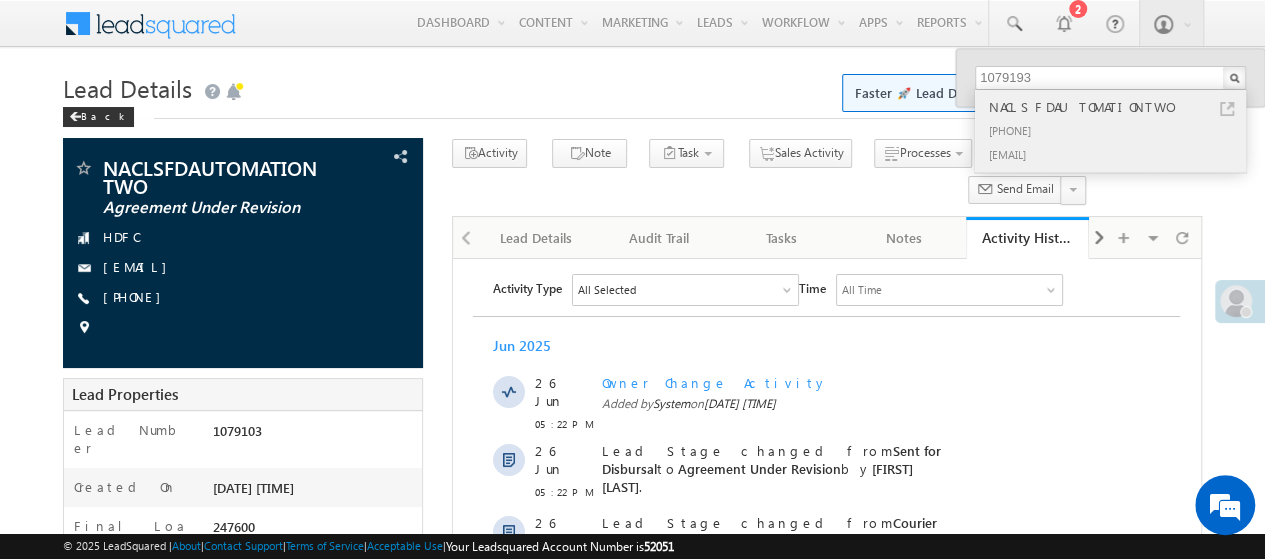 click on "NACLSFDAUTOMATIONTWO" at bounding box center (1119, 107) 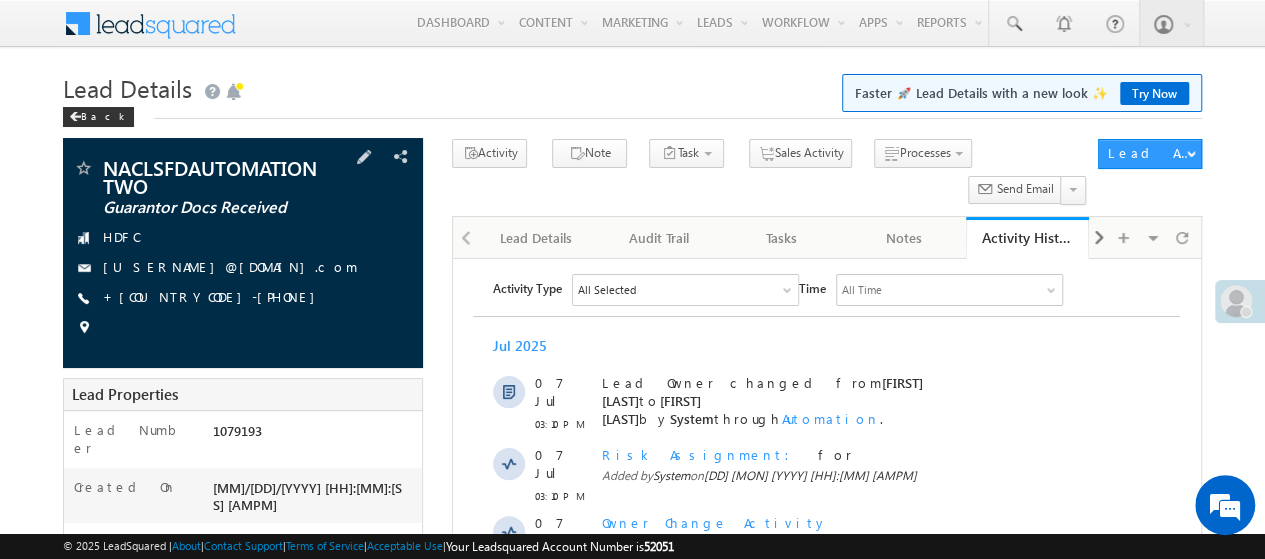 scroll, scrollTop: 0, scrollLeft: 0, axis: both 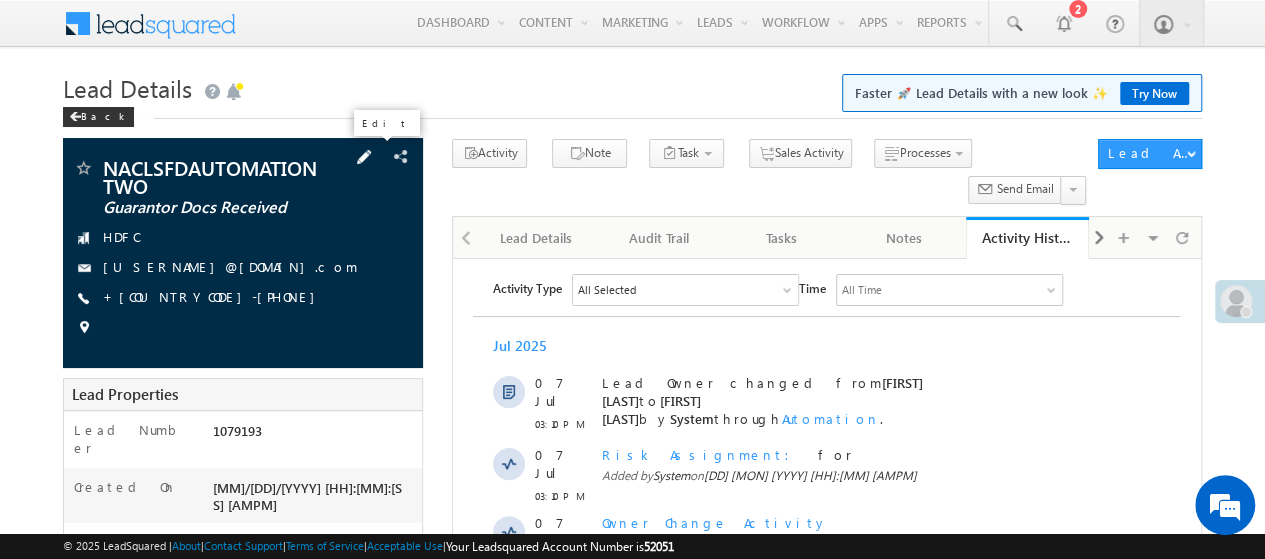 click at bounding box center [364, 157] 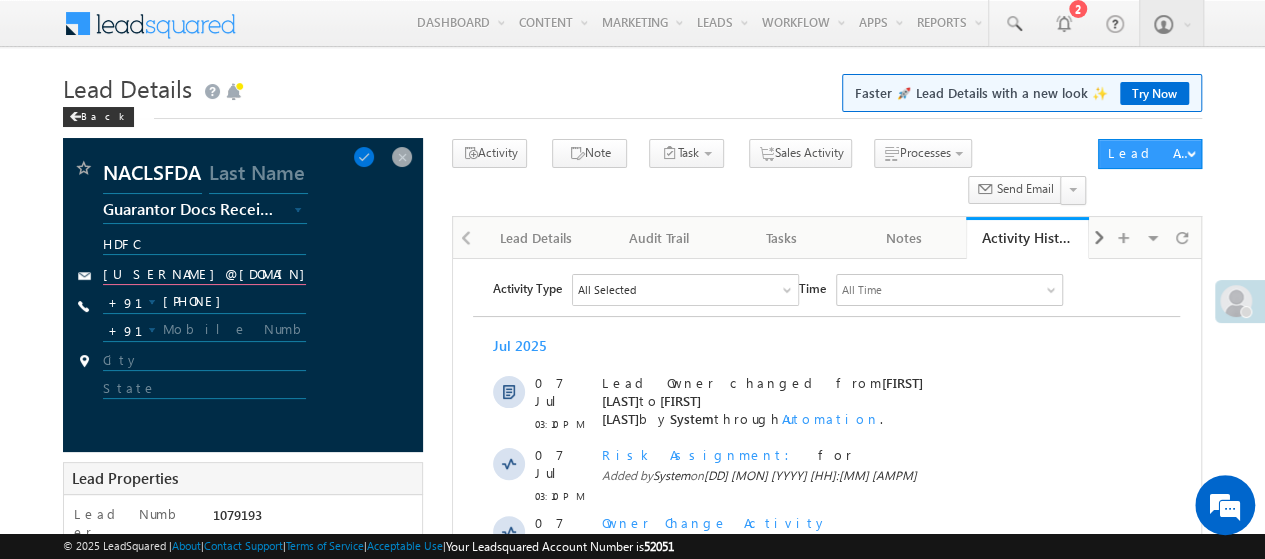 click on "sowmijr1@deail.com" 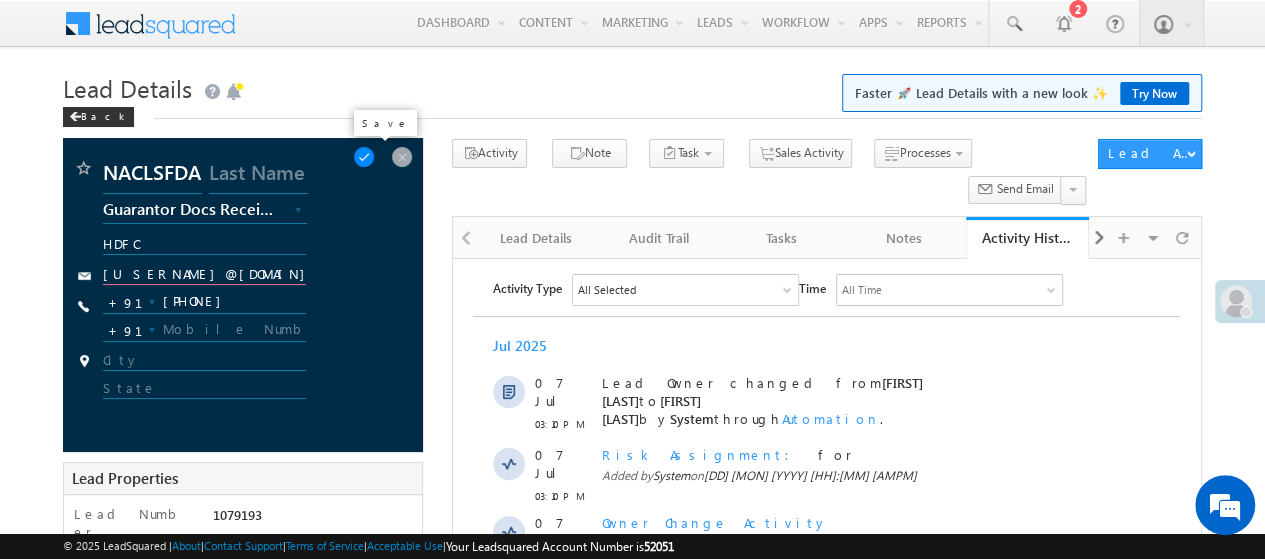 type on "Email: [EMAIL]" 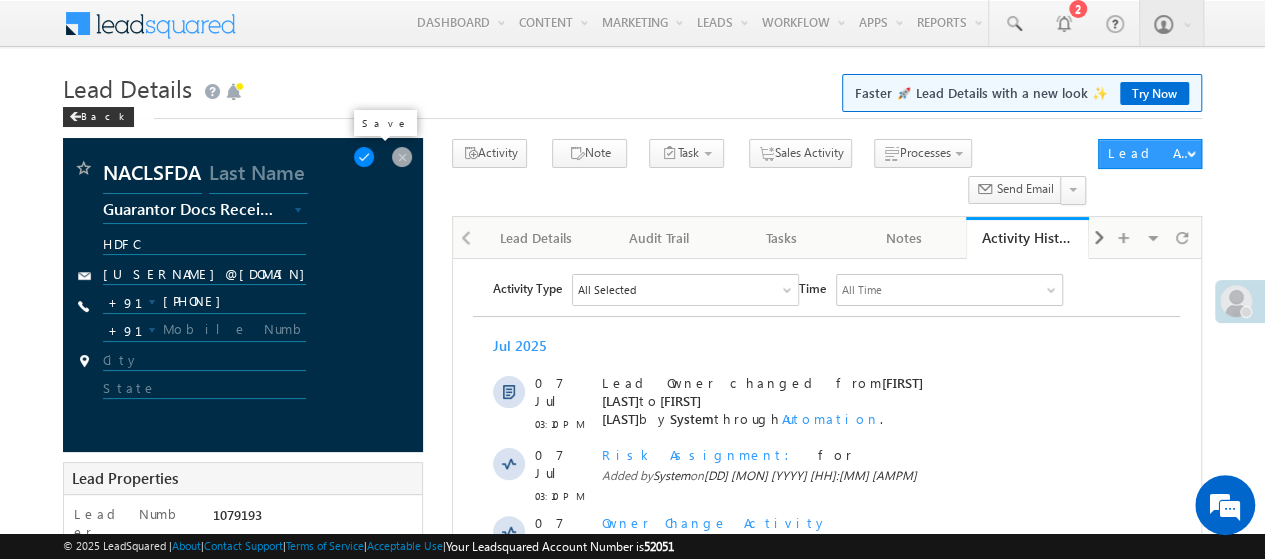 click at bounding box center [364, 157] 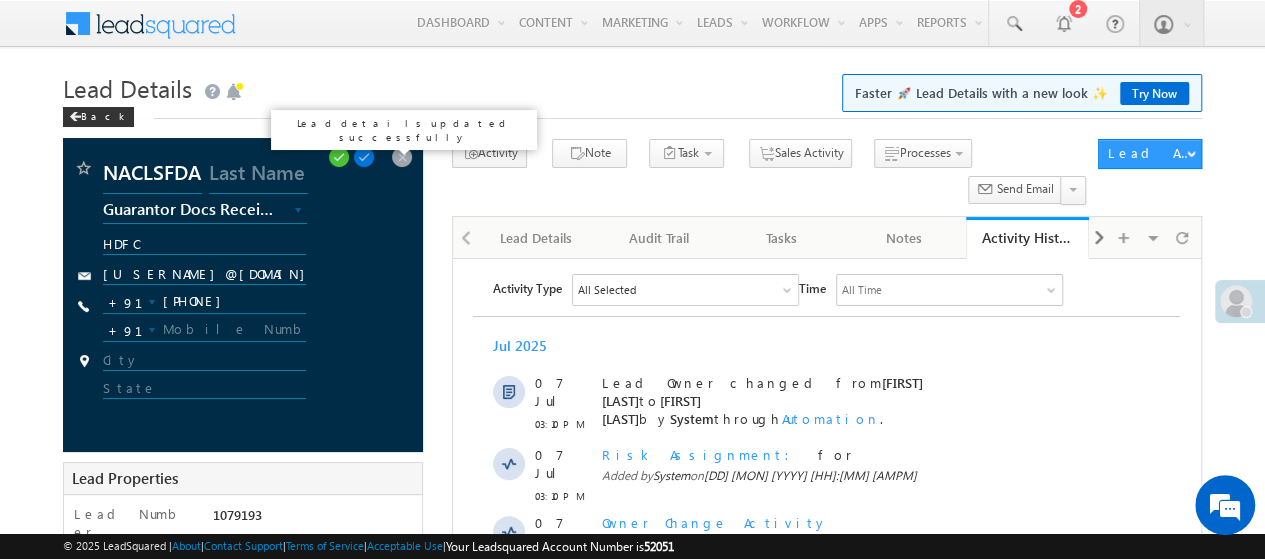 click at bounding box center [339, 157] 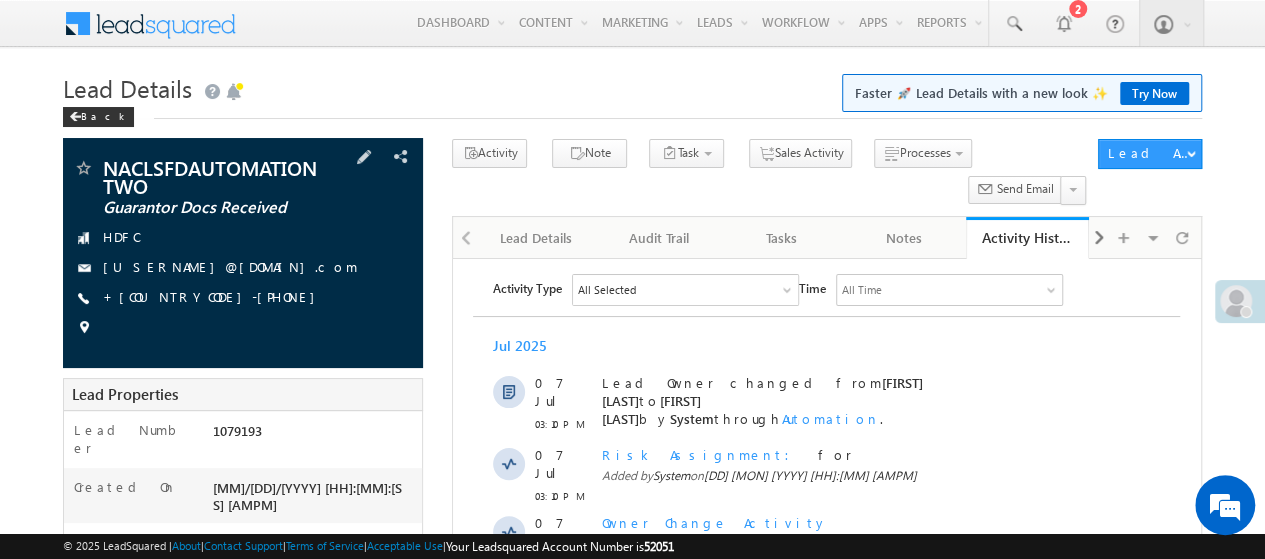 click on "NACLSFDAUTOMATIONTWO
Guarantor Docs Received
HDFC
sowmijr01@gmail.com" at bounding box center [243, 253] 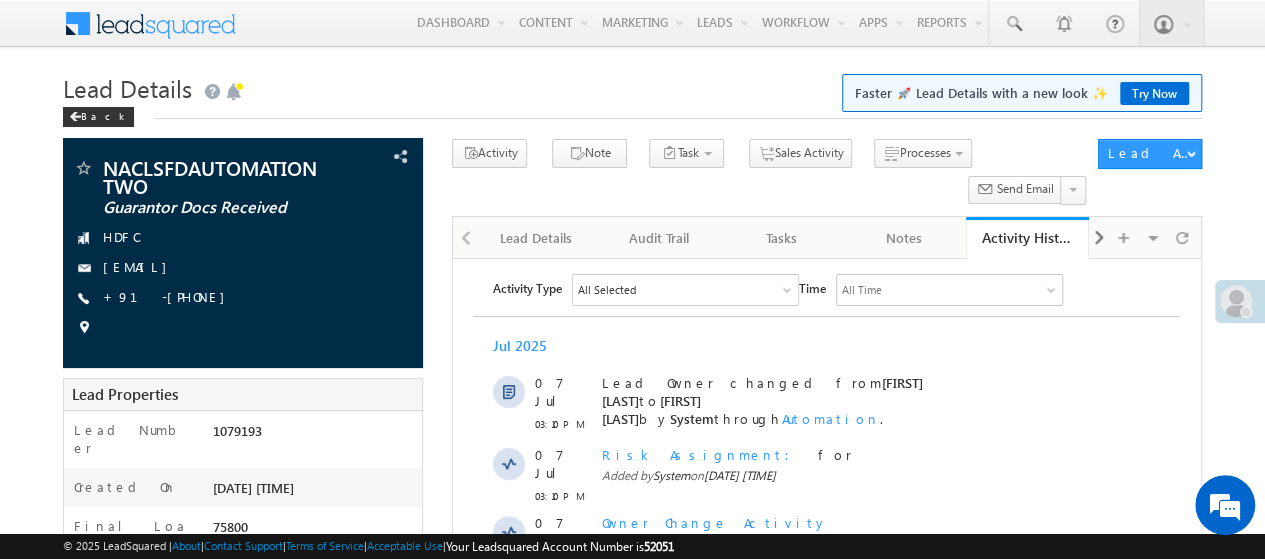 scroll, scrollTop: 0, scrollLeft: 0, axis: both 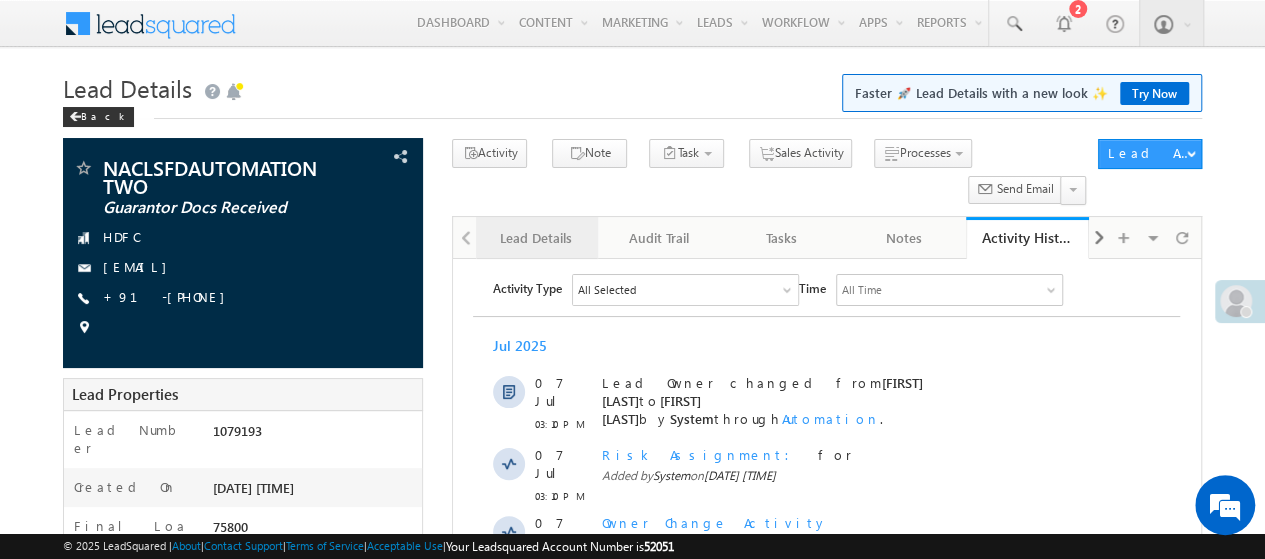 click on "Lead Details" at bounding box center (536, 238) 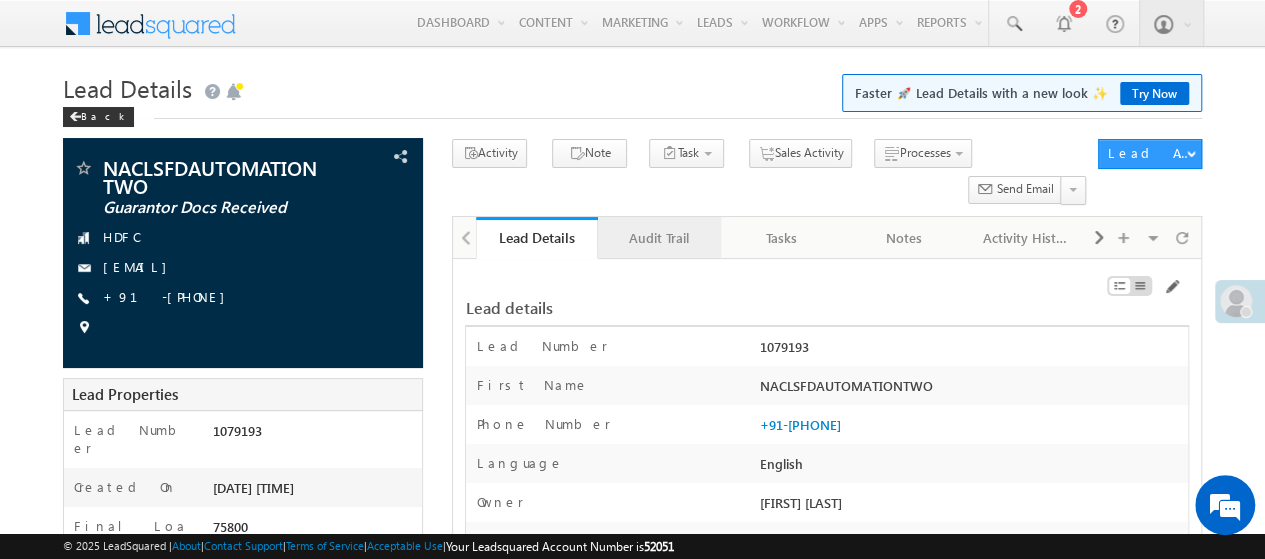 click on "Audit Trail" at bounding box center [658, 238] 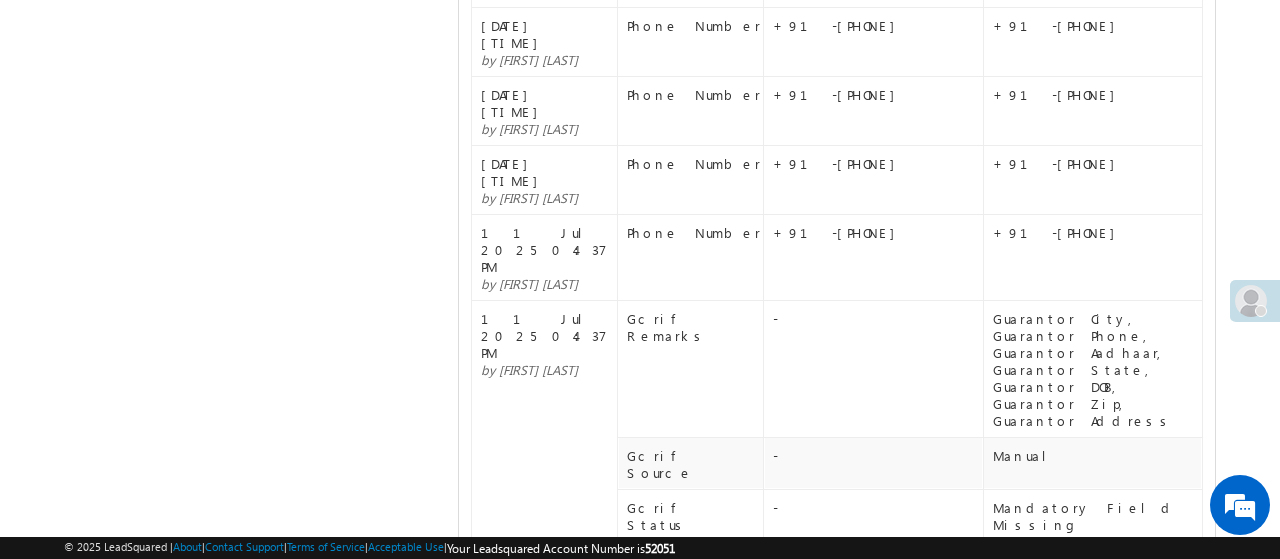 scroll, scrollTop: 1202, scrollLeft: 0, axis: vertical 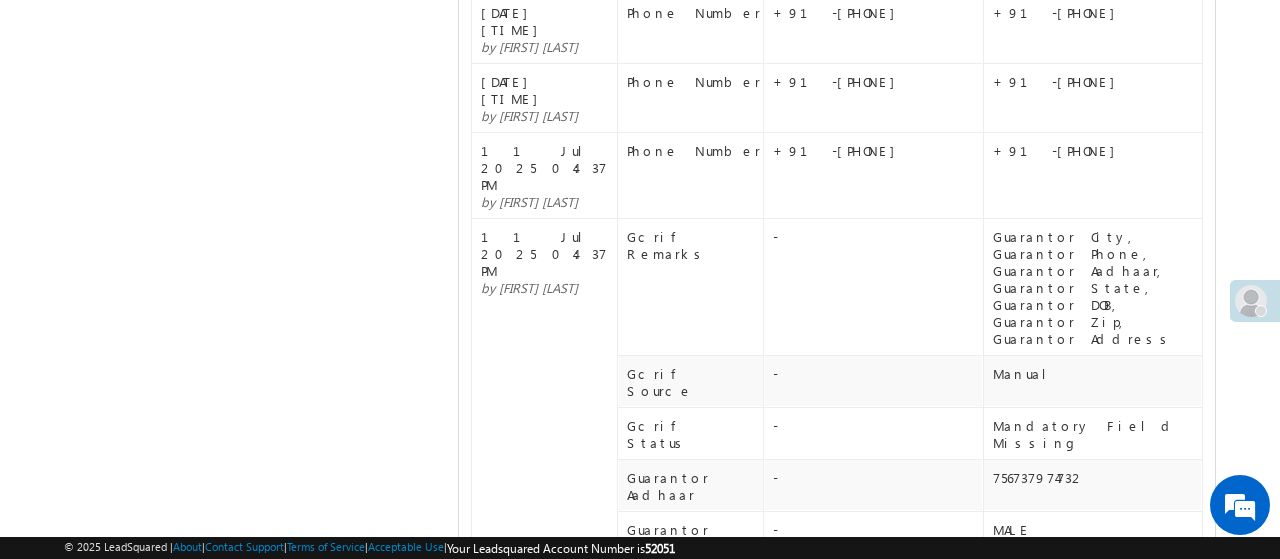 click on "Show More" at bounding box center (837, 979) 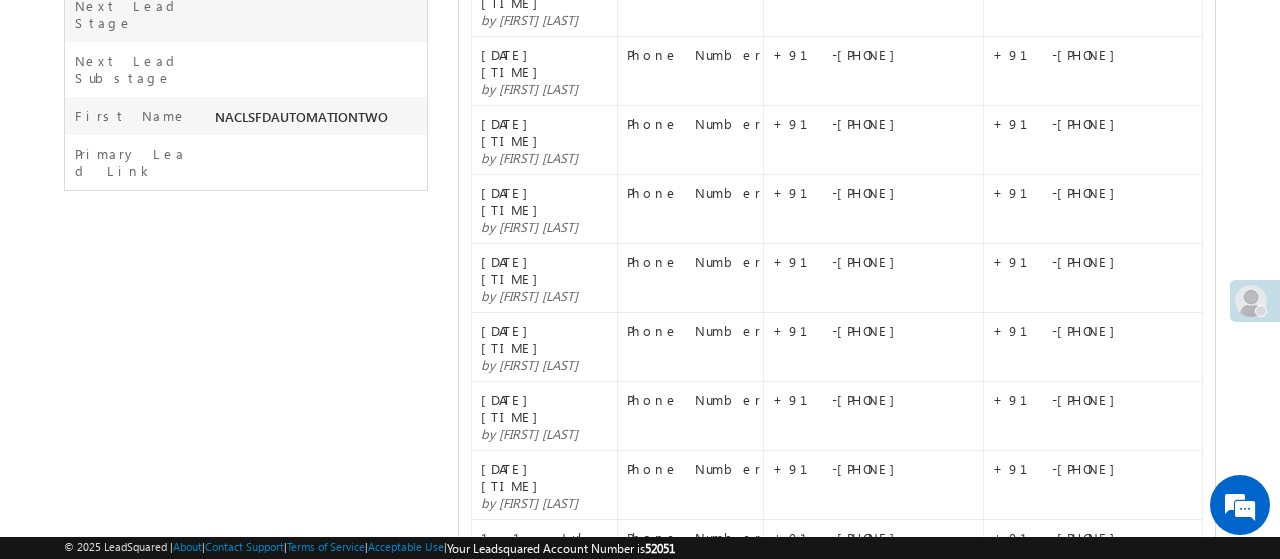 scroll, scrollTop: 0, scrollLeft: 0, axis: both 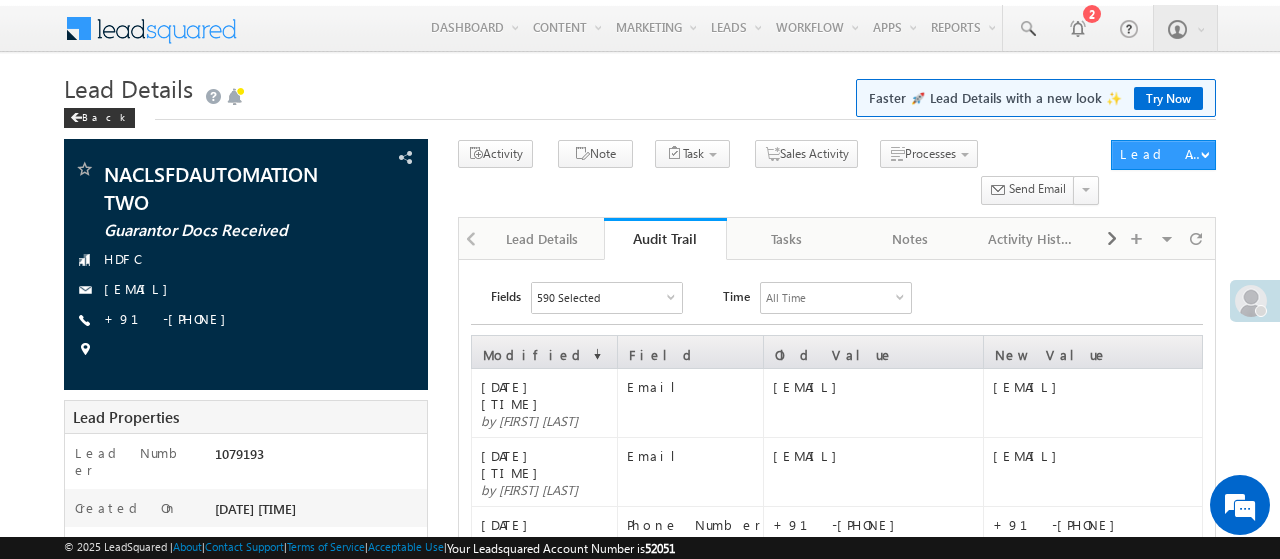 click on "590 Selected" at bounding box center (607, 298) 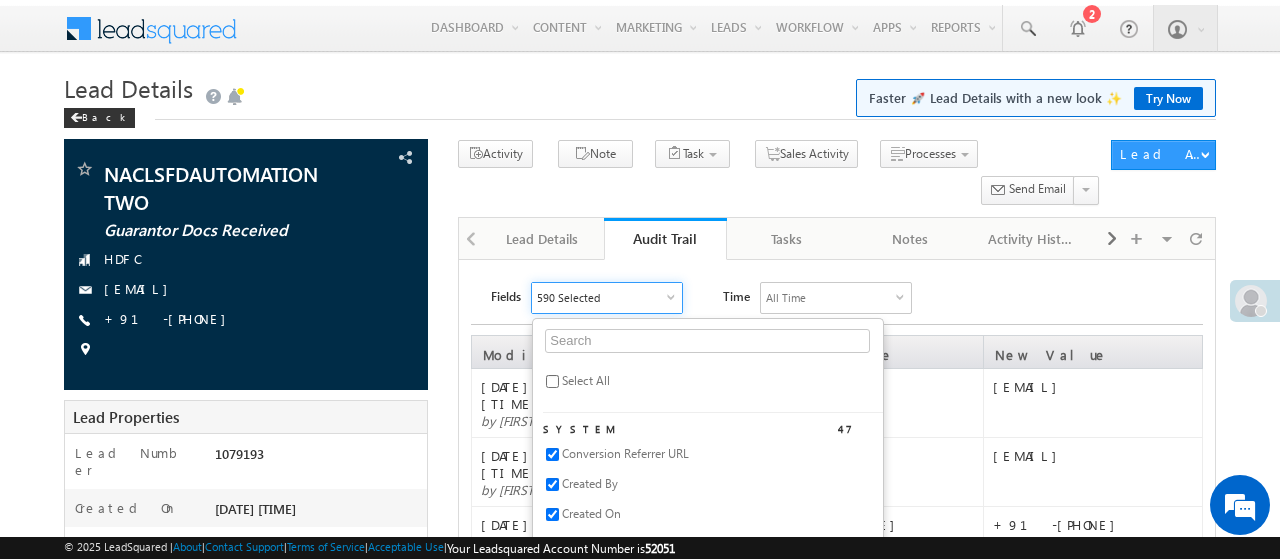 click on "Select All" at bounding box center (586, 380) 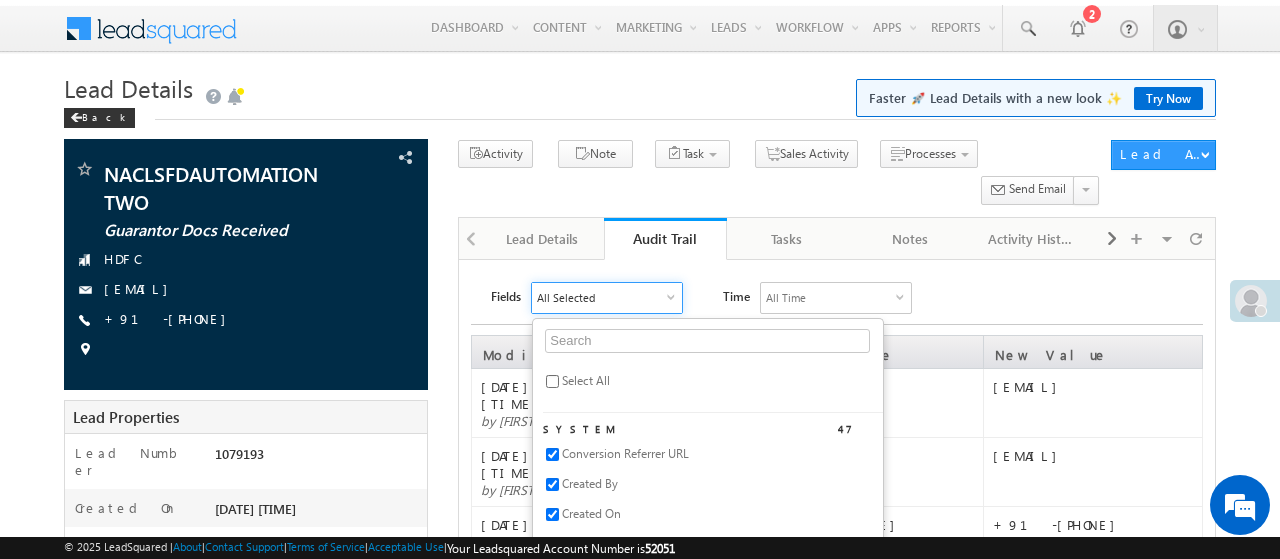 checkbox on "true" 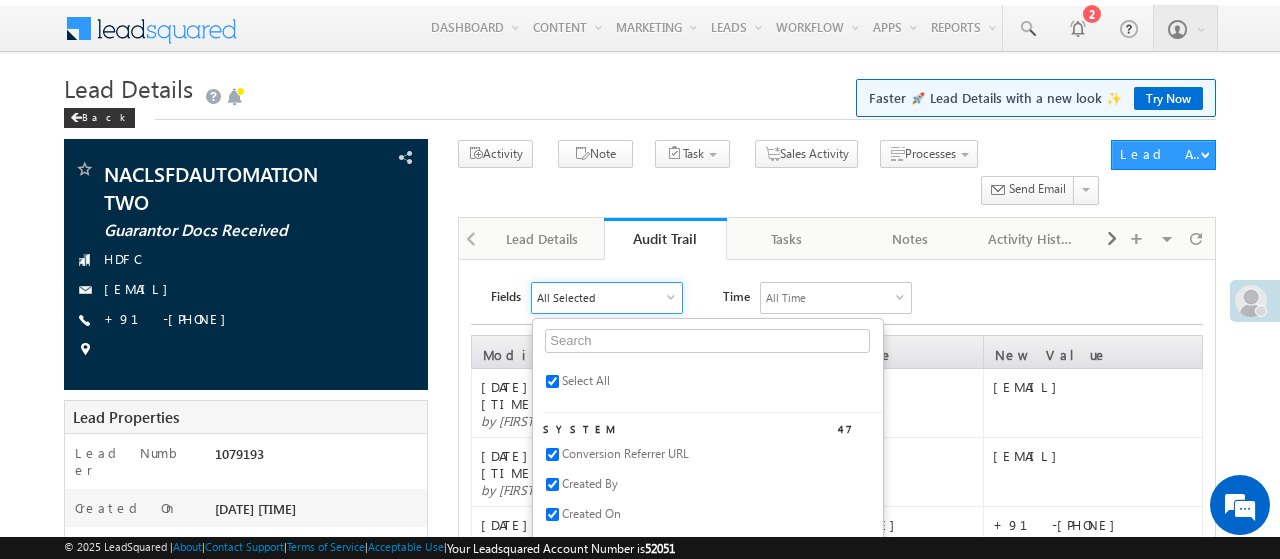 click on "Select All" at bounding box center (586, 380) 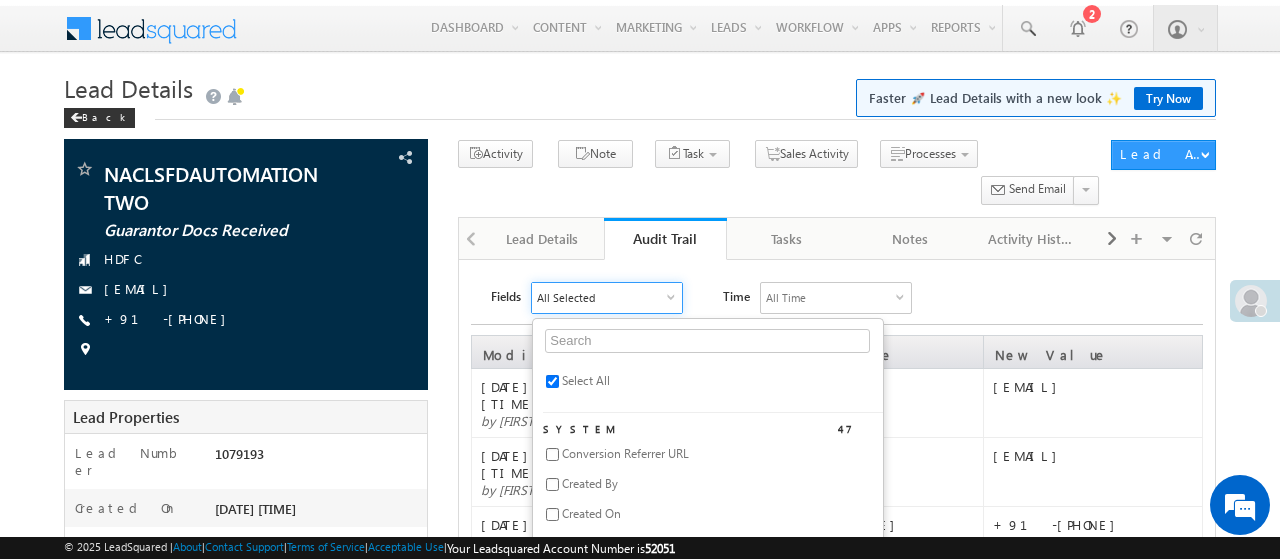 checkbox on "false" 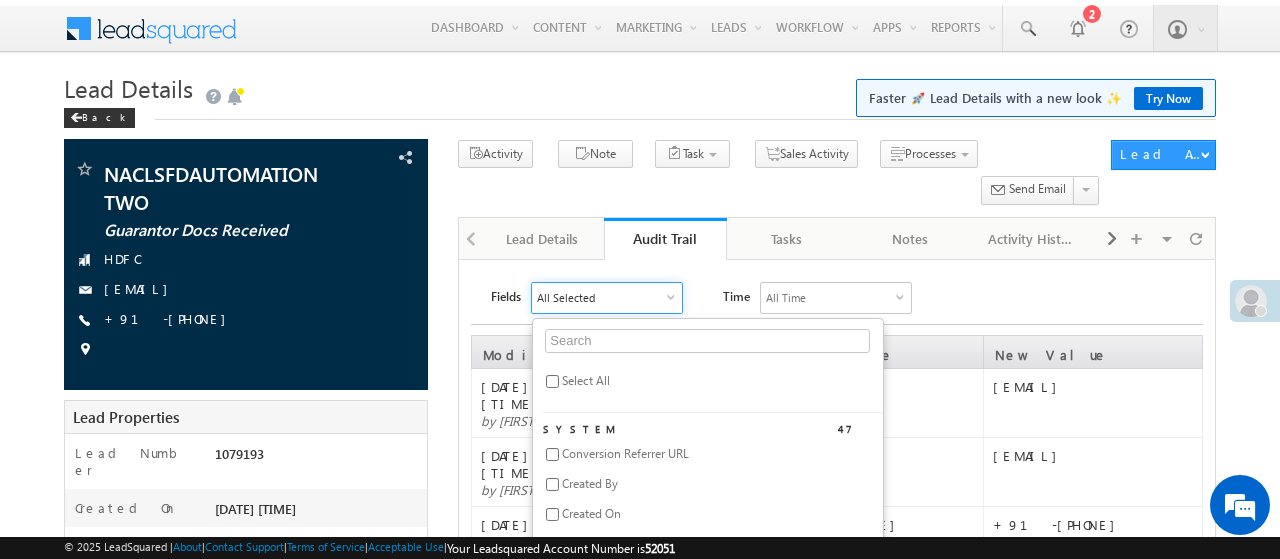 checkbox on "false" 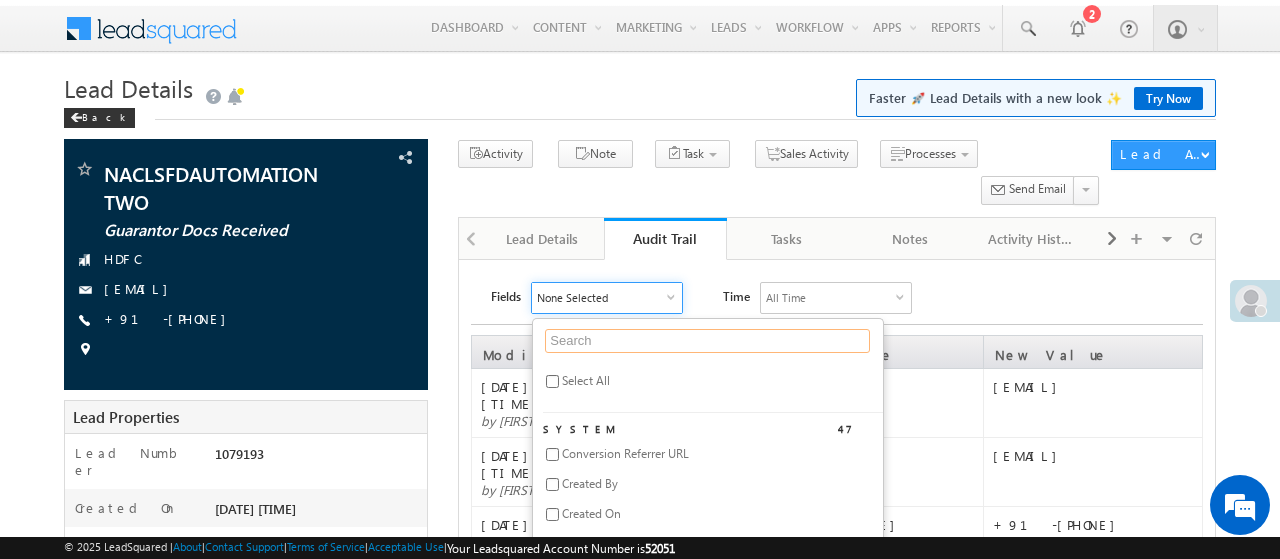 click at bounding box center (707, 341) 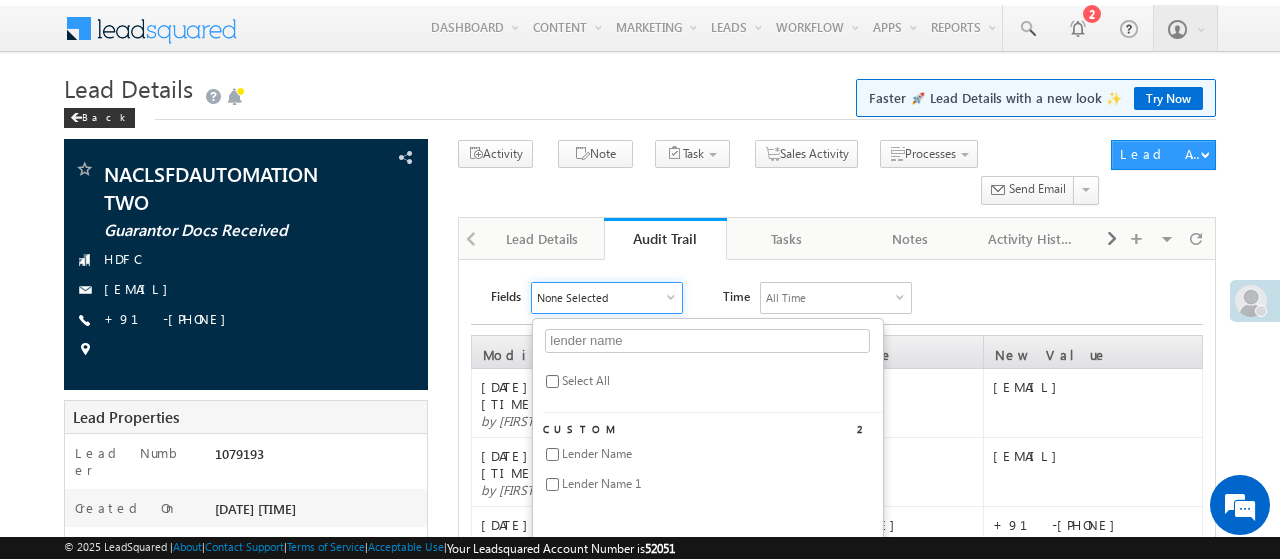 click on "Lender Name" at bounding box center (597, 453) 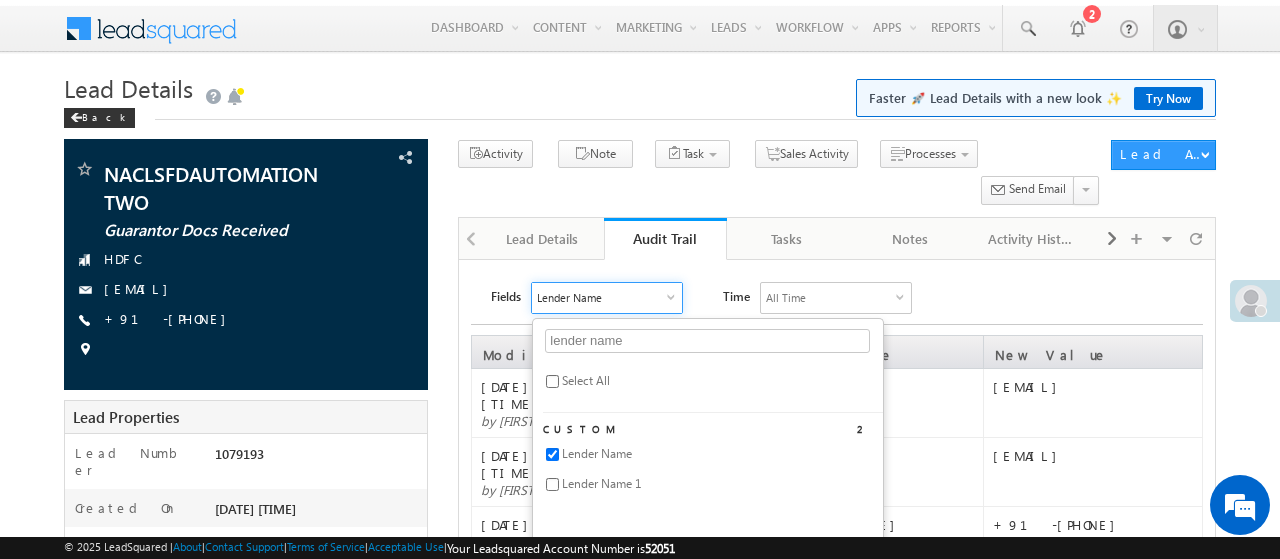 click on "Fields
Lender Name
lender name Select All Custom 2 Lender Name Lender Name 1
Time
All Time
All Time
Custom
Yesterday
Today
Last Week
This Week
Last Month
This Month
Last Year
This Year
Last 7 Days
Last 30 Days
Error! To Date must not be less than From Date" at bounding box center [847, 298] 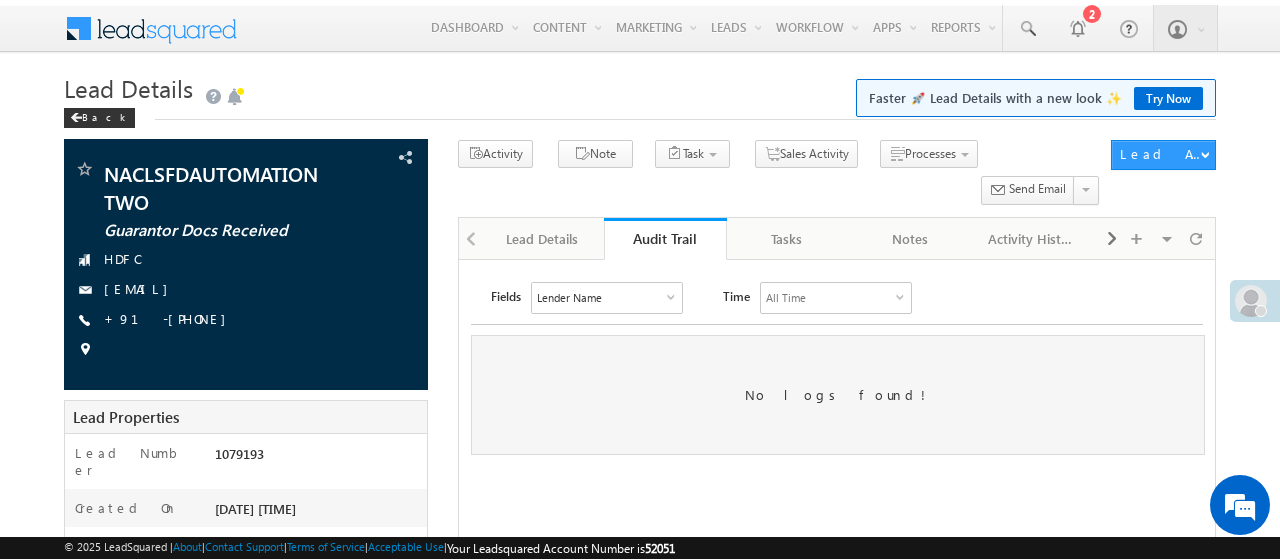 click on "Lender Name" at bounding box center [607, 298] 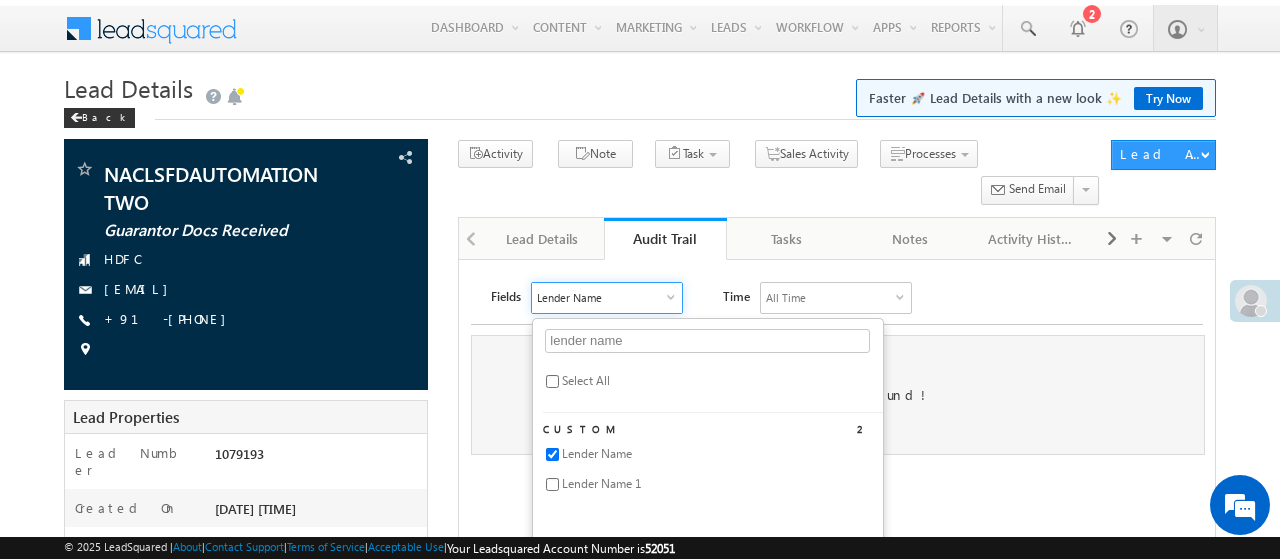 click on "Lender Name 1" at bounding box center (601, 483) 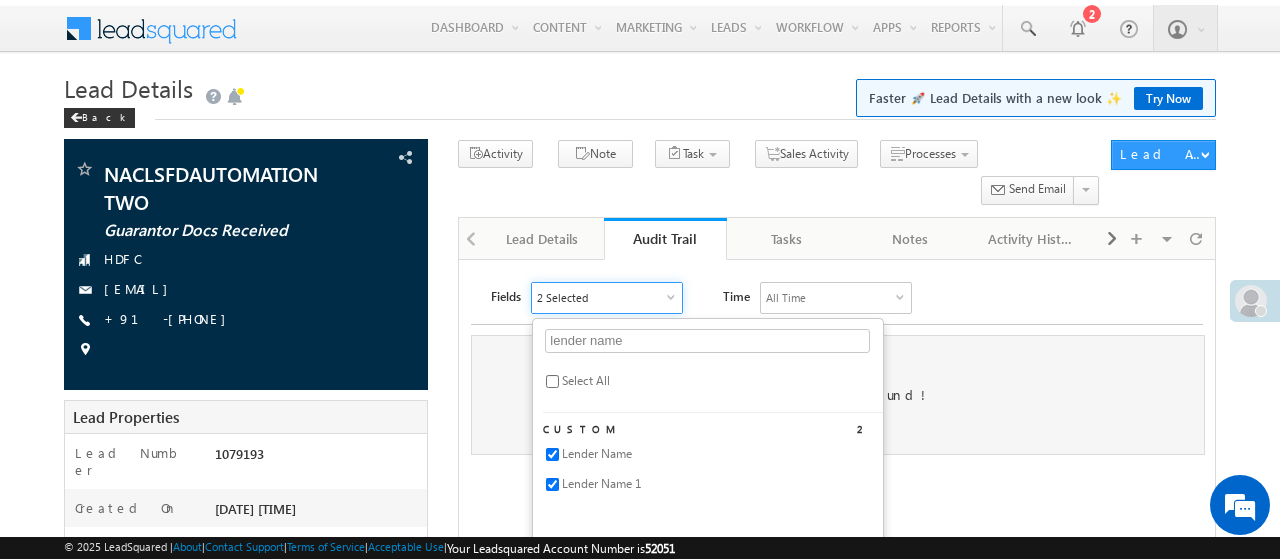 click on "Lead details
Lead Number
*
1079193
First Name" at bounding box center (837, 664) 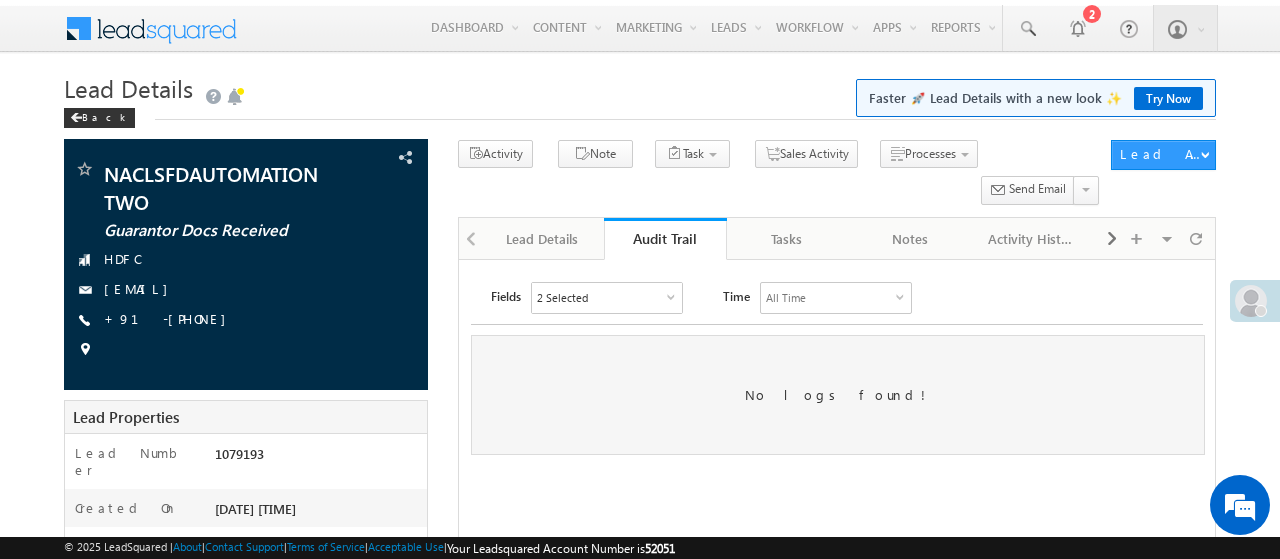 click on "2 Selected" at bounding box center [607, 298] 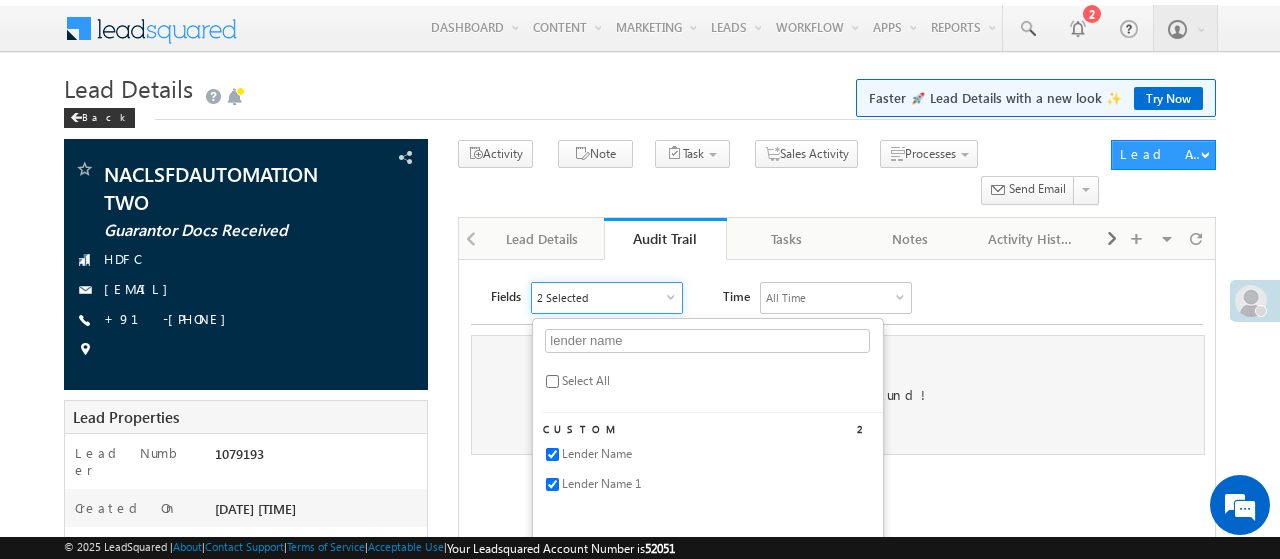click on "Lender Name" at bounding box center (597, 453) 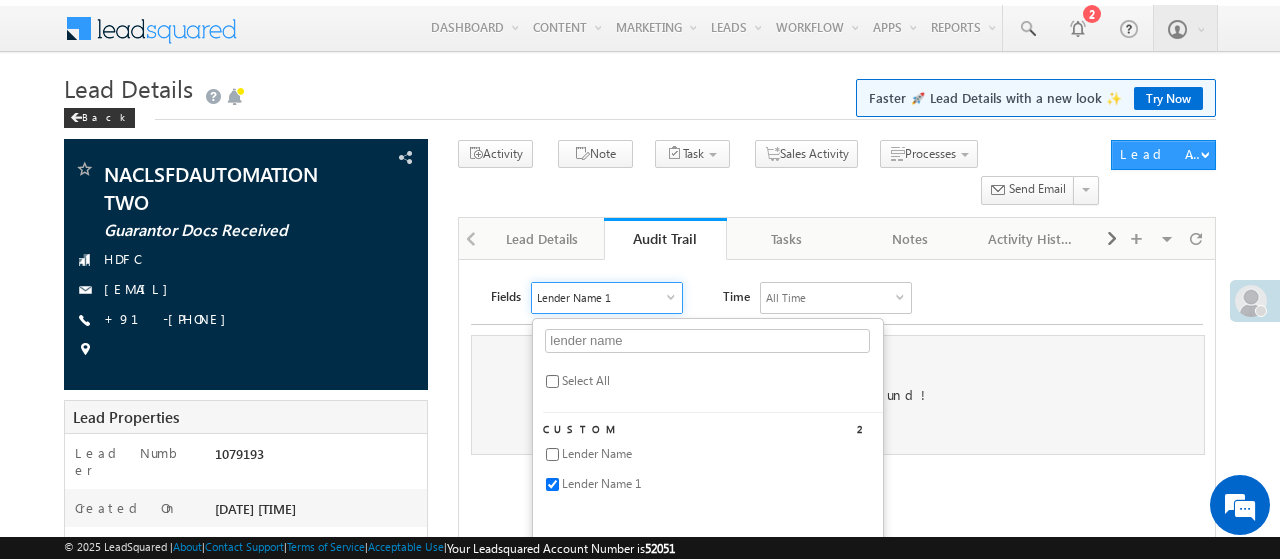 click on "Lender Name 1" at bounding box center (601, 483) 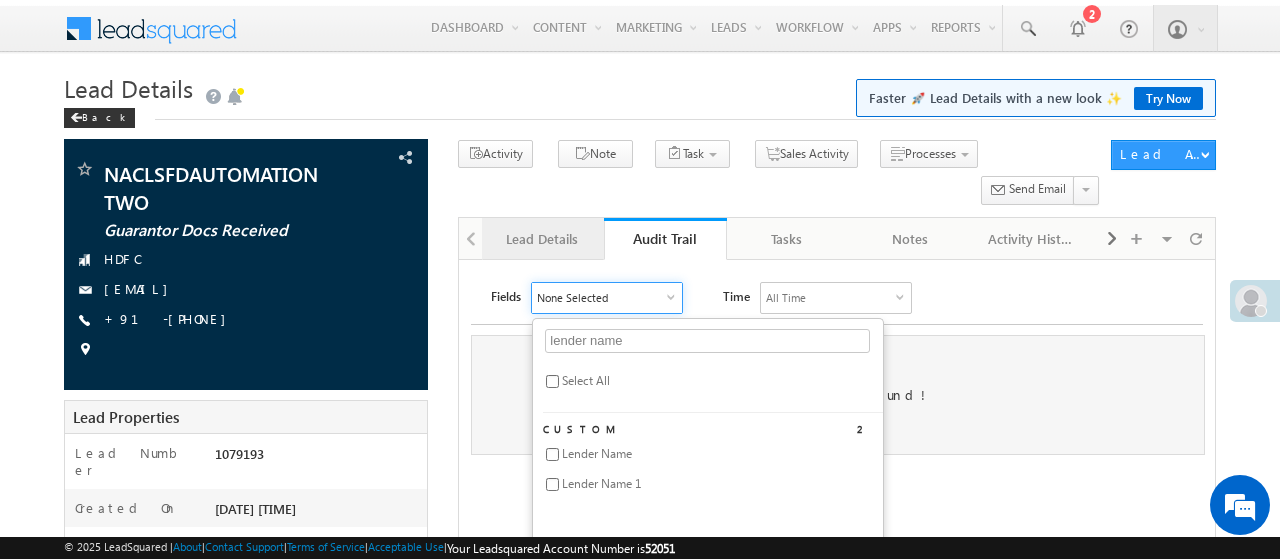 click on "Lead Details" at bounding box center (542, 239) 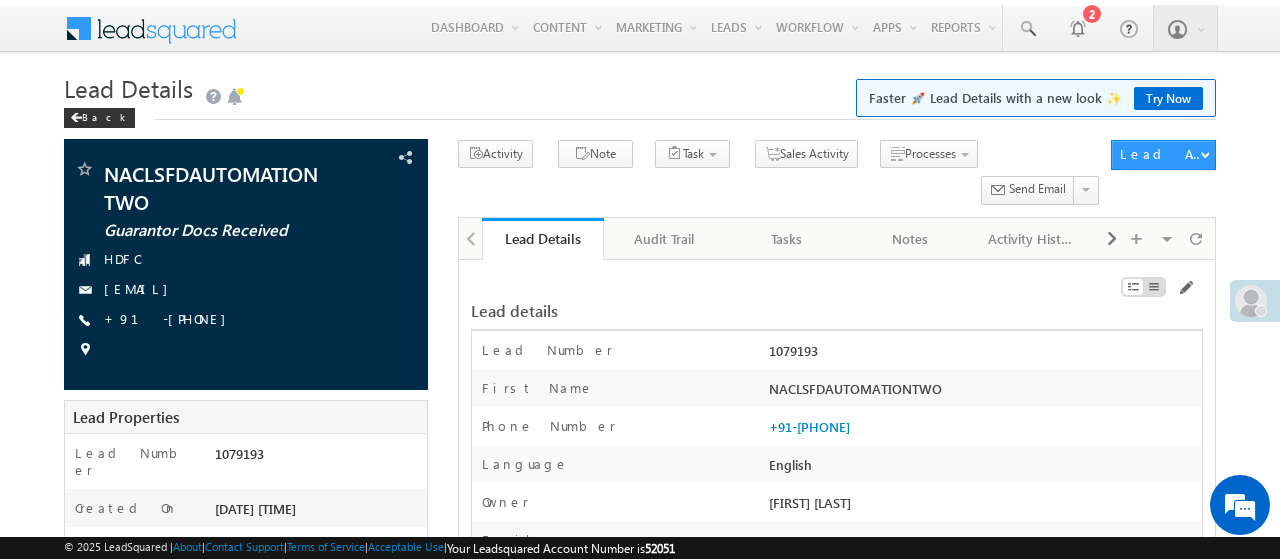 click on "Lead details" at bounding box center (837, 301) 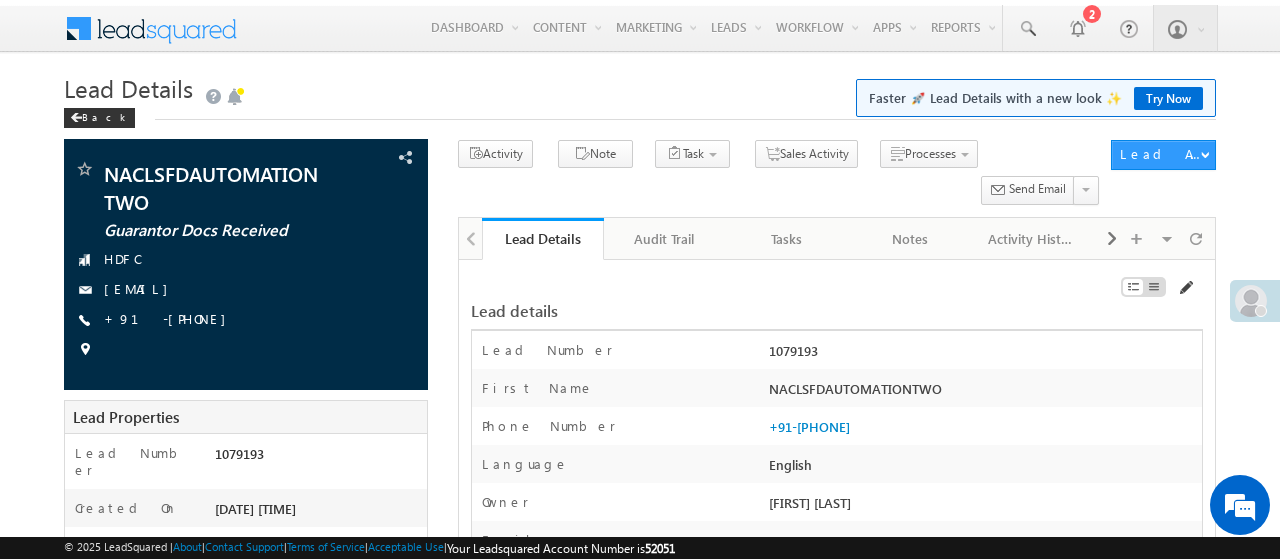 click at bounding box center [1185, 288] 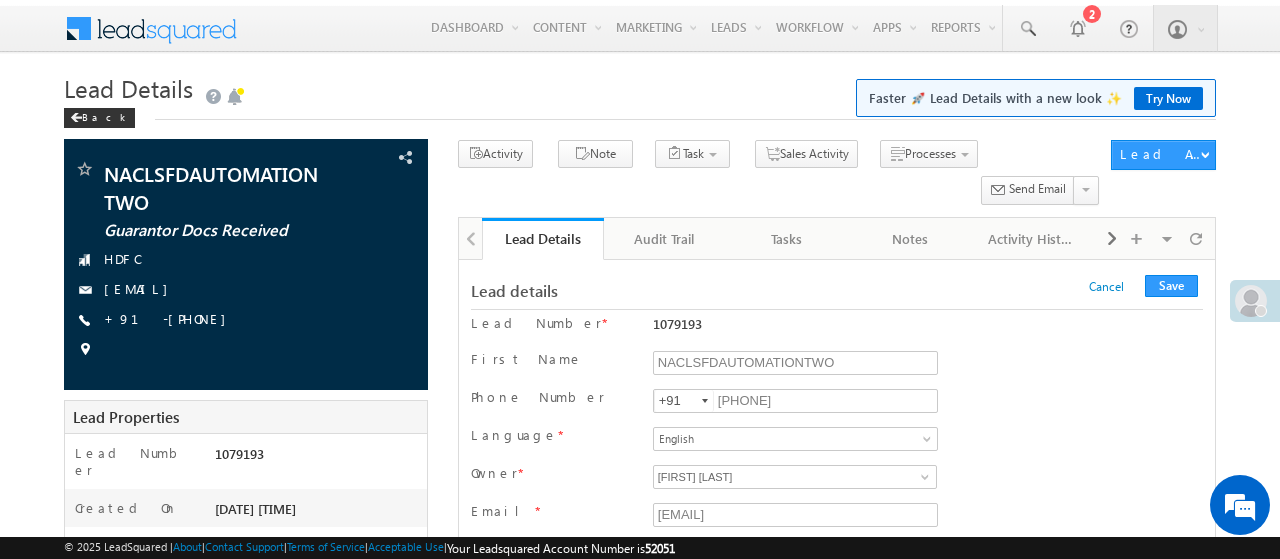 scroll, scrollTop: 16295, scrollLeft: 0, axis: vertical 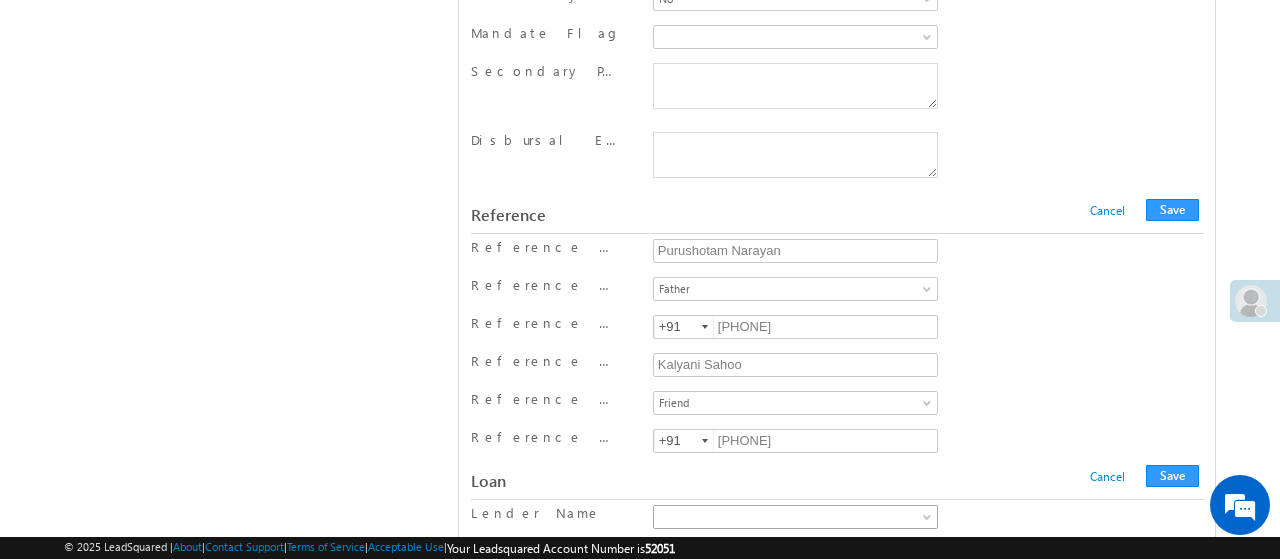 click at bounding box center (792, 517) 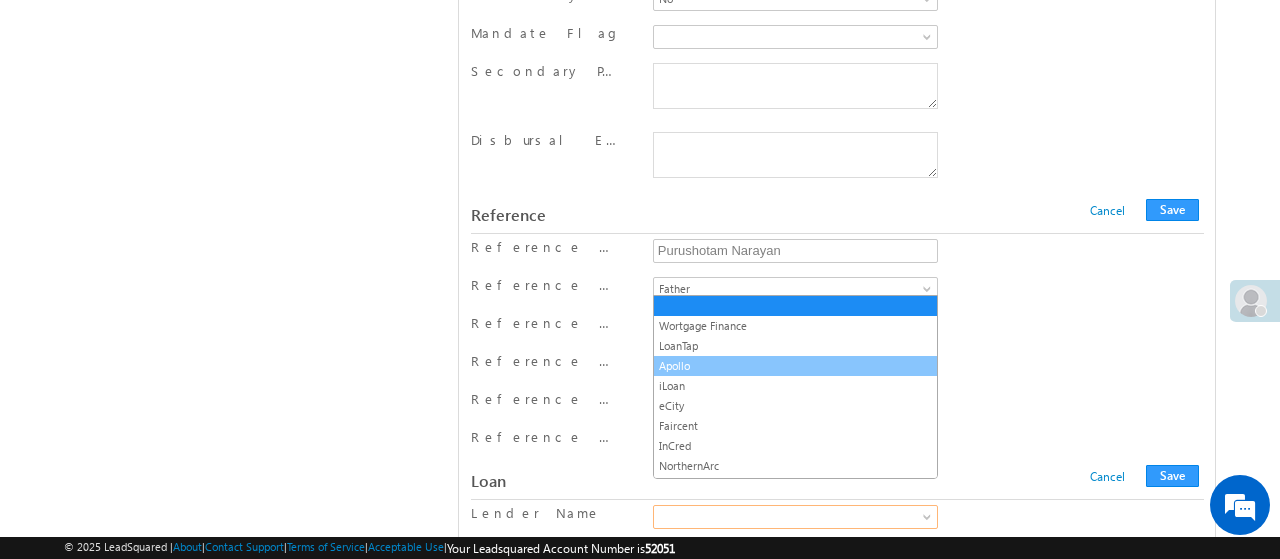 scroll, scrollTop: 1, scrollLeft: 0, axis: vertical 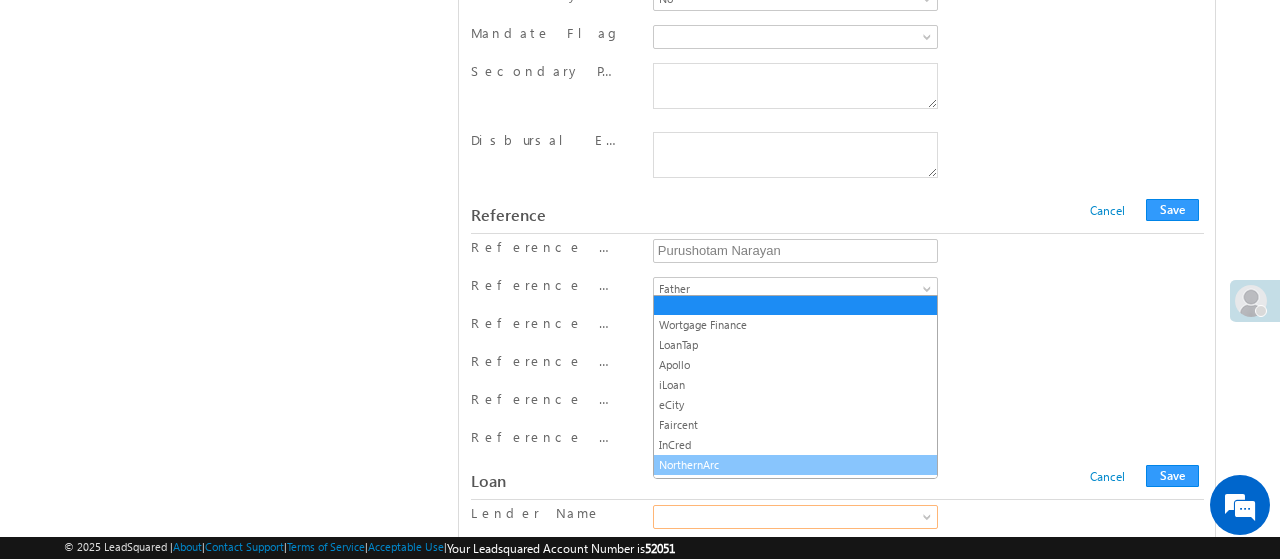 click on "NorthernArc" at bounding box center [796, 465] 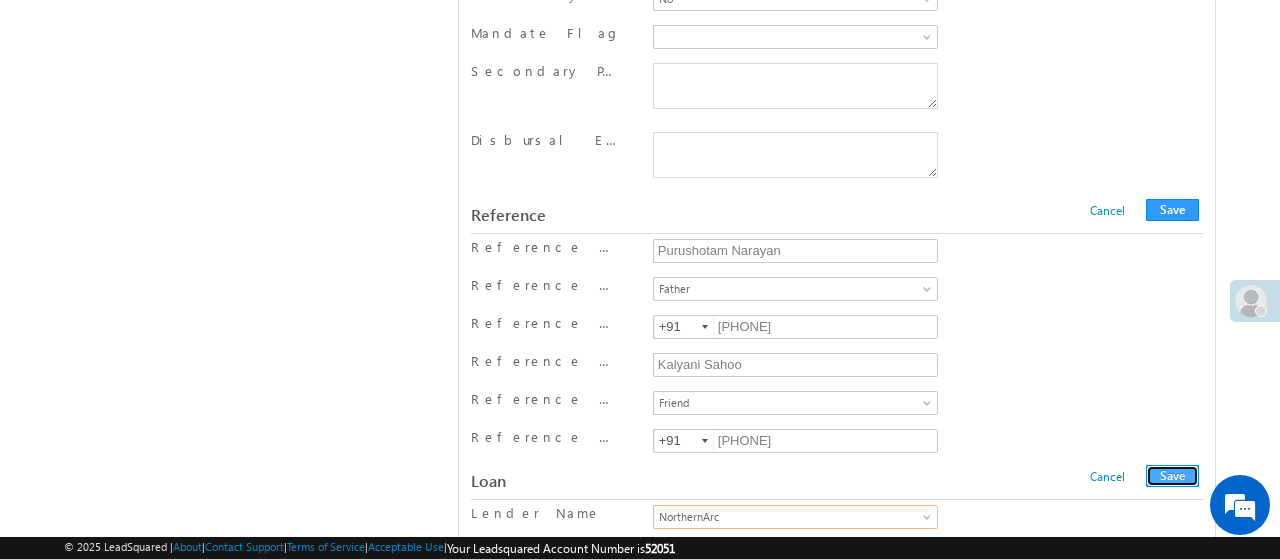 click on "Save" at bounding box center (1172, 476) 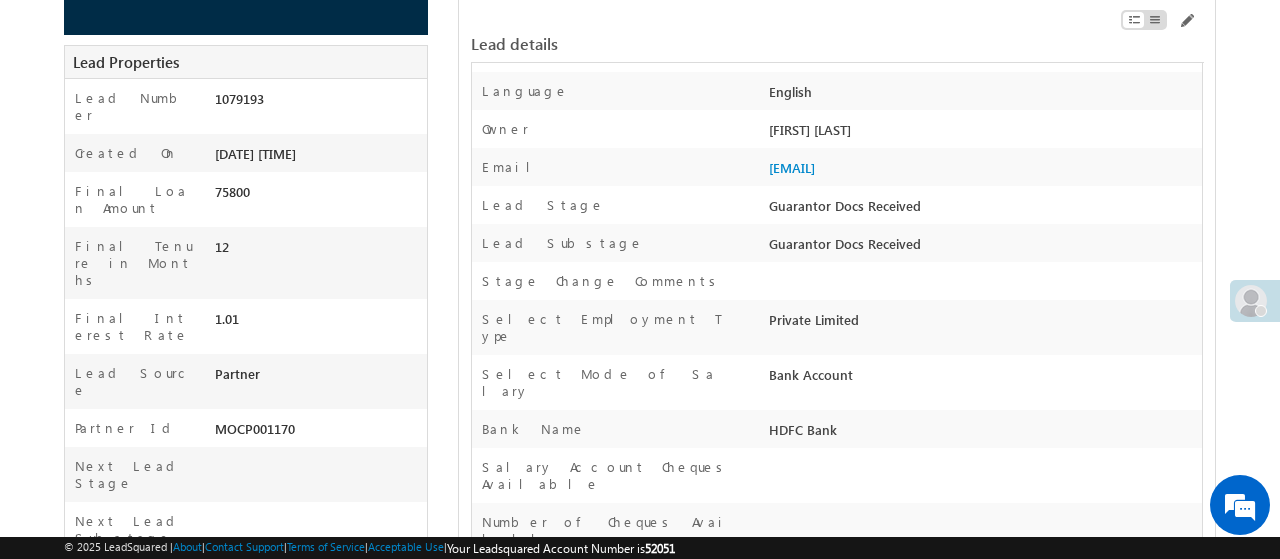 scroll, scrollTop: 0, scrollLeft: 0, axis: both 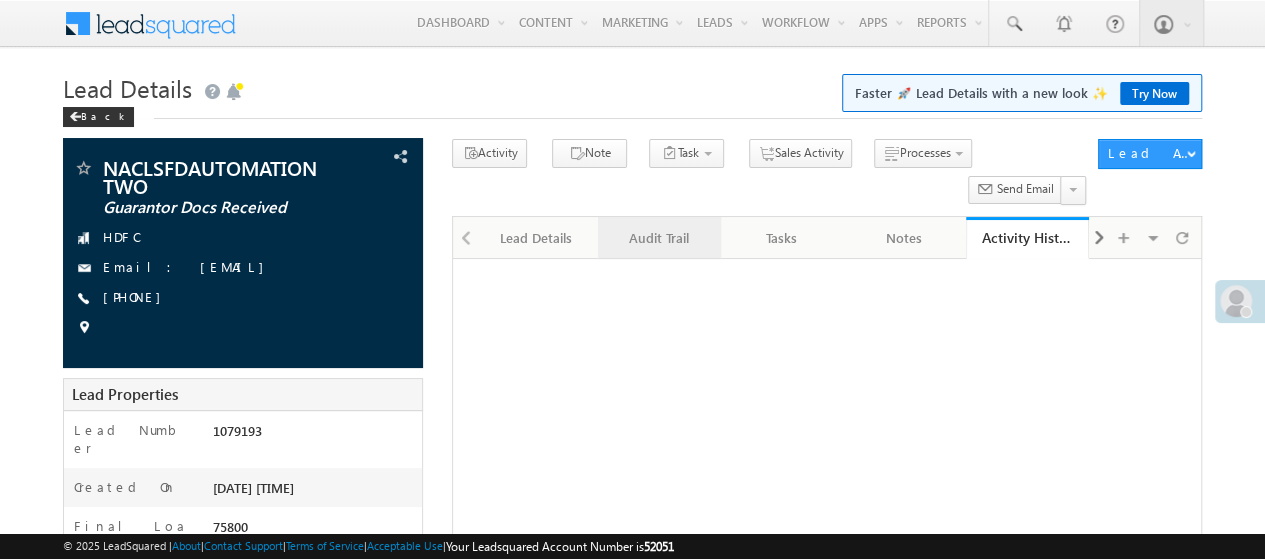click on "Audit Trail" at bounding box center [658, 238] 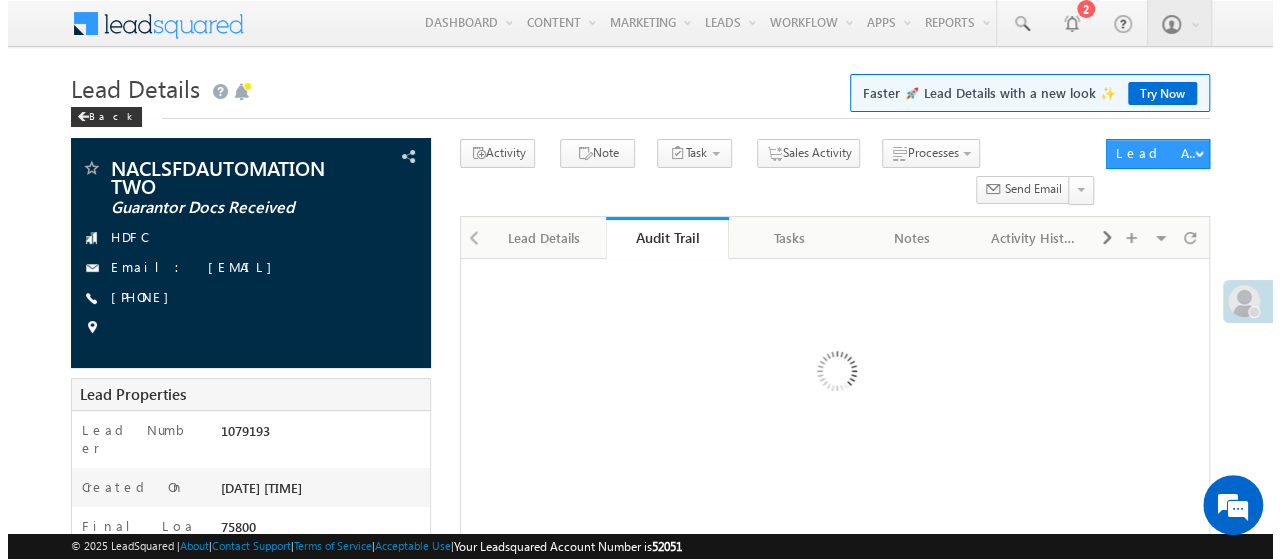 scroll, scrollTop: 0, scrollLeft: 0, axis: both 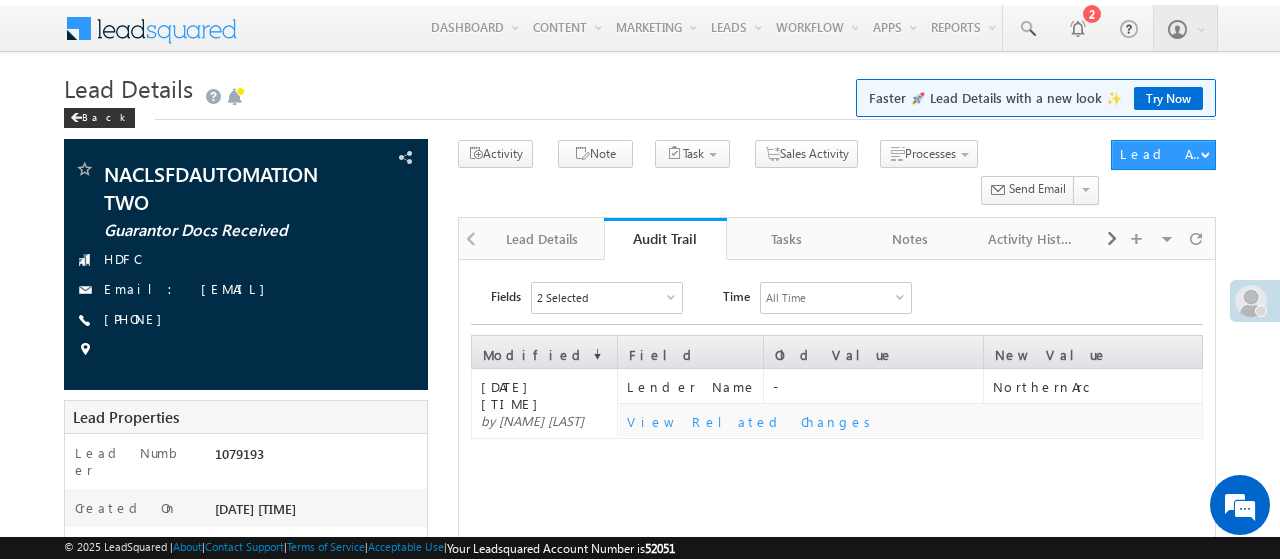 click on "2 Selected" at bounding box center [607, 298] 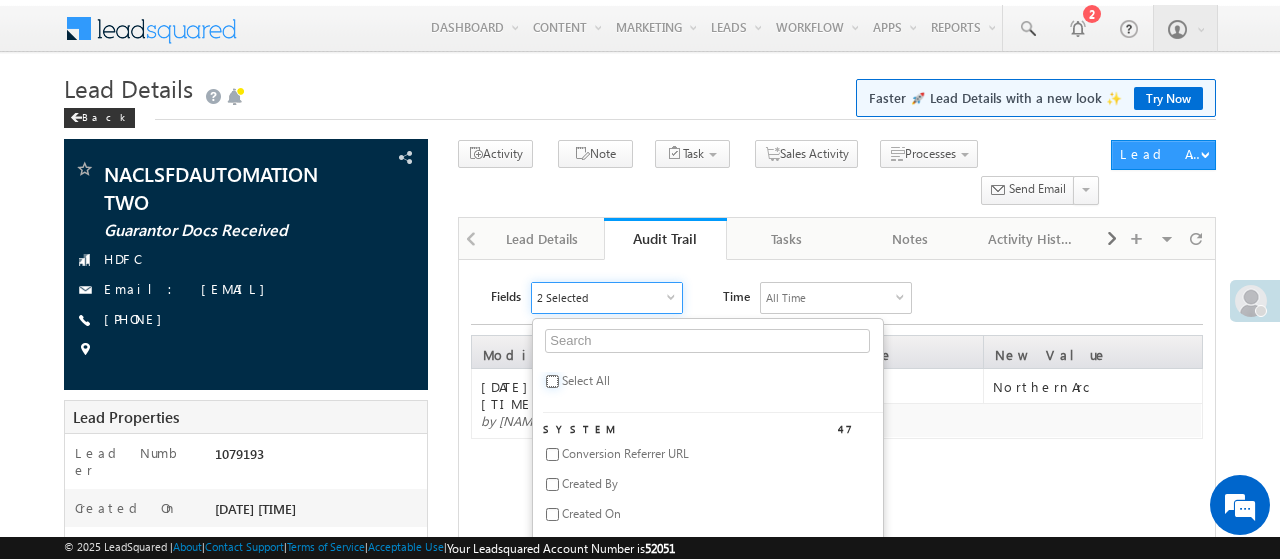 click at bounding box center [552, 381] 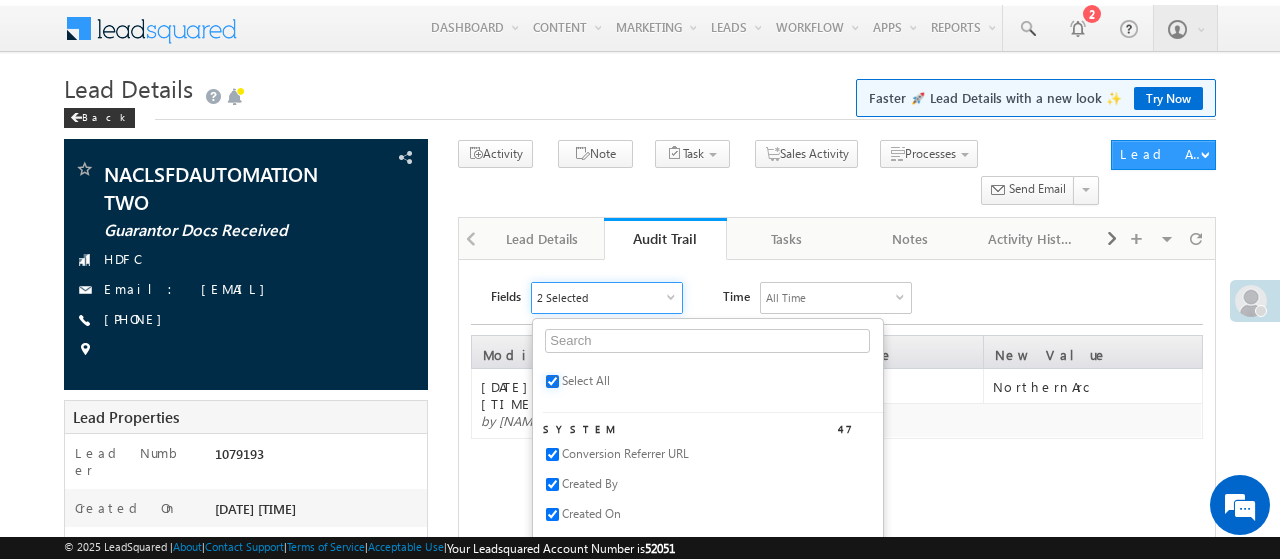 checkbox on "true" 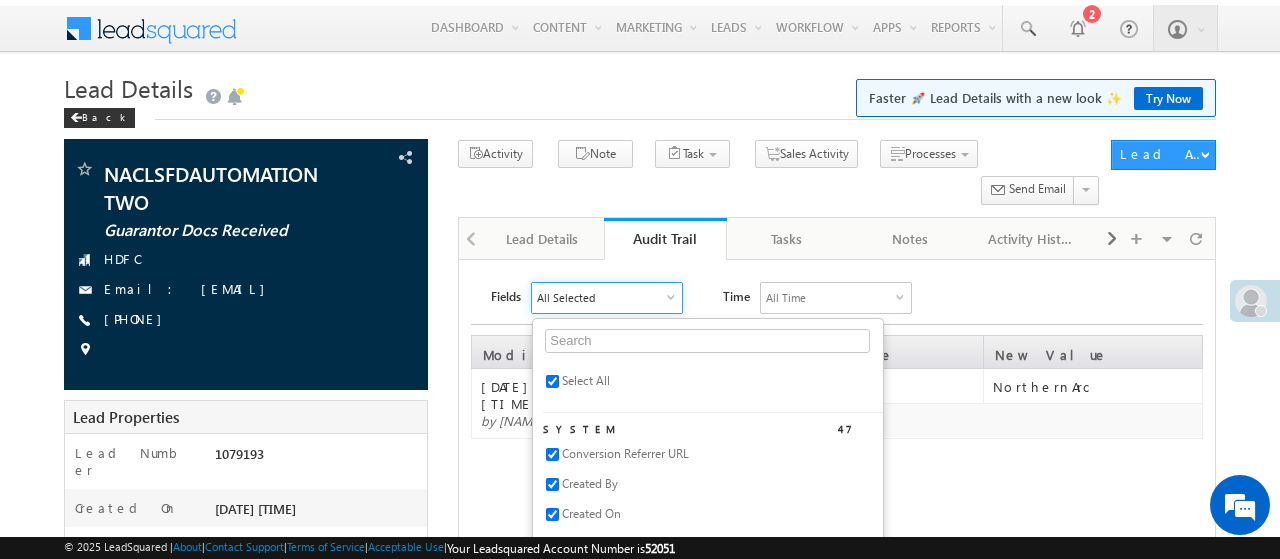 click on "Fields
All Selected
Select All System 47 Conversion Referrer URL Created By Created On Current Opt In Status Do Not Call Do Not Email Do Not Track Email Engagement Score Facebook First Name Google Plus Gtalk User Last Name Last Opt In Email Sent Date Latitude Lead Age Lead Number Lead Origin Lead Score Lead Source Lead Stage LinkedIn Longitude Mailing Preferences Mobile Number Modified By Modified On Notes Opt In Date Opt In Details Order Value Owner Phone Number Photo Url Prospect Creation Date QualityScore01 Sales Groups Skype Name Source Campaign Source Content Source IP Address Source Medium Source Referrer URL Time Zone Twitter Website Custom 547 AA 30 day status AA Eligibility AA Name AA Rejection Remarks AA Rejection Sub Reasons Aadhaar Address Type Aadhar Remarks Aadhar Upload Source Aadhar Upload Status ABB on Representation date Account Holder Name Match Additional document for address" at bounding box center (847, 298) 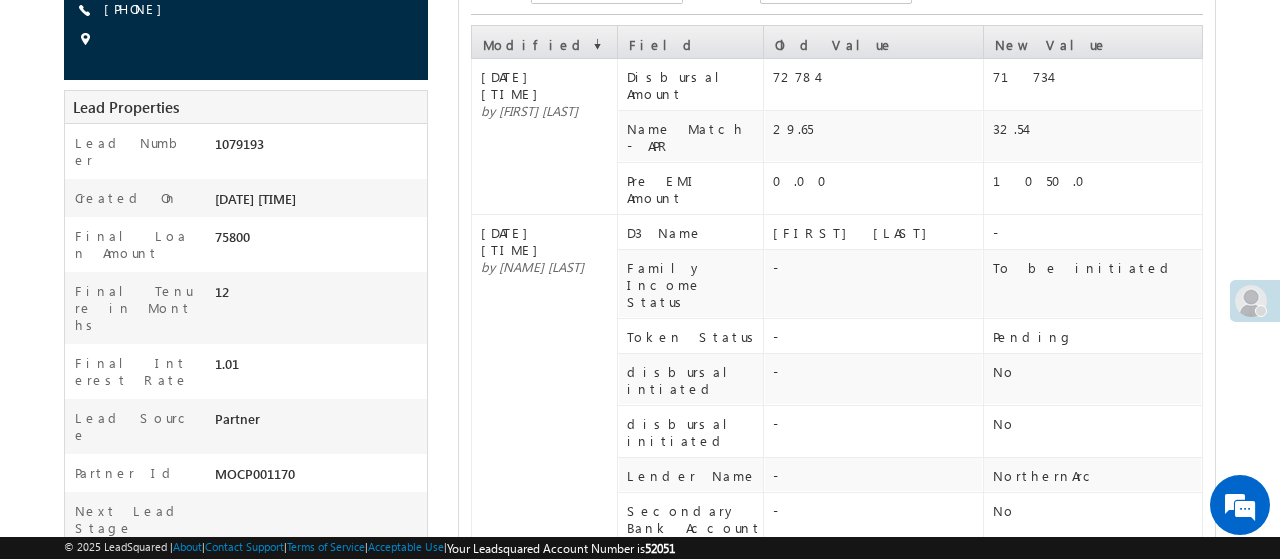 scroll, scrollTop: 0, scrollLeft: 0, axis: both 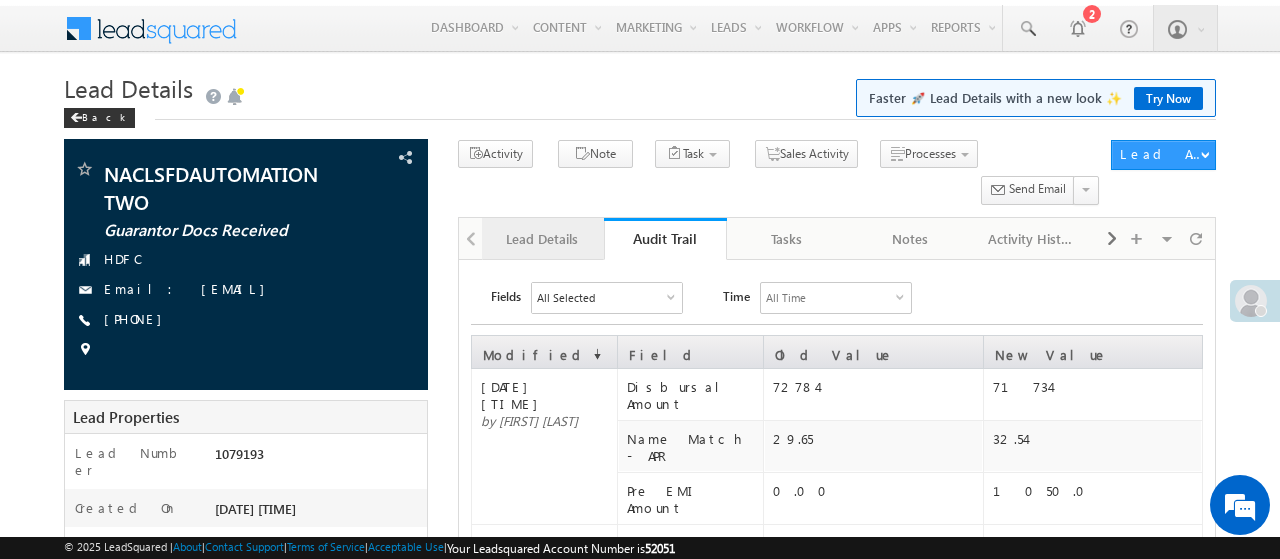 click on "Lead Details" at bounding box center [542, 239] 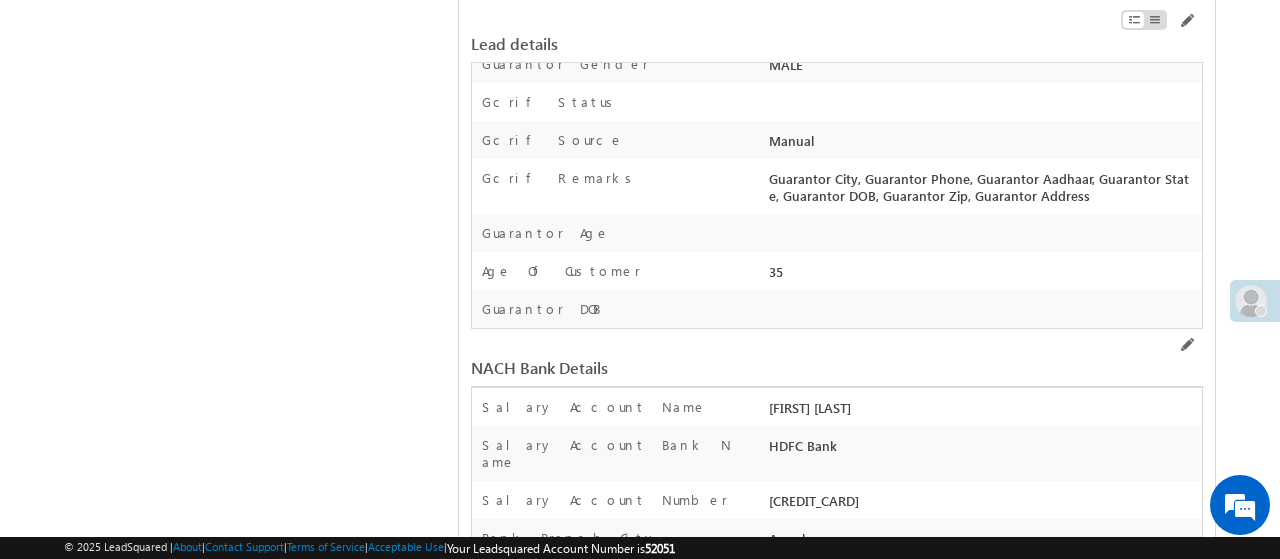 scroll, scrollTop: 683, scrollLeft: 0, axis: vertical 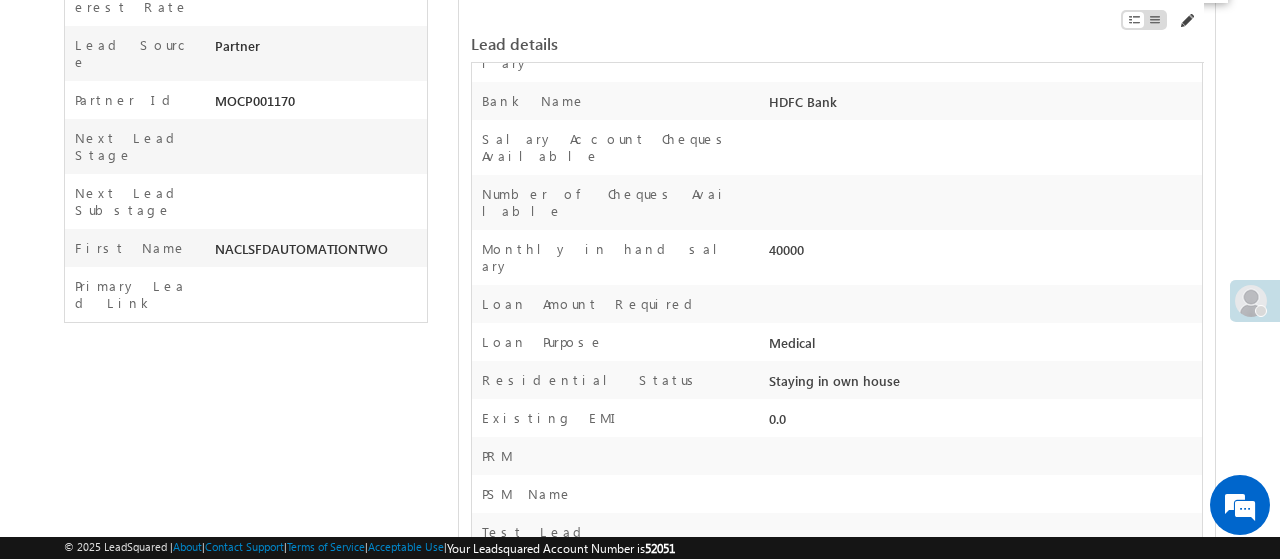 click at bounding box center (1186, 21) 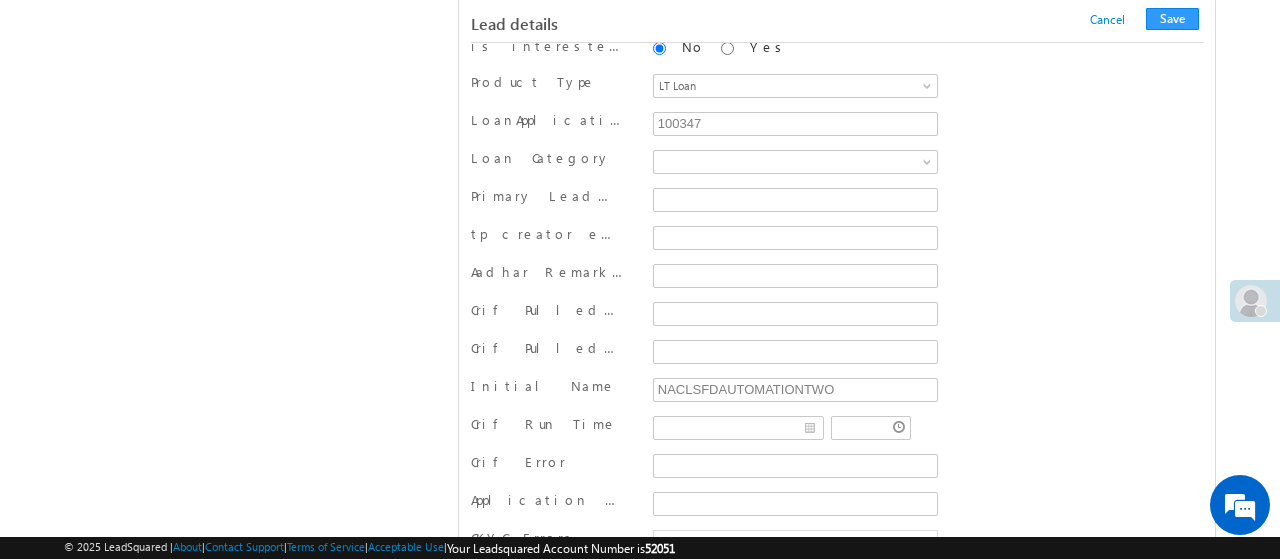 scroll, scrollTop: 2232, scrollLeft: 0, axis: vertical 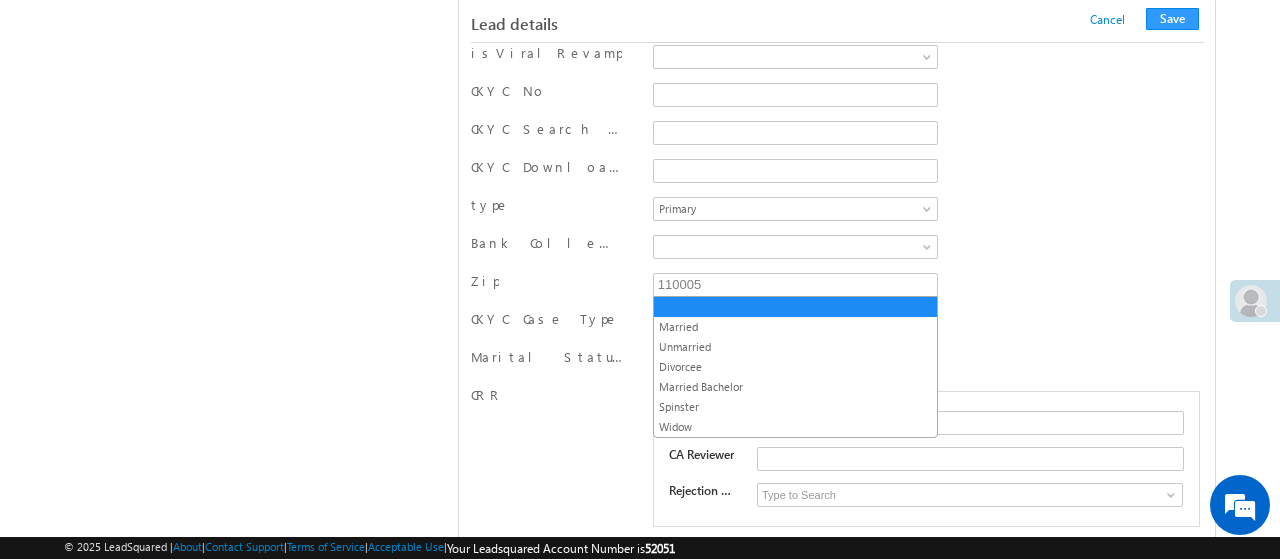click at bounding box center (792, 361) 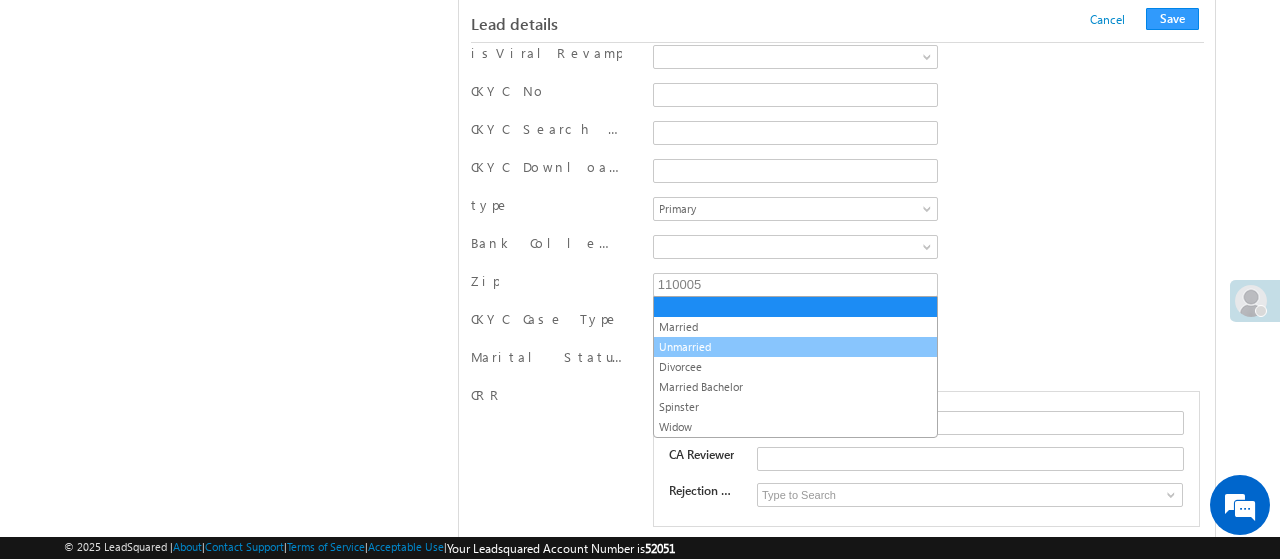 click on "Unmarried" at bounding box center [796, 347] 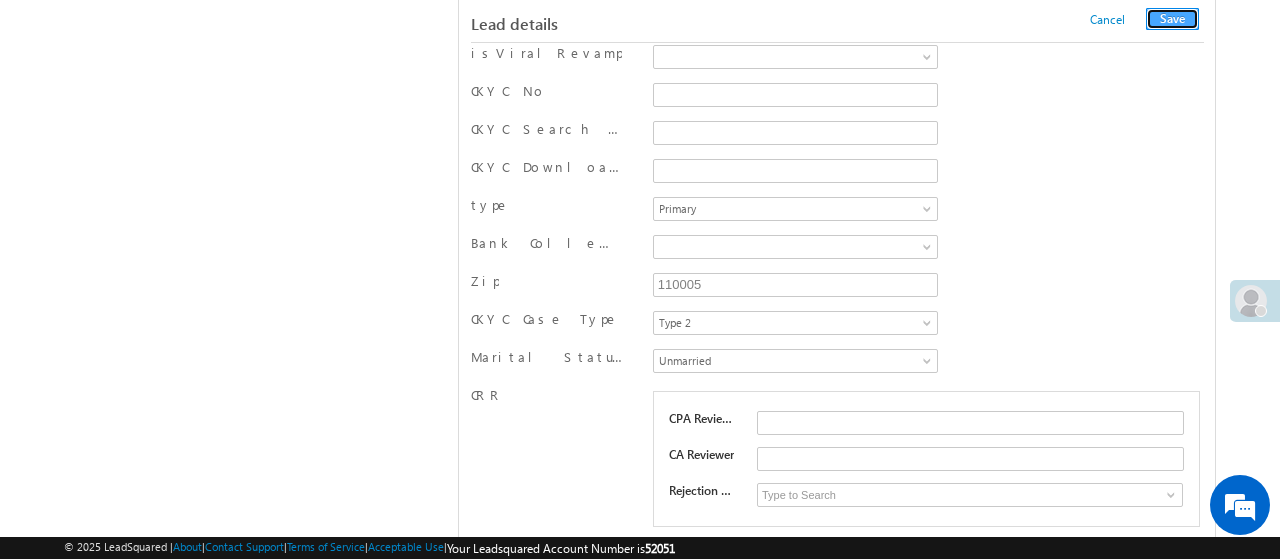 click on "Save" at bounding box center (1172, 19) 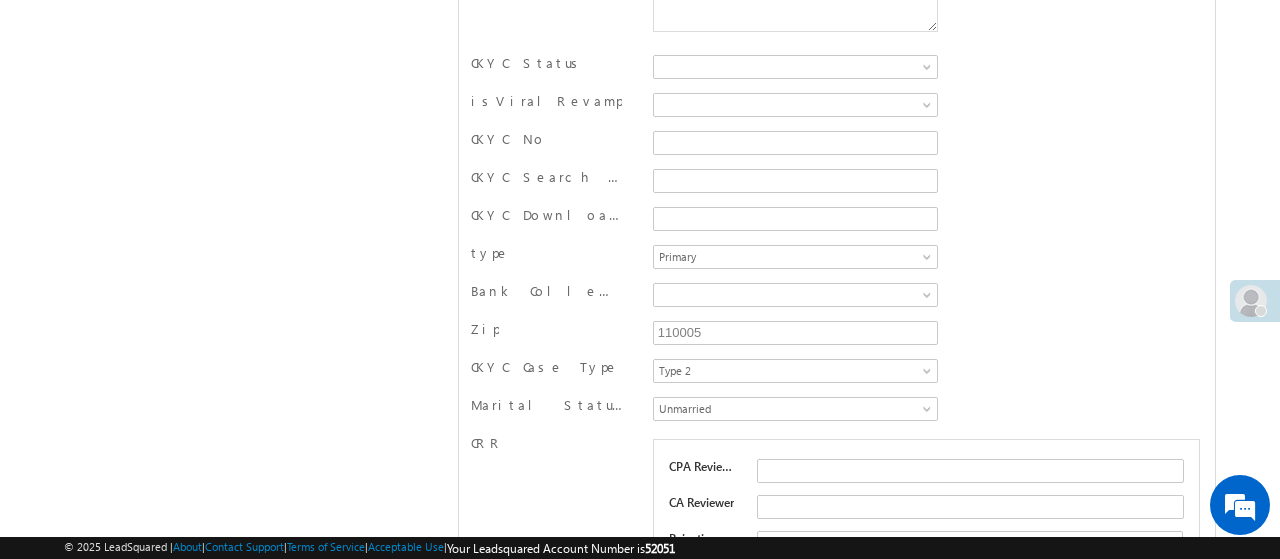 scroll, scrollTop: 0, scrollLeft: 0, axis: both 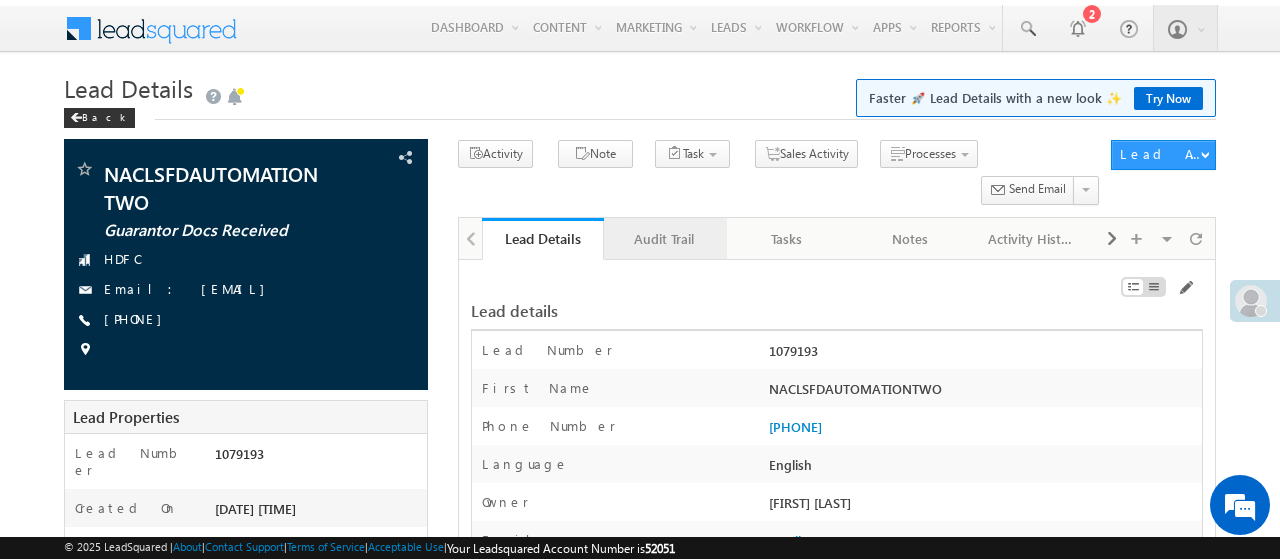 click on "Audit Trail" at bounding box center (664, 239) 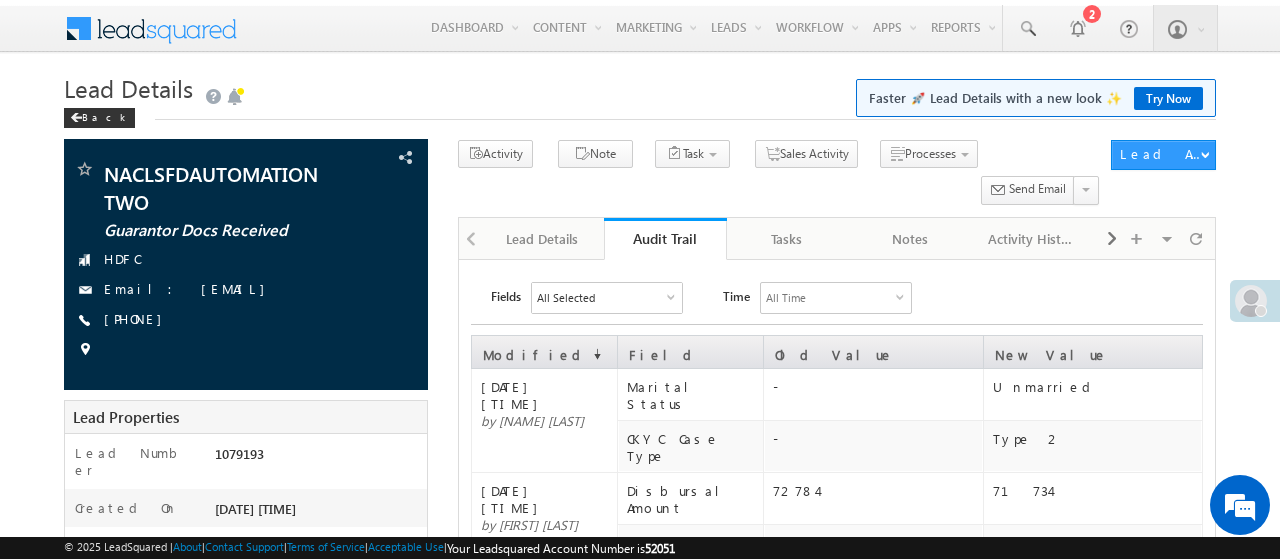 click on "Audit Trail" at bounding box center [665, 239] 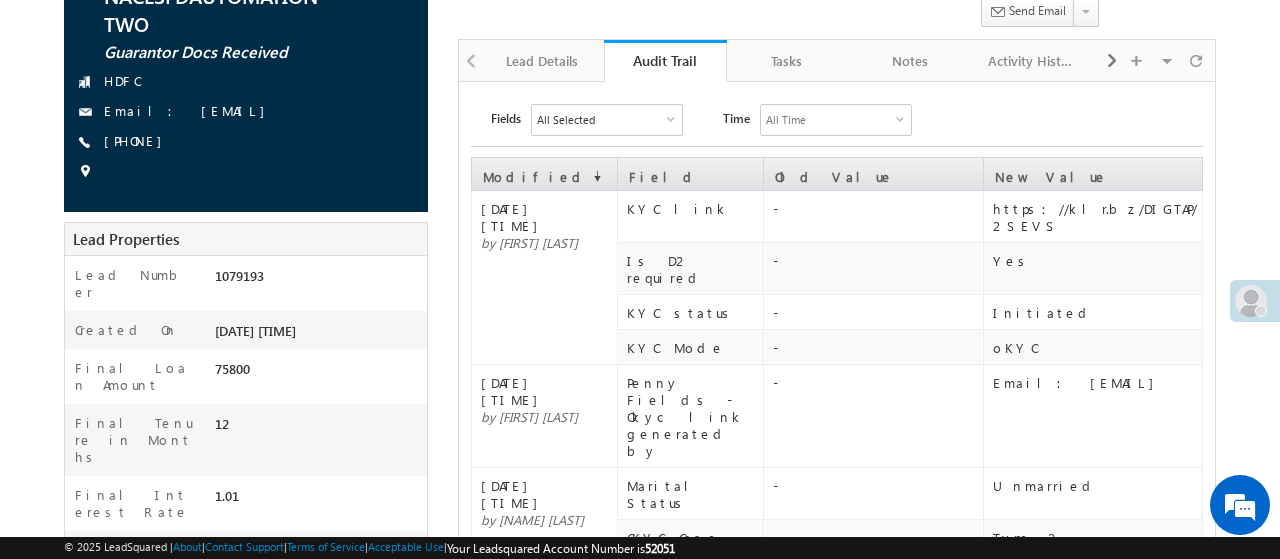 scroll, scrollTop: 0, scrollLeft: 0, axis: both 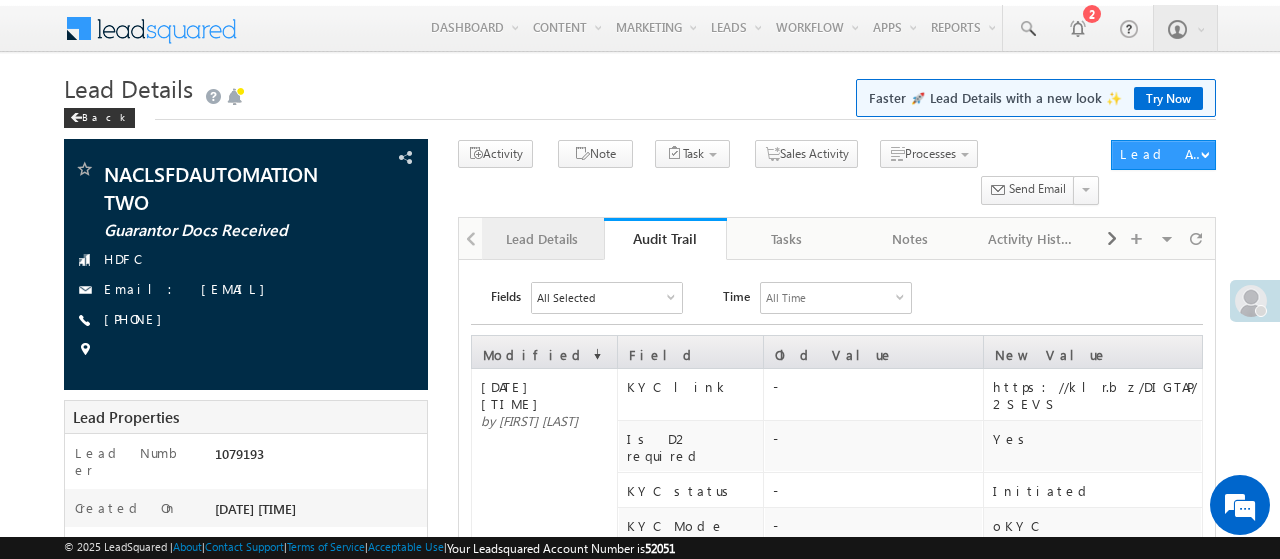 click on "Lead Details" at bounding box center (542, 239) 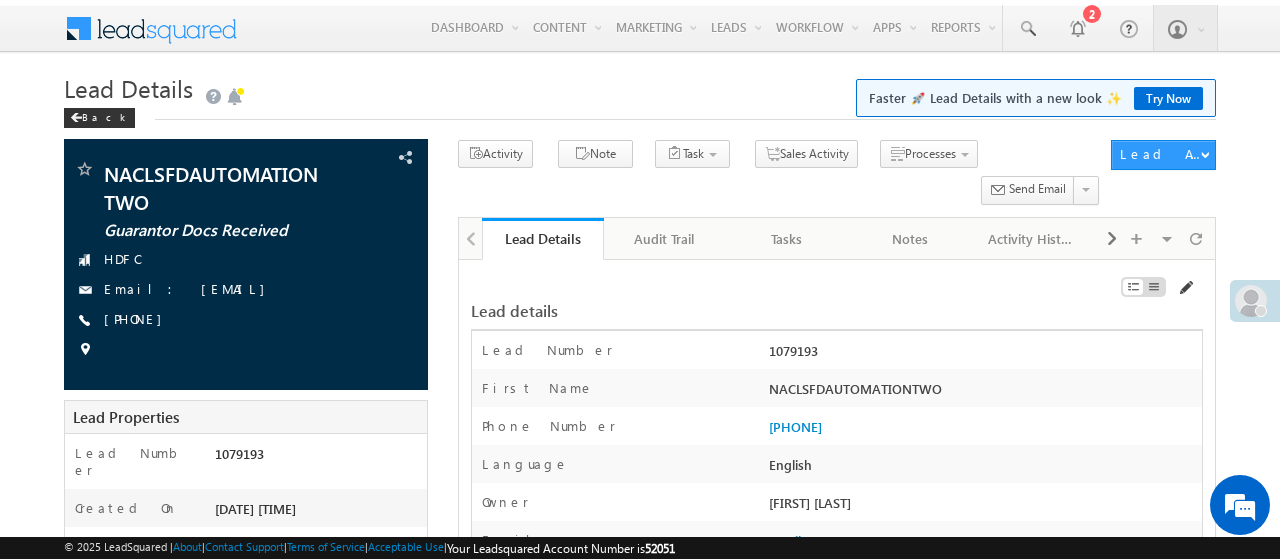 click at bounding box center (1185, 288) 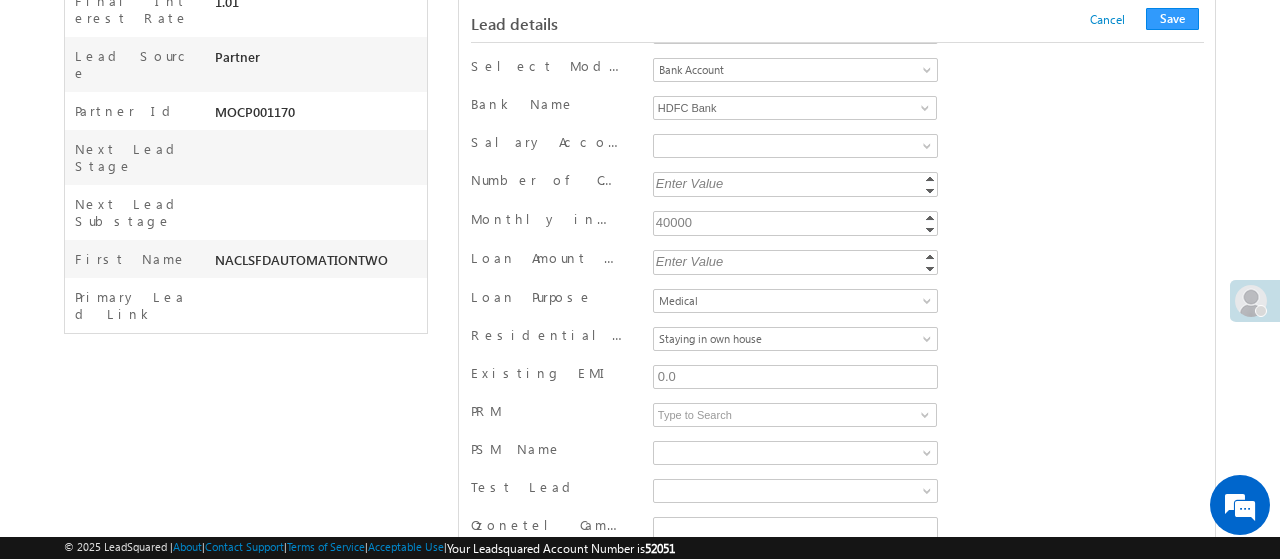 scroll, scrollTop: 1642, scrollLeft: 0, axis: vertical 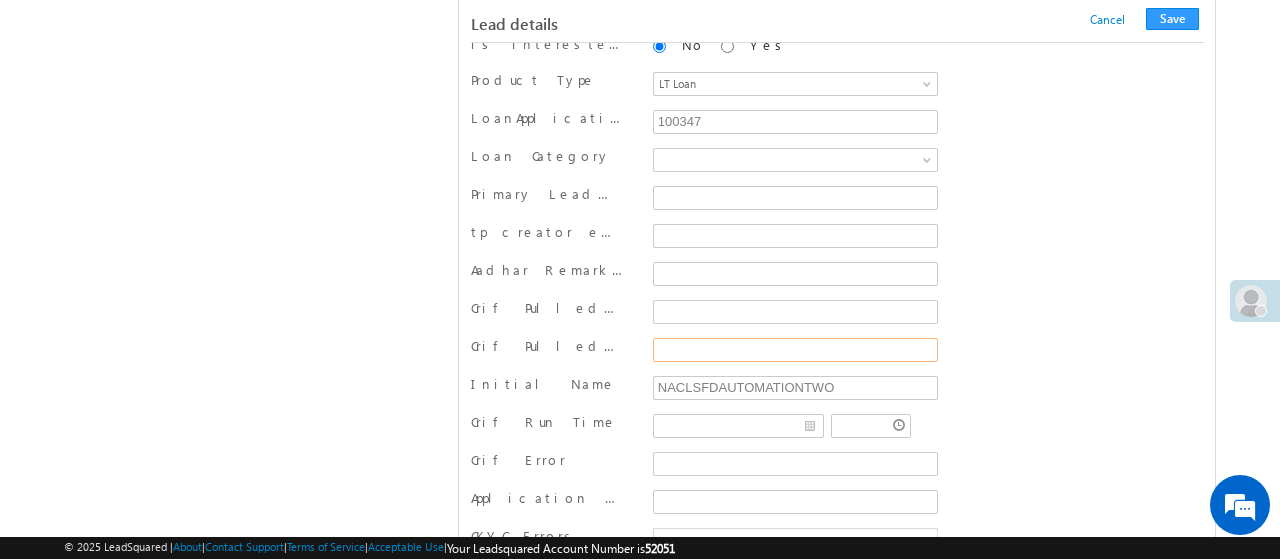 click on "Crif Pulled Status" at bounding box center [796, 350] 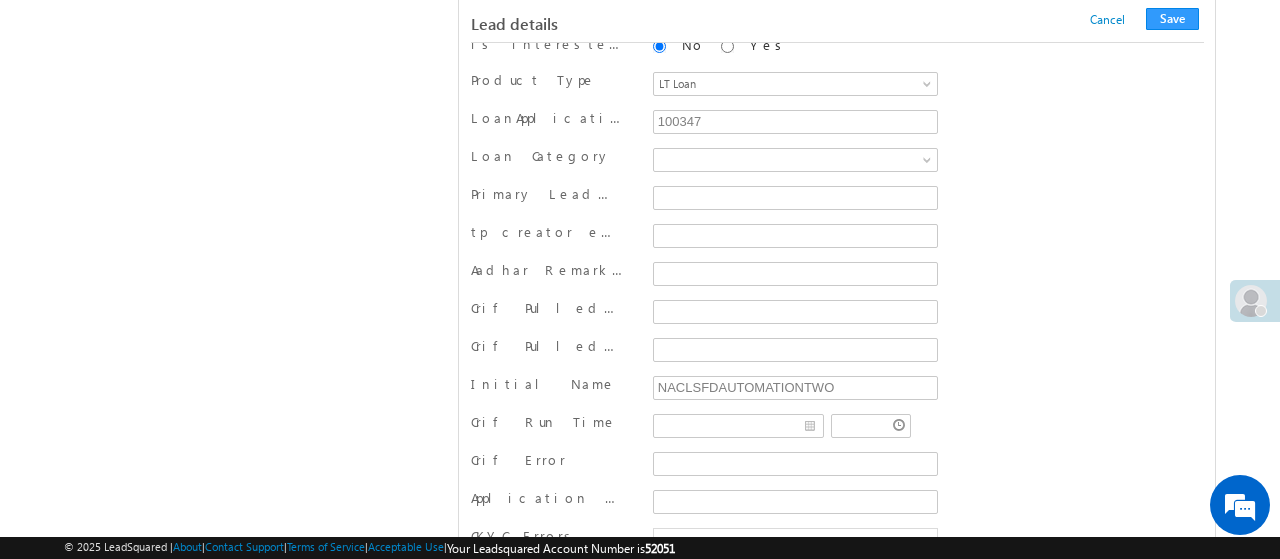 click on "Regular Loan Top Up Loan Repeat Loan" at bounding box center (795, 162) 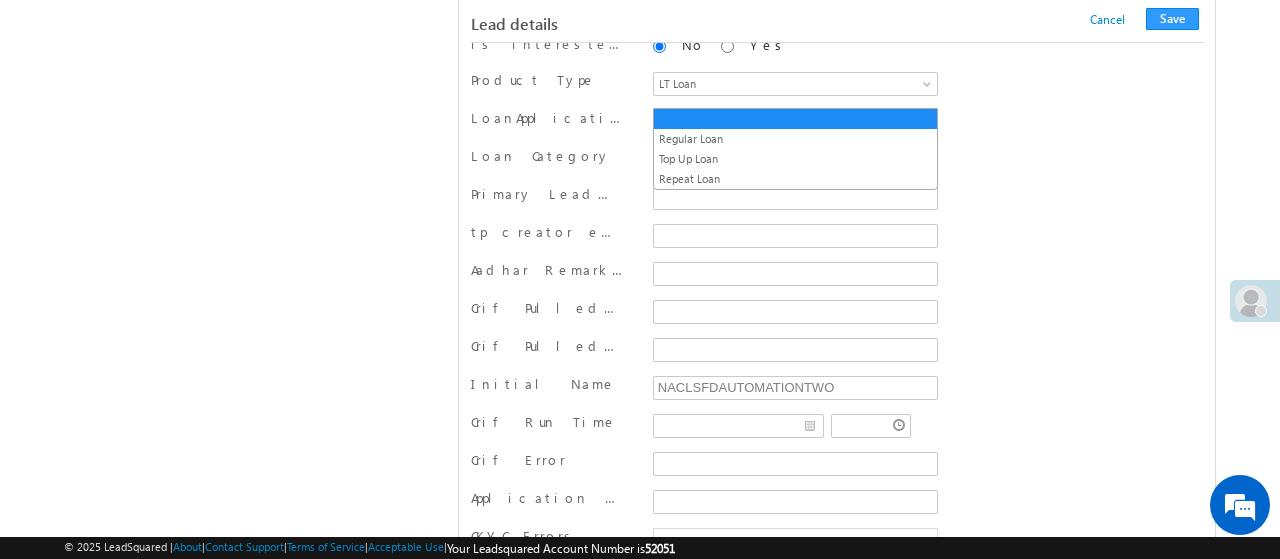 click at bounding box center [792, 160] 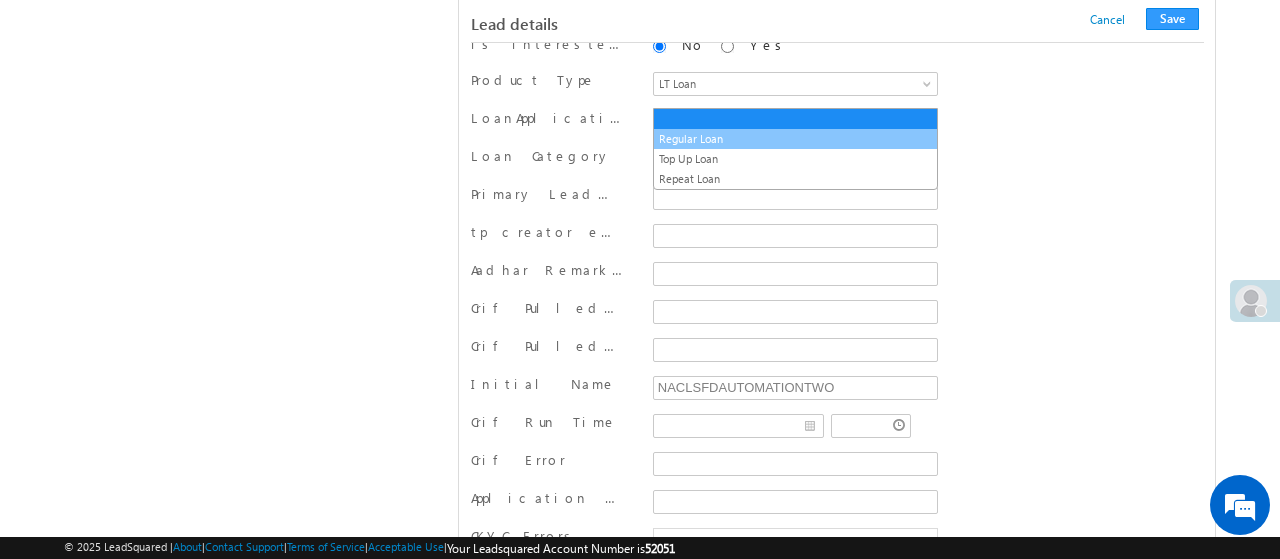 click on "Regular Loan" at bounding box center (796, 139) 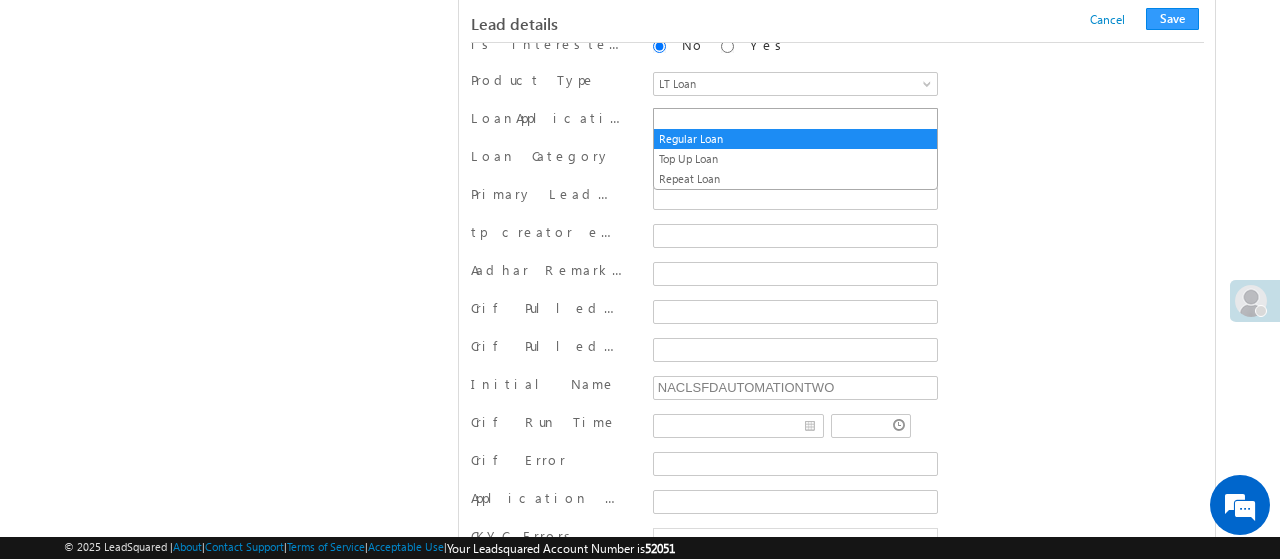 click on "Regular Loan" at bounding box center [792, 160] 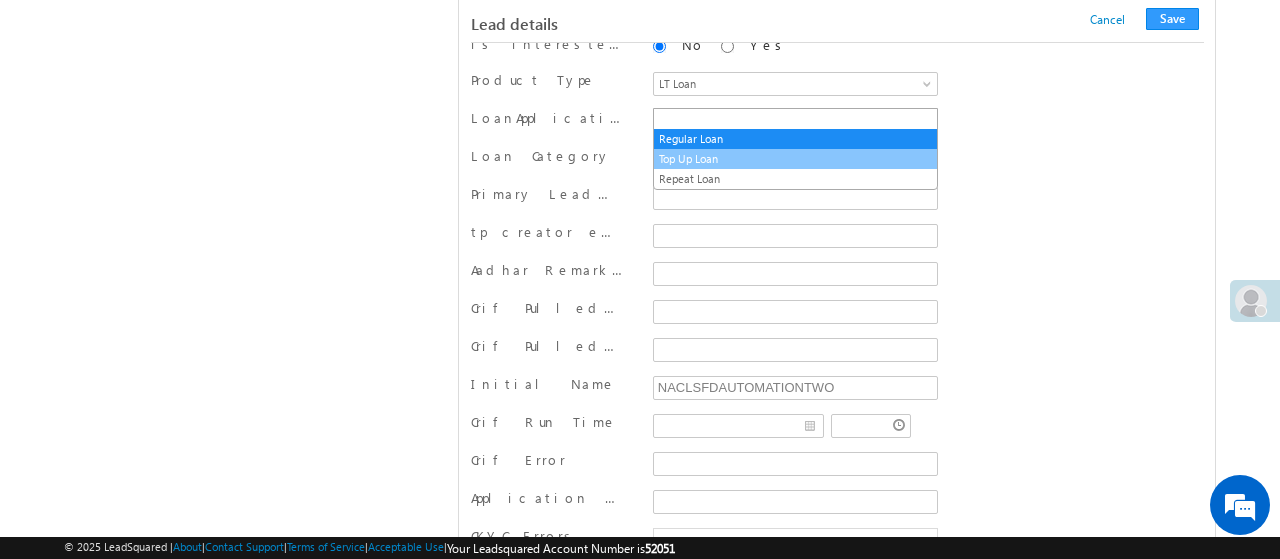 scroll, scrollTop: 1638, scrollLeft: 0, axis: vertical 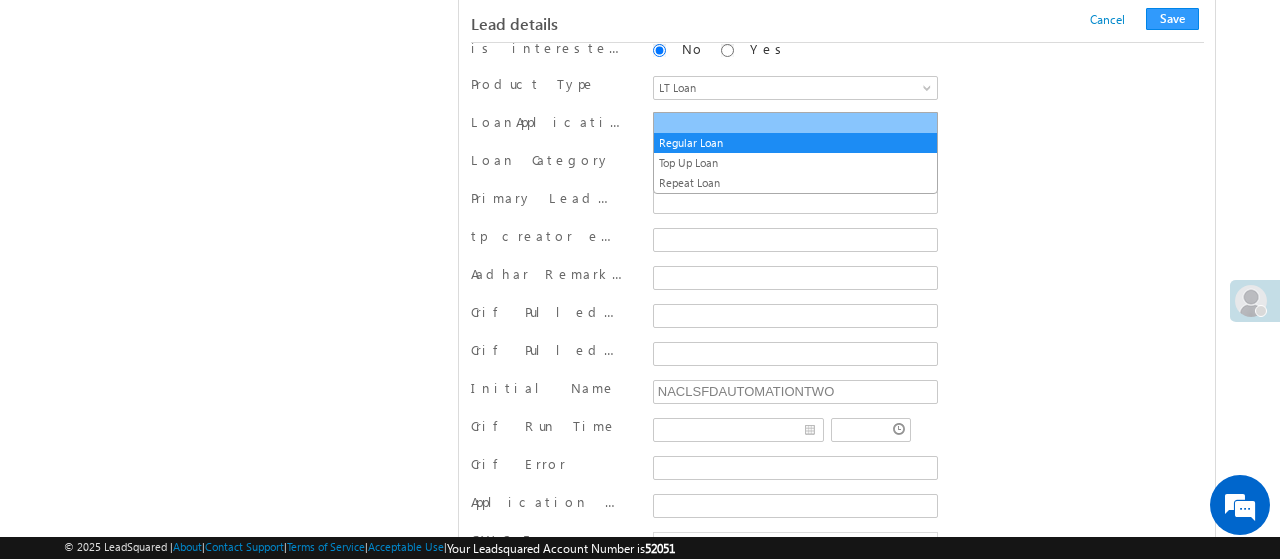 click at bounding box center [796, 123] 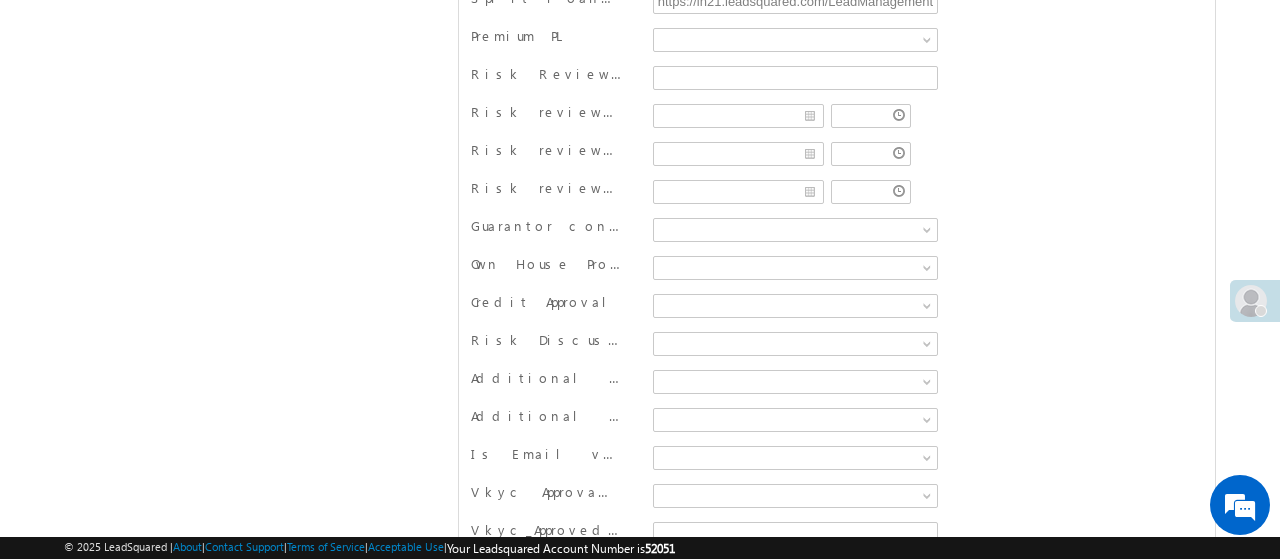 scroll, scrollTop: 5170, scrollLeft: 0, axis: vertical 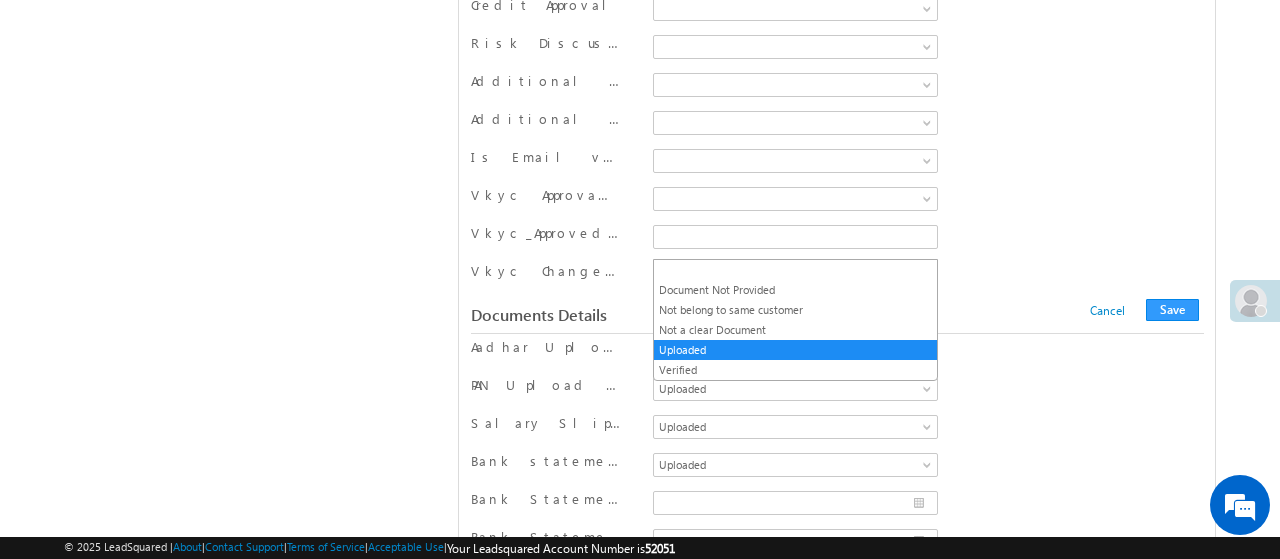 click on "Uploaded" at bounding box center (792, 351) 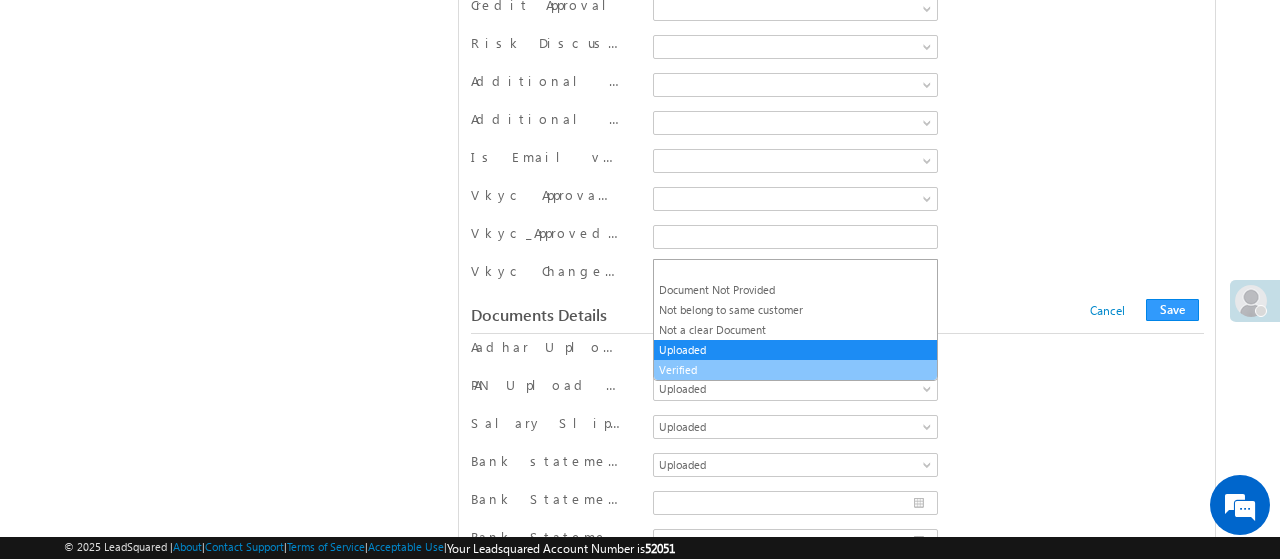 click on "Verified" at bounding box center [796, 370] 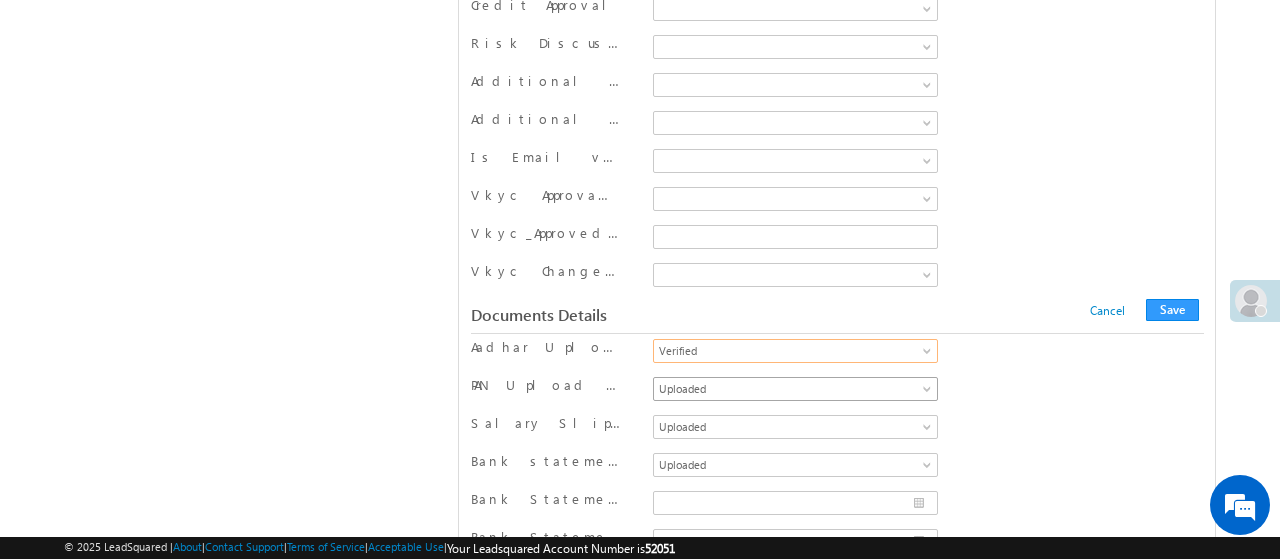 click on "Uploaded" at bounding box center [792, 389] 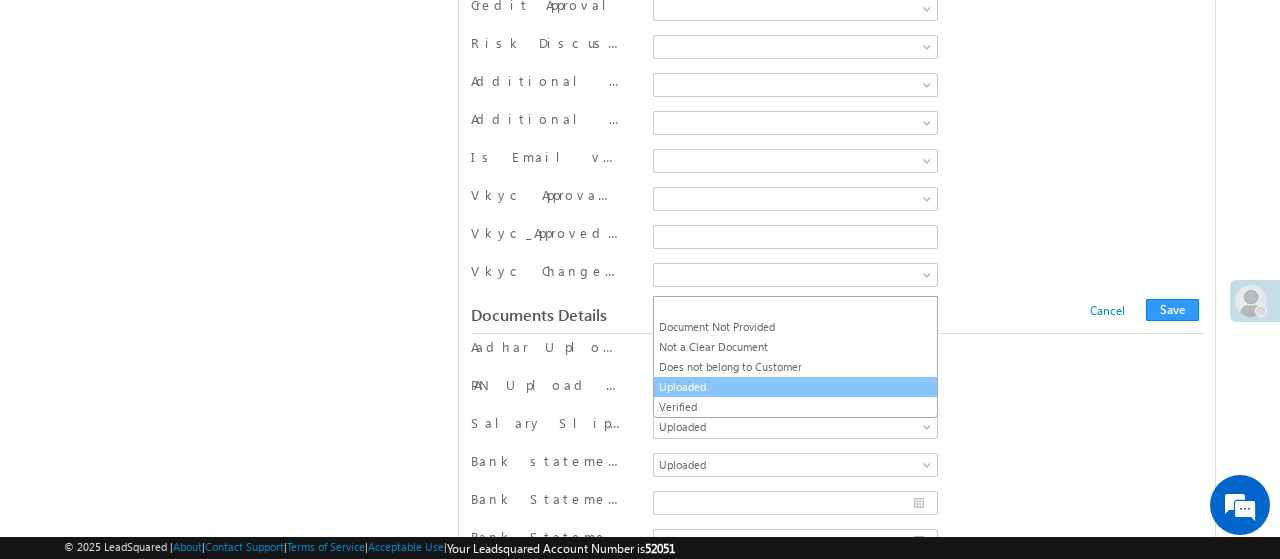 click on "Uploaded" at bounding box center (796, 387) 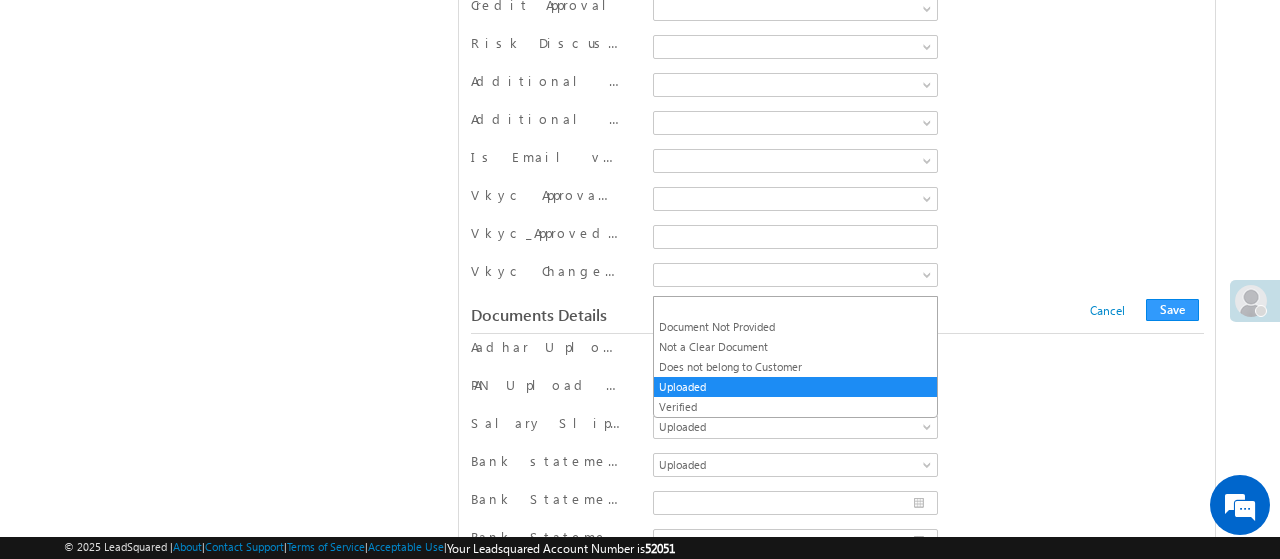 click on "Uploaded" at bounding box center [792, 389] 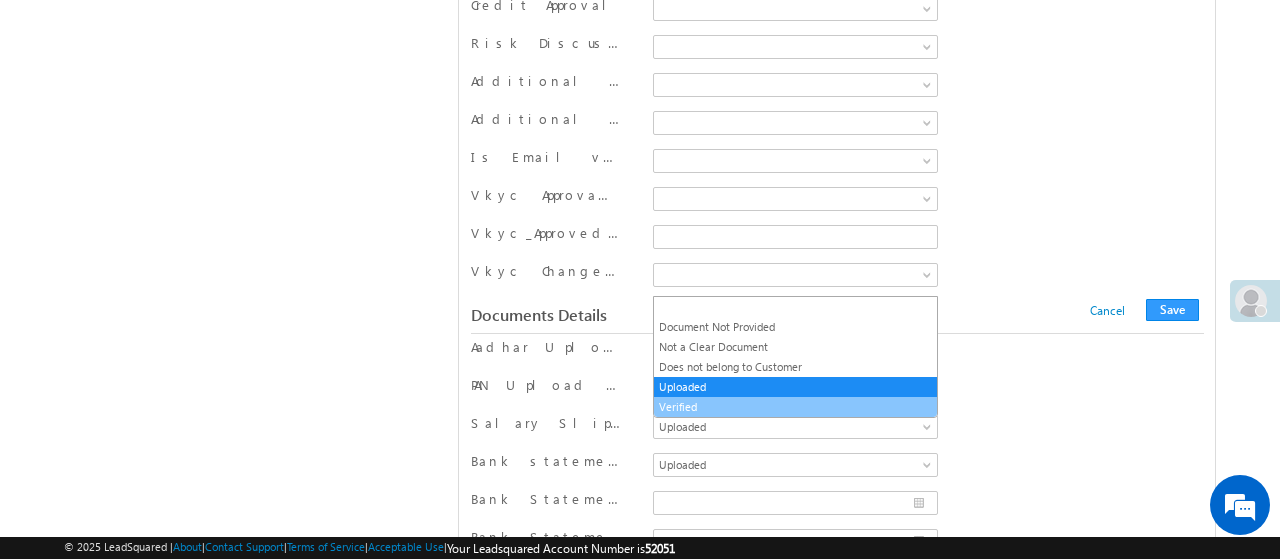 click on "Verified" at bounding box center [796, 407] 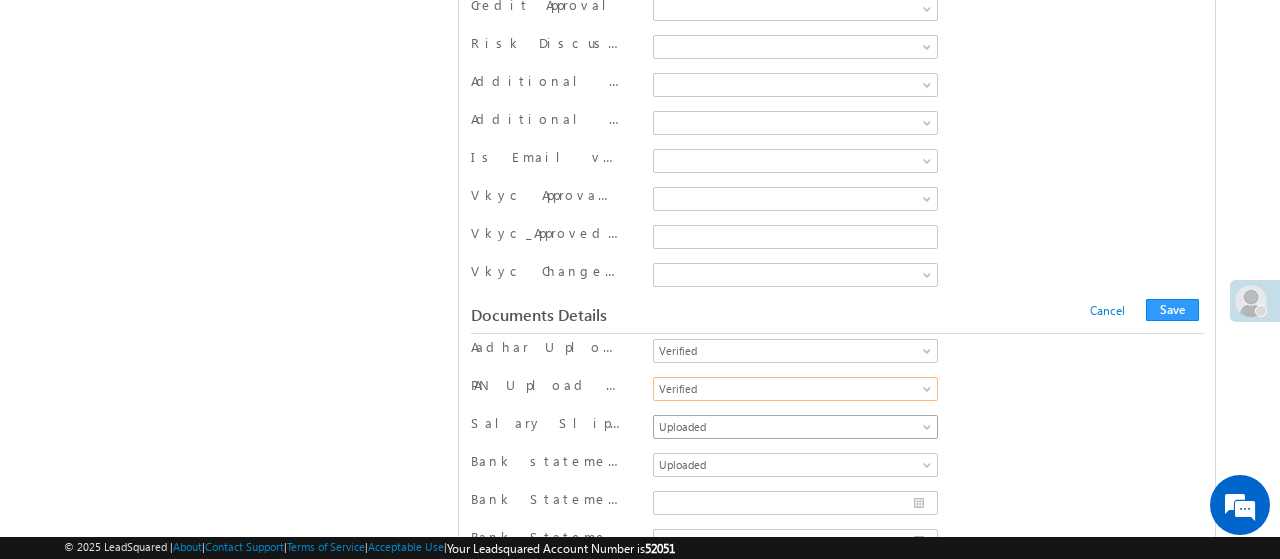 click on "Uploaded" at bounding box center [792, 427] 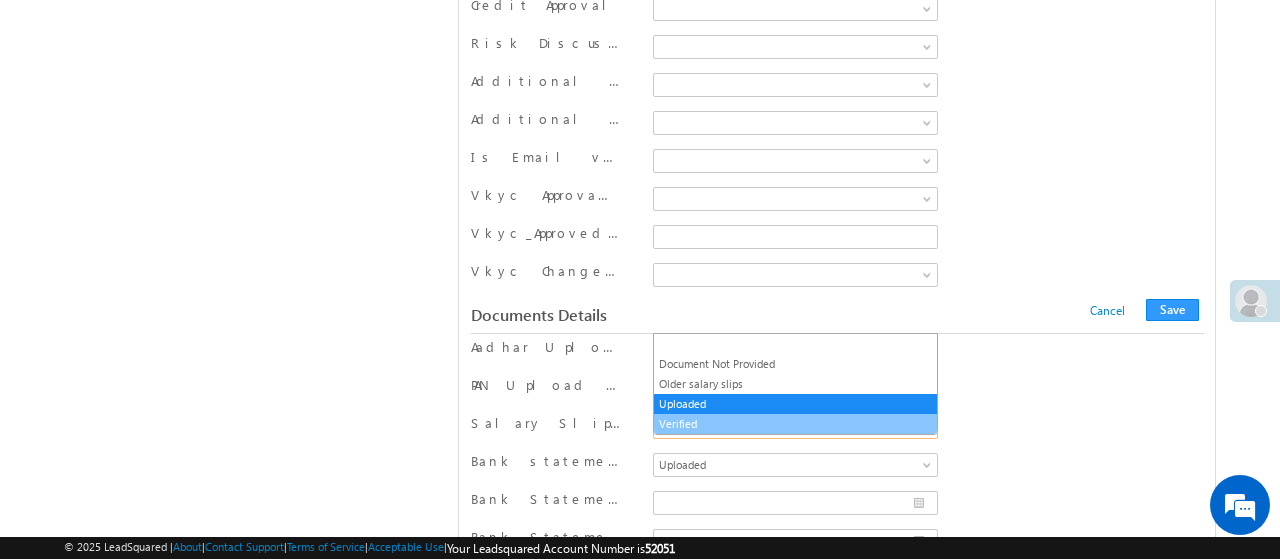 click on "Verified" at bounding box center [796, 424] 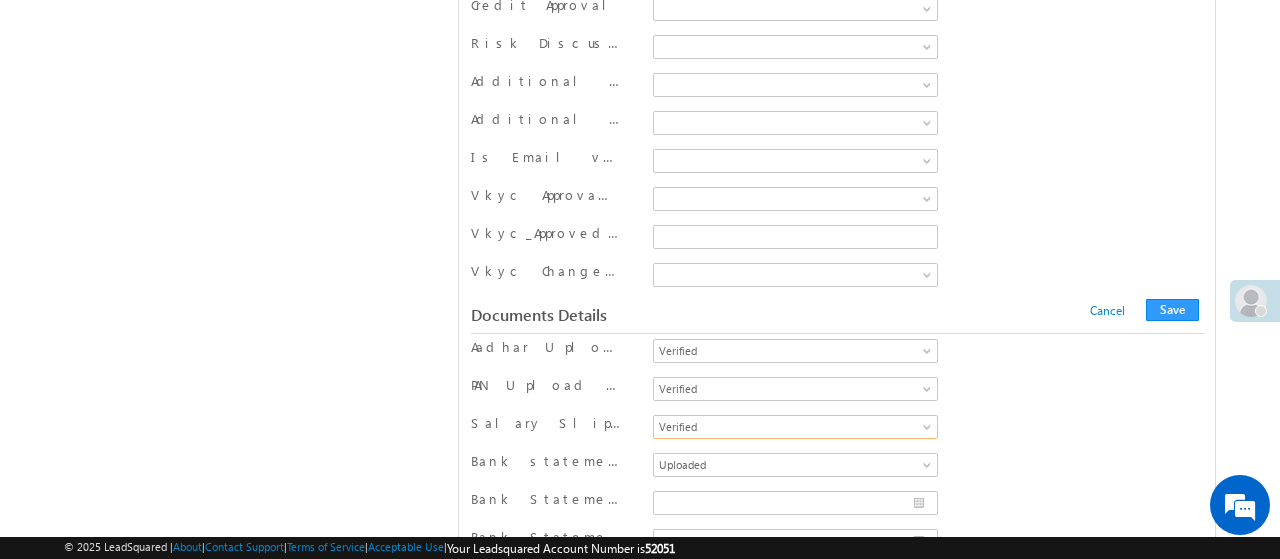 click on "Bank statement Upload status
Document Not Provided Wrong Document Incomplete Document Does not belong to the same customer Uploaded Not Original PDF Waiting for Bank Statement from AA Account Number Pending AA_ISSUE Verified Uploaded" at bounding box center (837, 467) 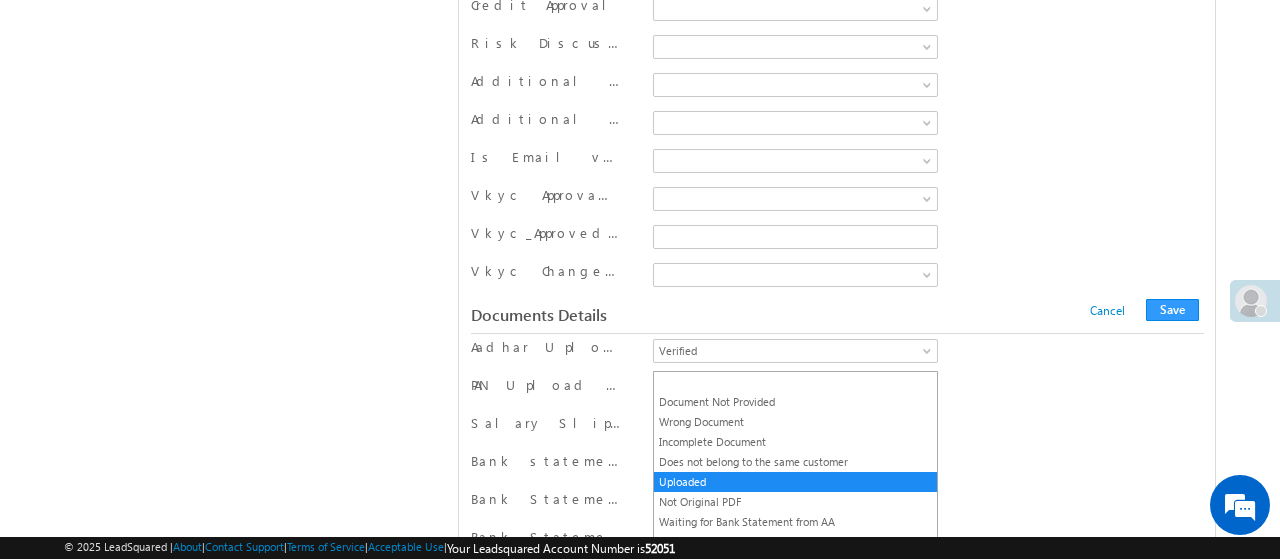 click on "Uploaded" at bounding box center (792, 465) 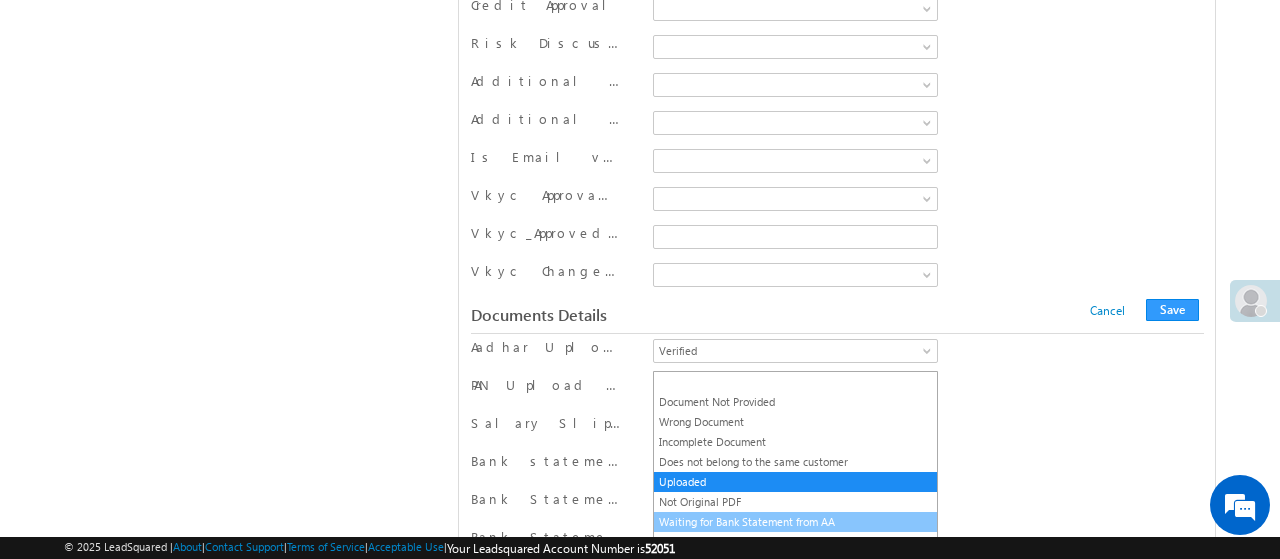 scroll, scrollTop: 30, scrollLeft: 0, axis: vertical 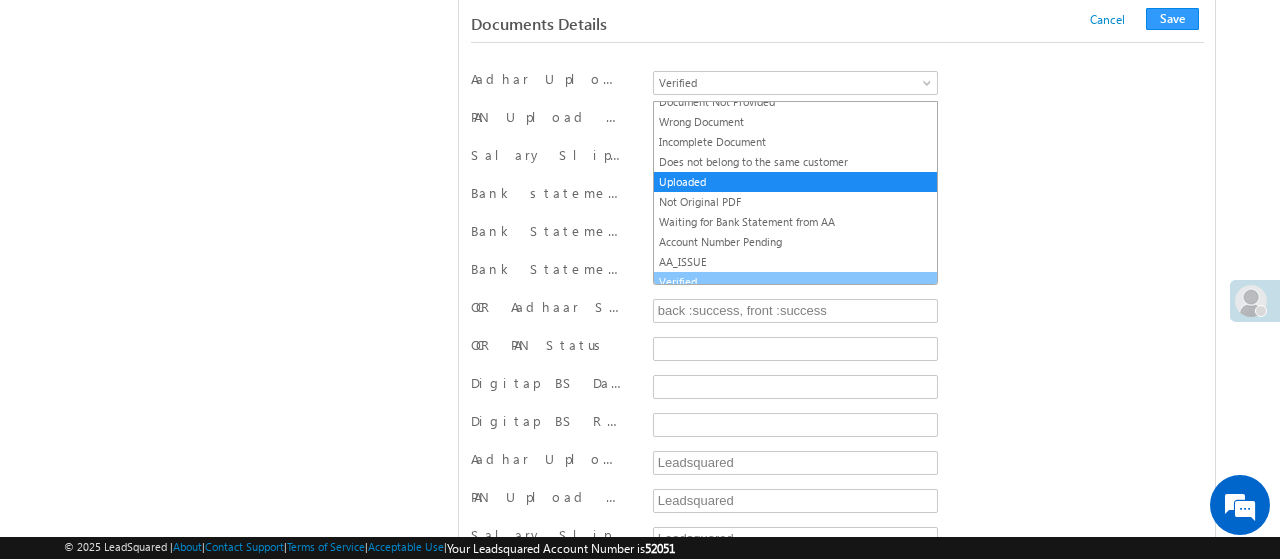 click on "Verified" at bounding box center [796, 282] 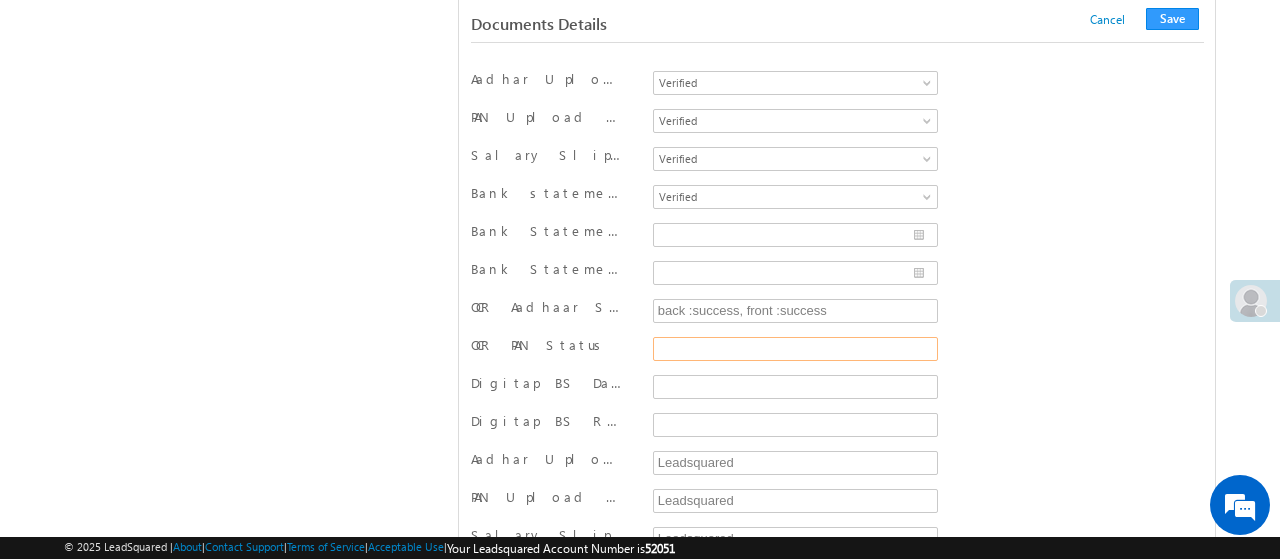 click on "OCR PAN Status" at bounding box center [796, 349] 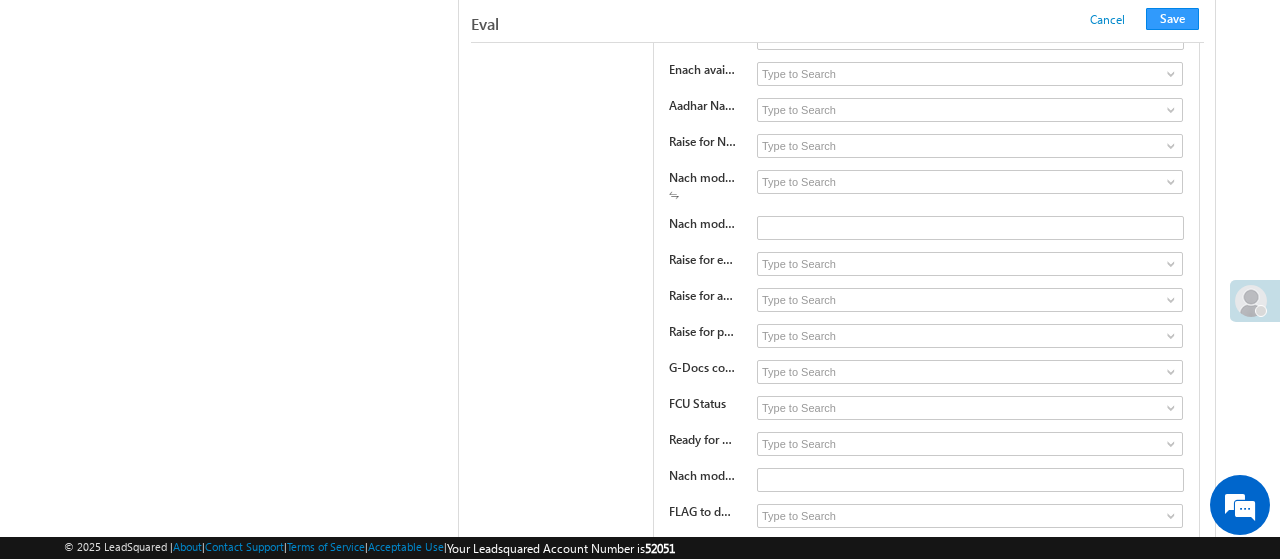 scroll, scrollTop: 8628, scrollLeft: 0, axis: vertical 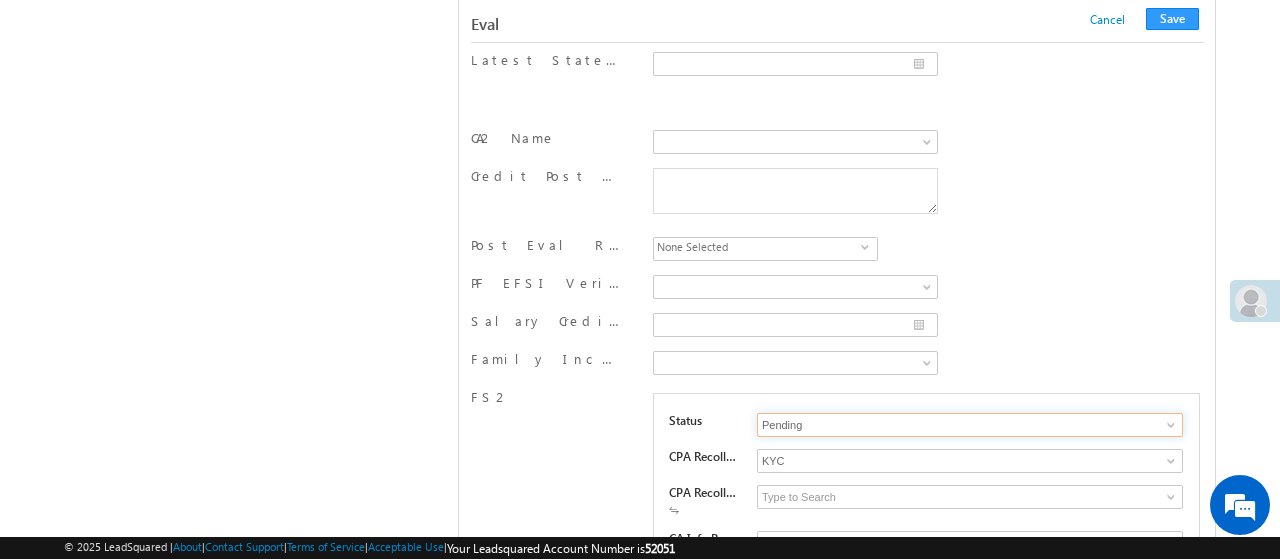 click on "Pending" at bounding box center (970, 425) 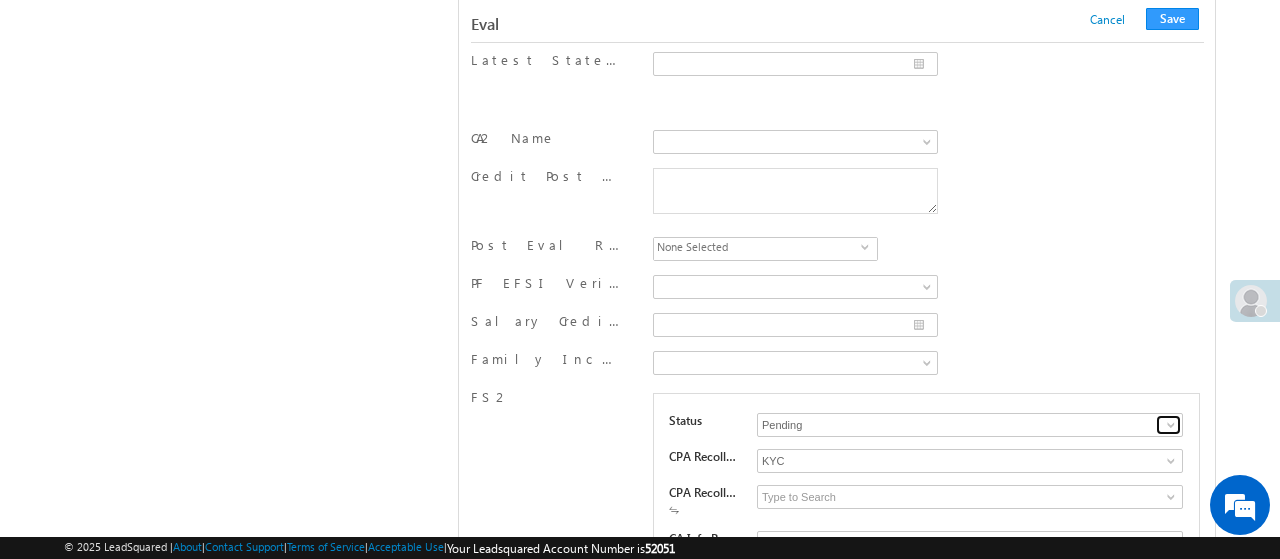 click at bounding box center [1168, 425] 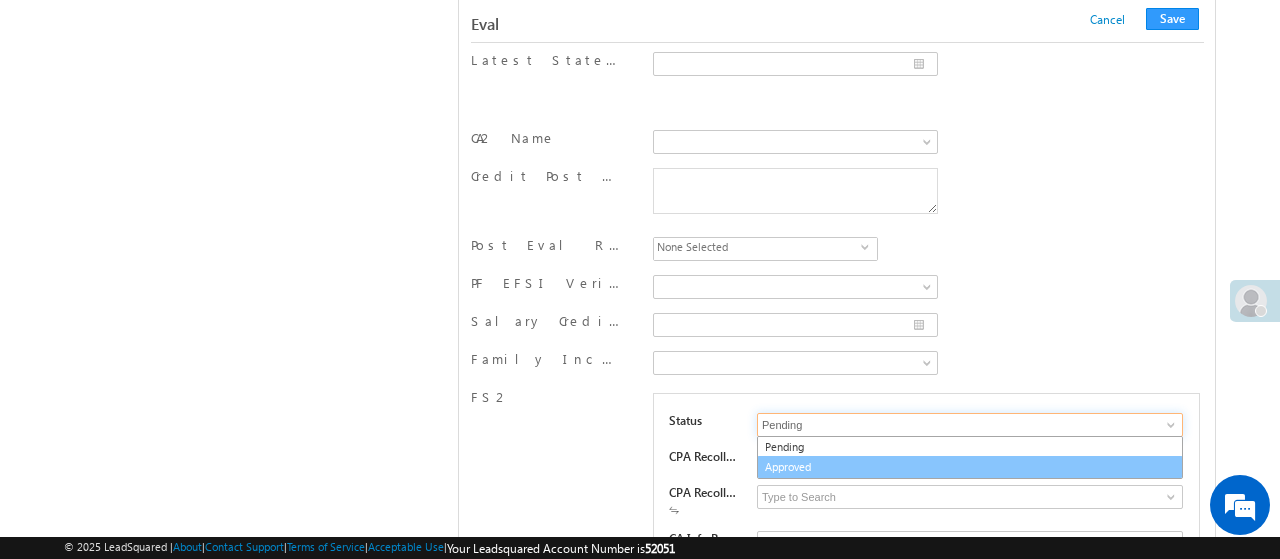 click on "Approved" at bounding box center [970, 467] 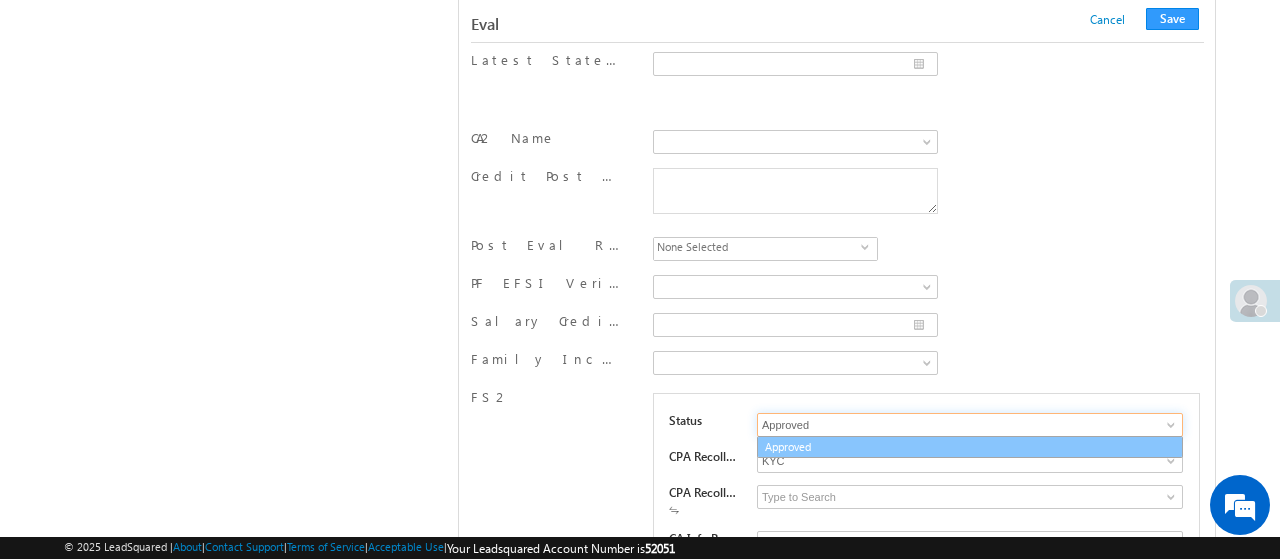 click on "Approved" at bounding box center (970, 447) 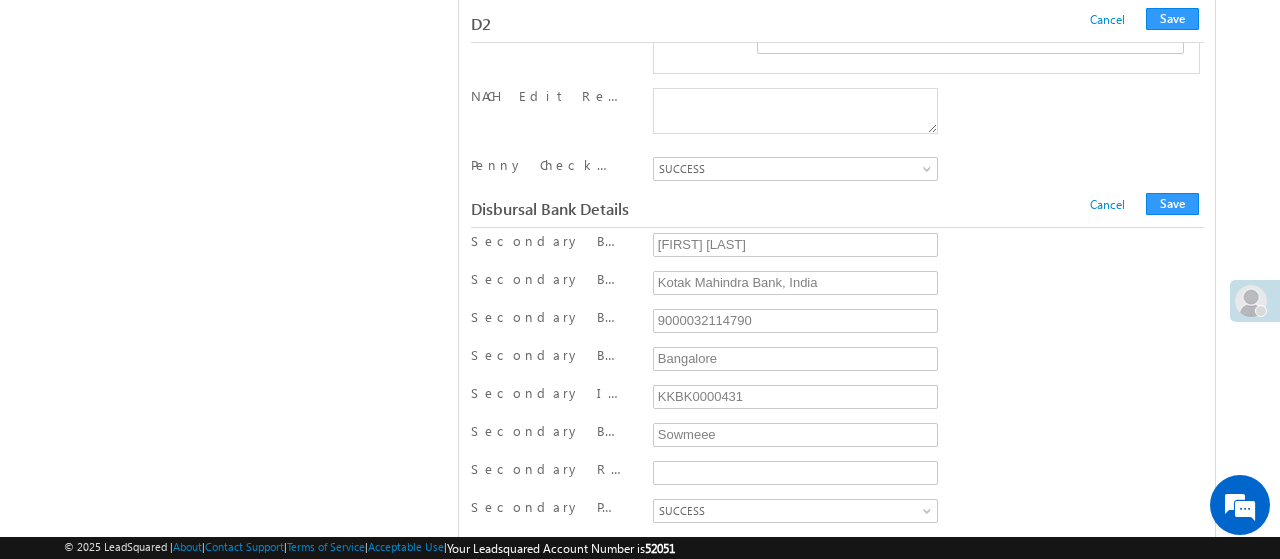 scroll, scrollTop: 17504, scrollLeft: 0, axis: vertical 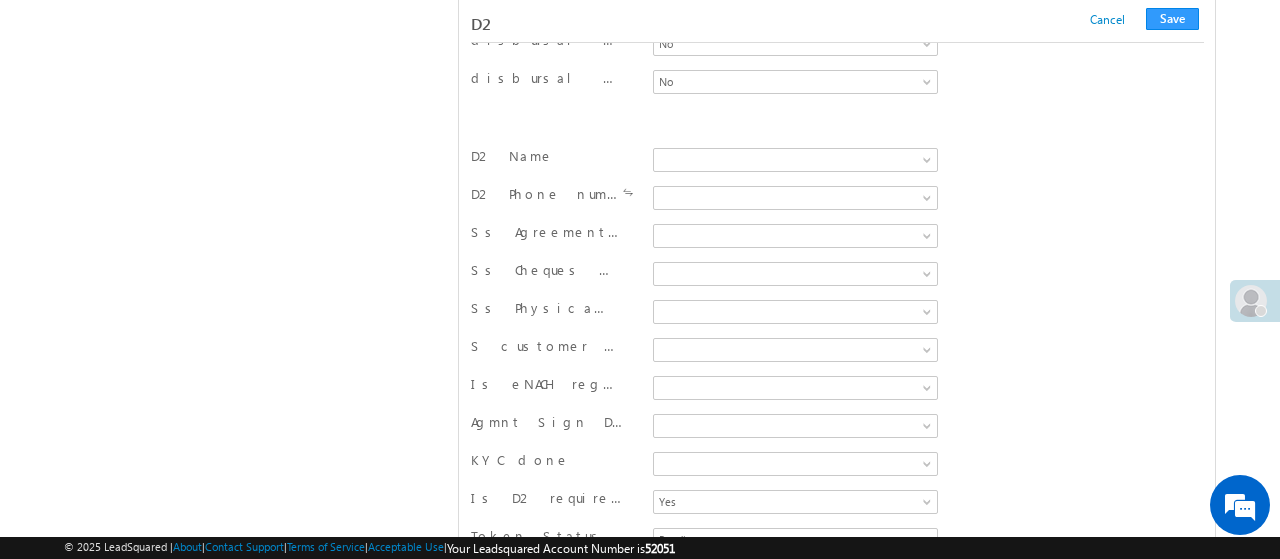 click on "Pending Confirmed Token Not Found Pending" at bounding box center (795, 542) 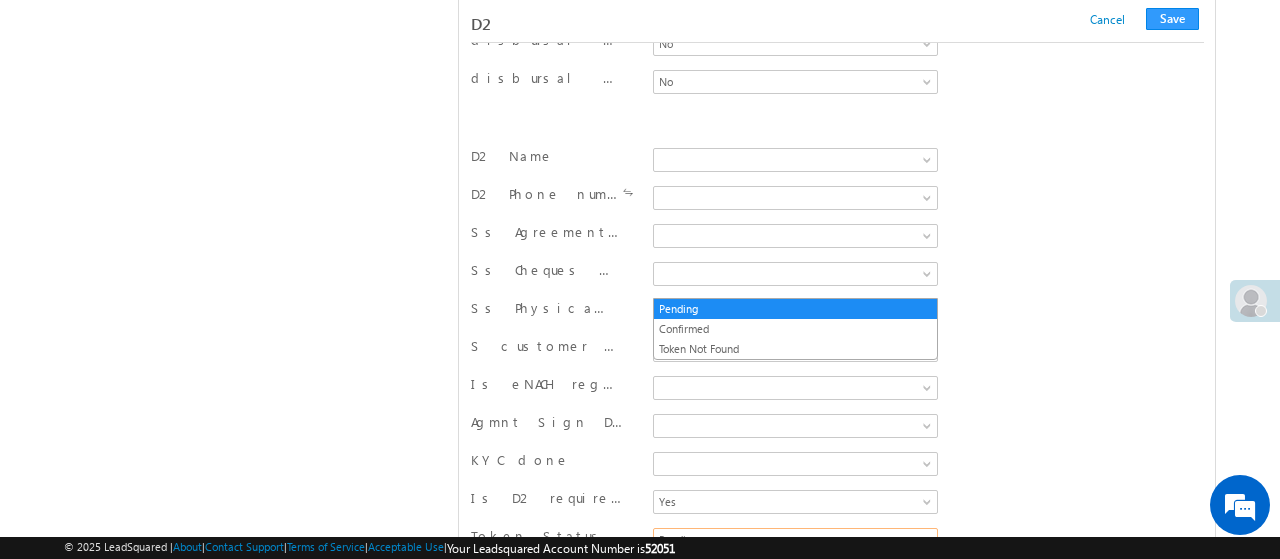 click on "Pending" at bounding box center [792, 540] 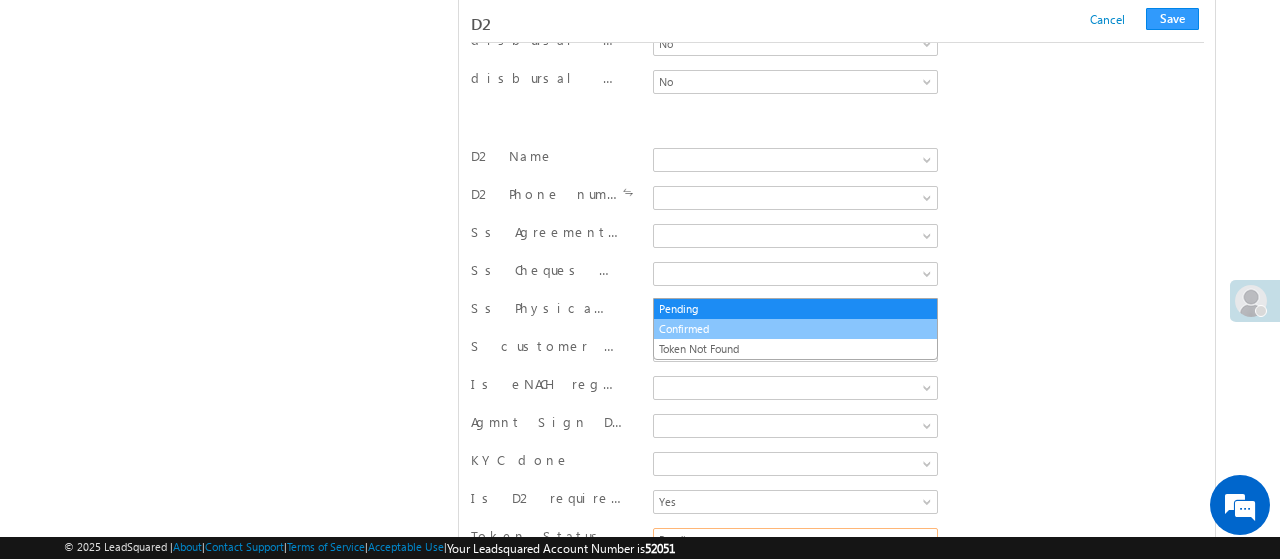 click on "Confirmed" at bounding box center [796, 329] 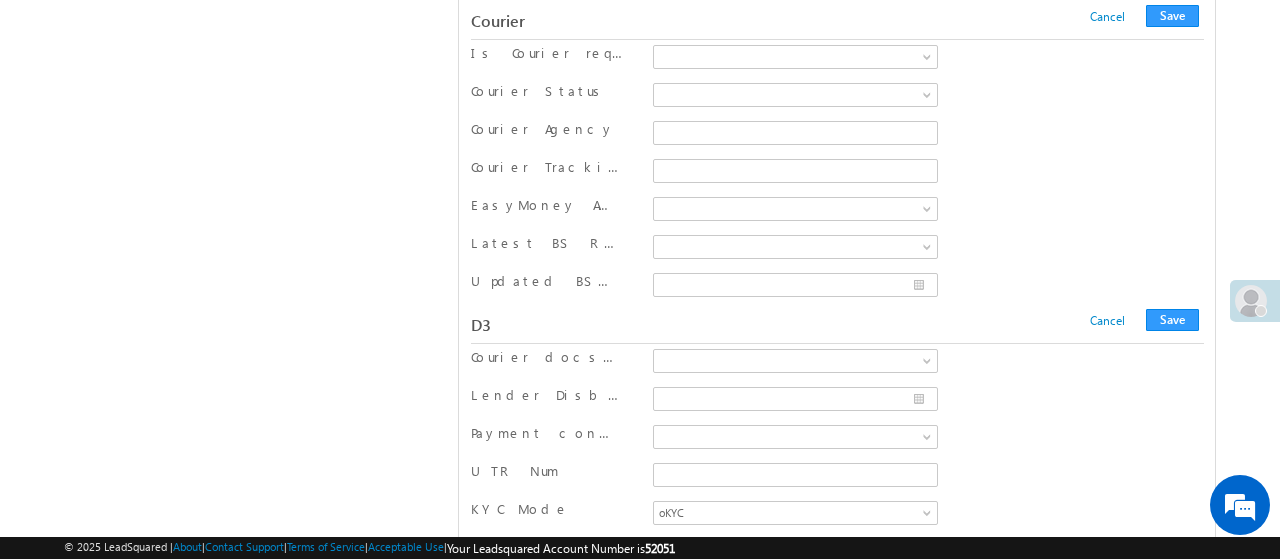 scroll, scrollTop: 18732, scrollLeft: 0, axis: vertical 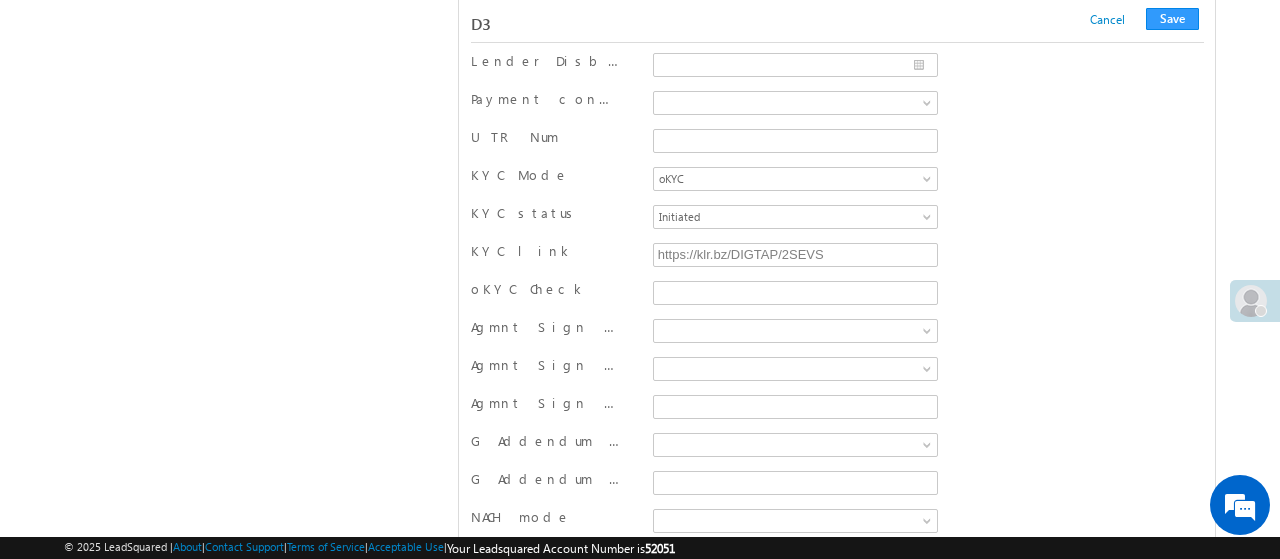 click at bounding box center (792, 559) 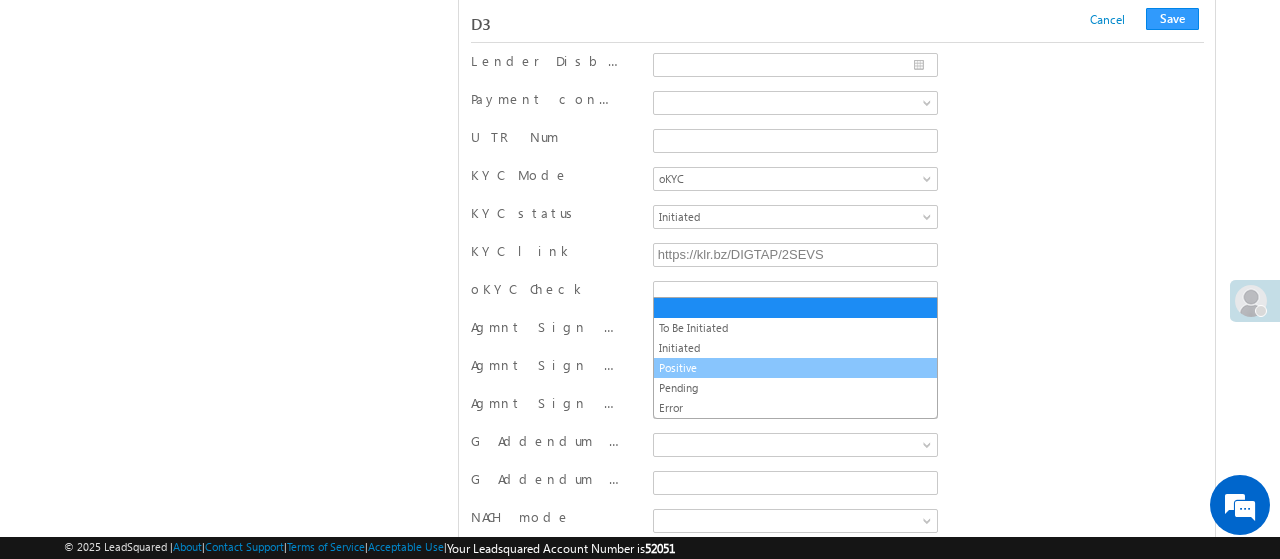 click on "Positive" at bounding box center (796, 368) 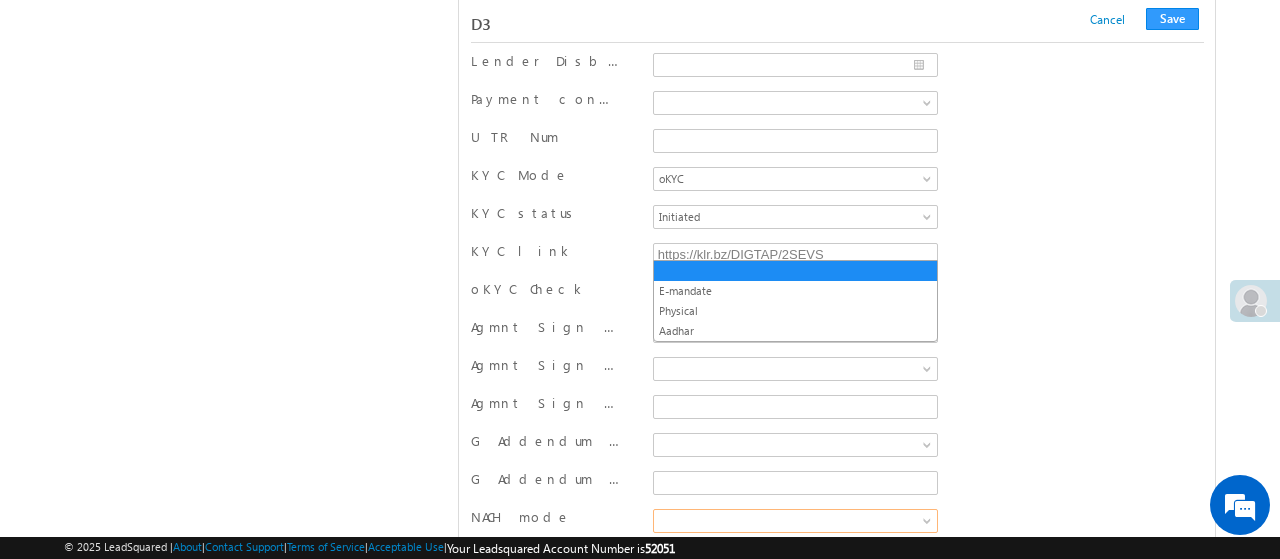 click at bounding box center [792, 521] 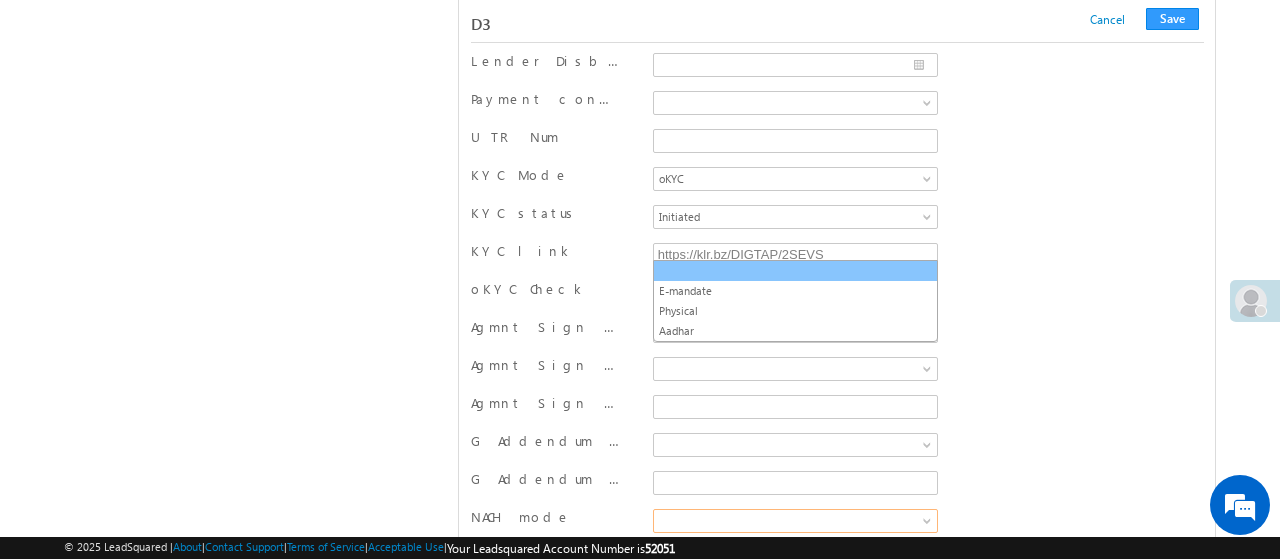 click at bounding box center [796, 271] 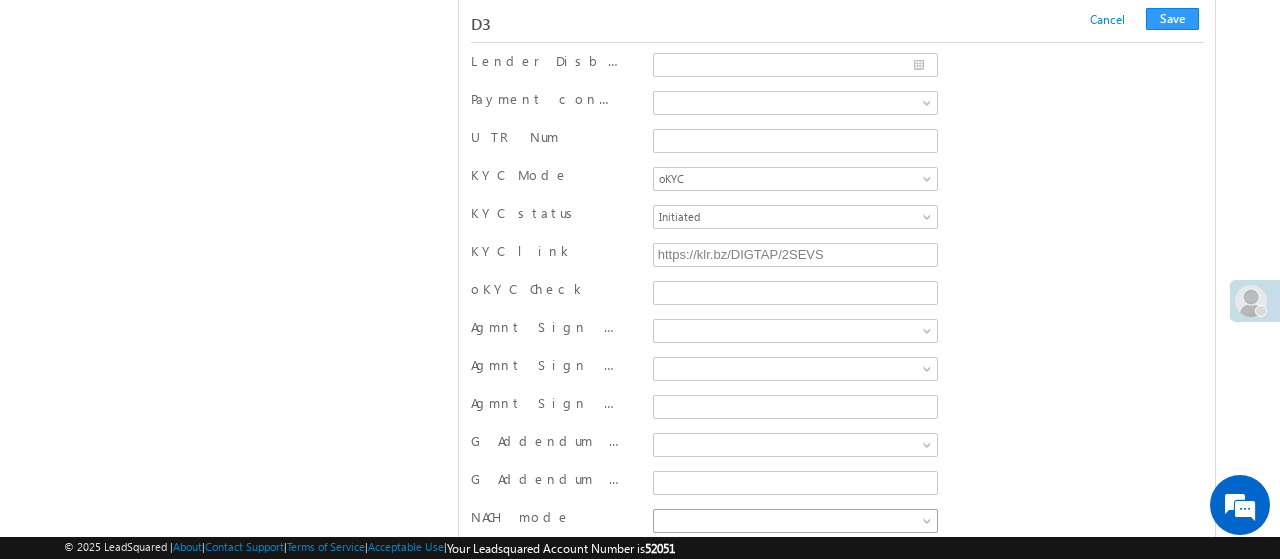 click at bounding box center (792, 521) 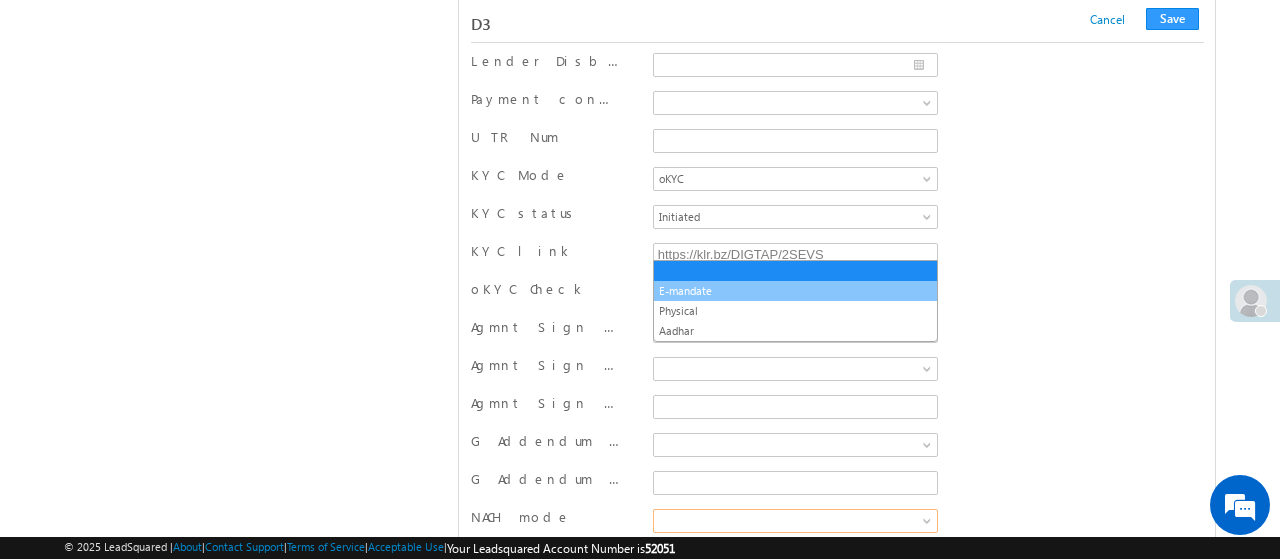 click on "E-mandate" at bounding box center (796, 291) 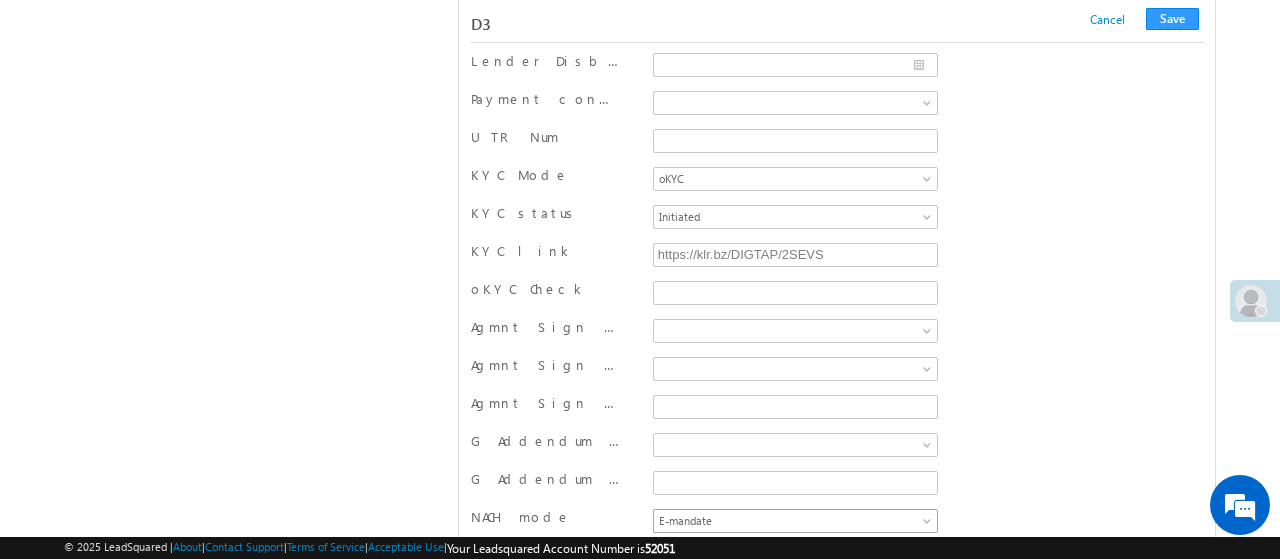 click on "E-mandate" at bounding box center (792, 521) 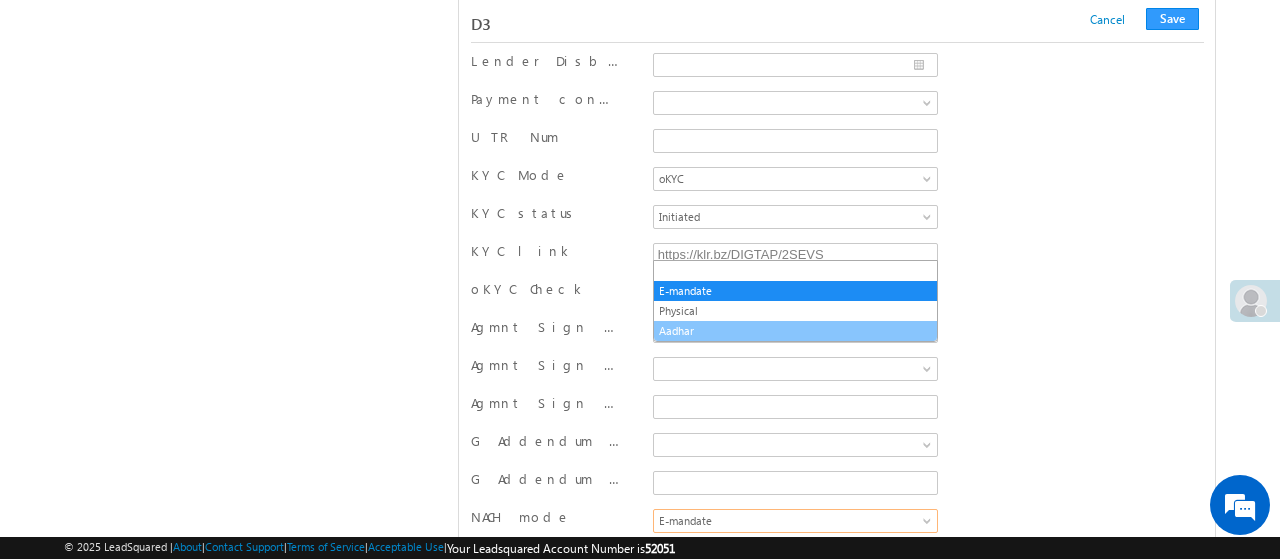 click on "Aadhar" at bounding box center (796, 331) 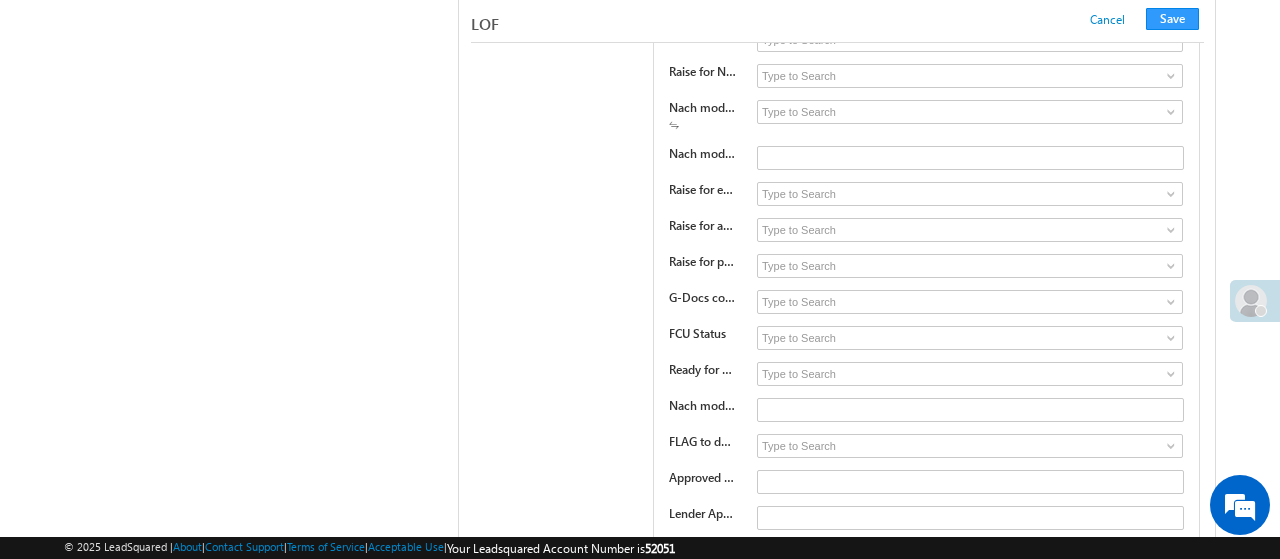 scroll, scrollTop: 18696, scrollLeft: 0, axis: vertical 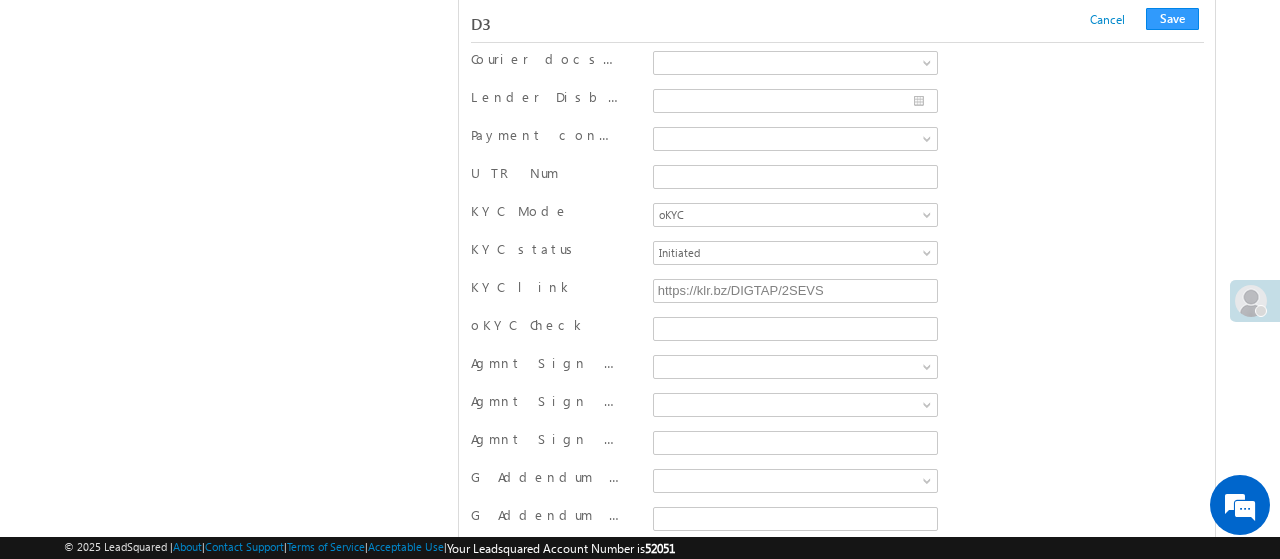 click on "Menu
sowmiyan j
sowmi yan.j @weri ze.co m" at bounding box center [640, -5917] 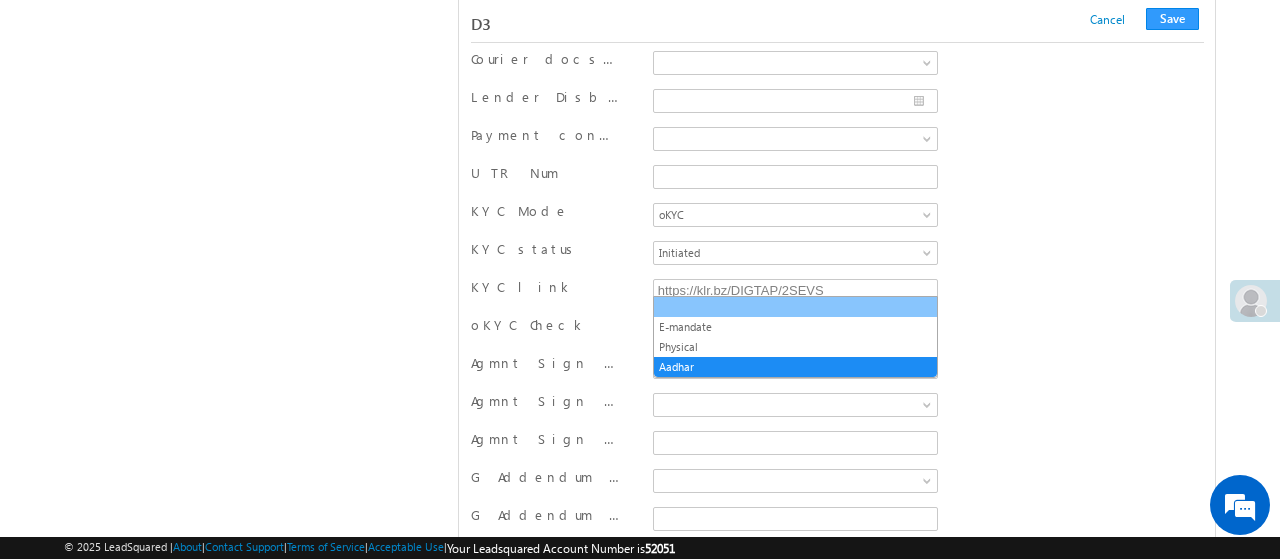 click at bounding box center (796, 307) 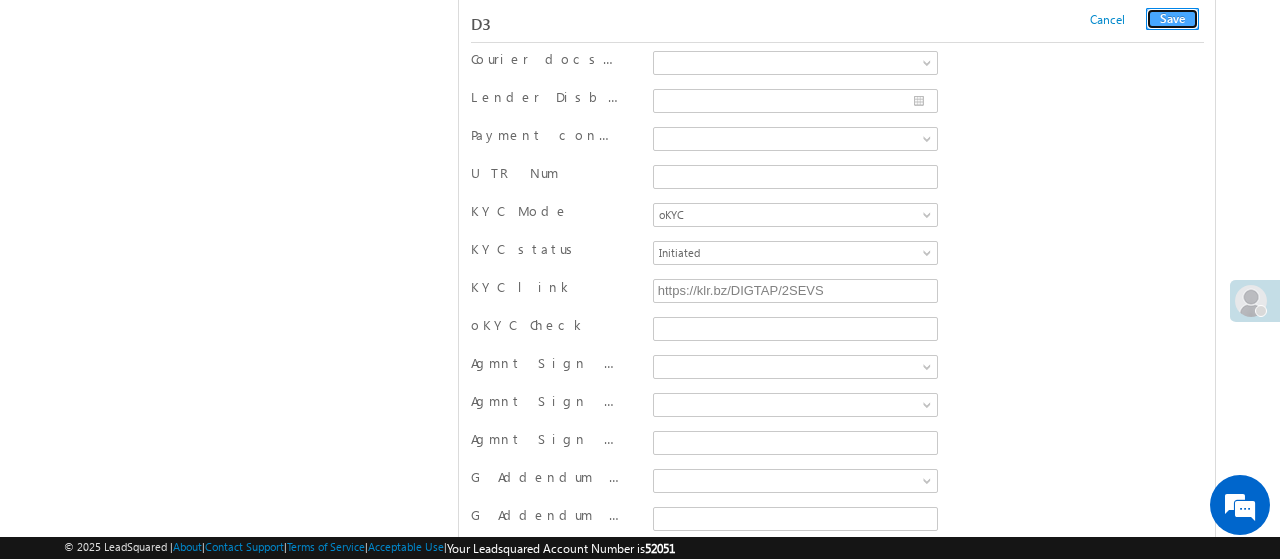 click on "Save" at bounding box center [1172, 19] 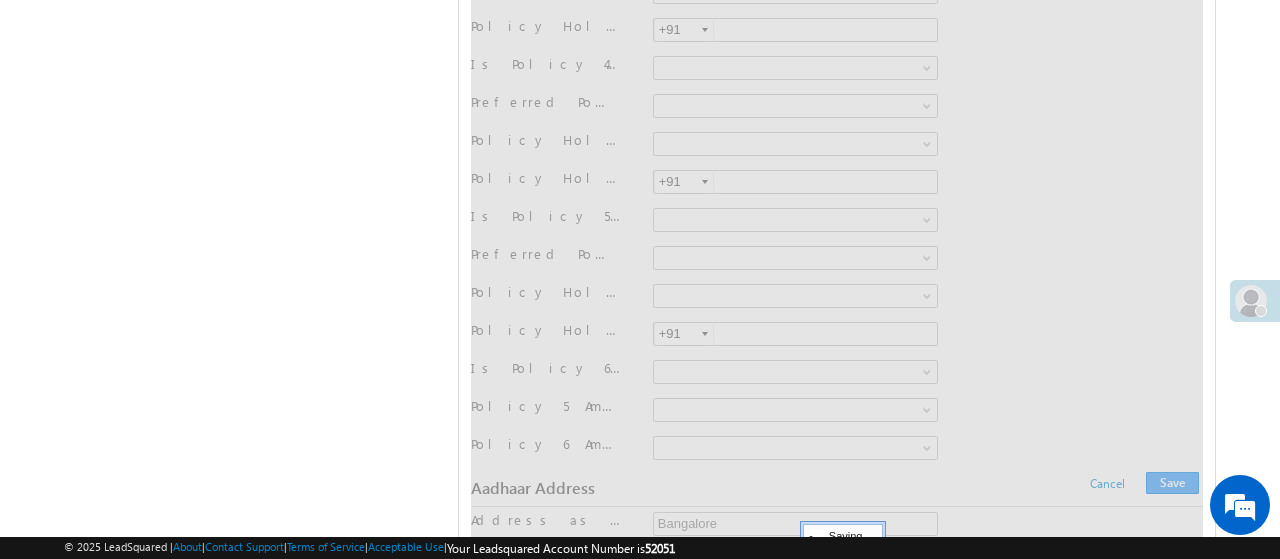 scroll, scrollTop: 0, scrollLeft: 0, axis: both 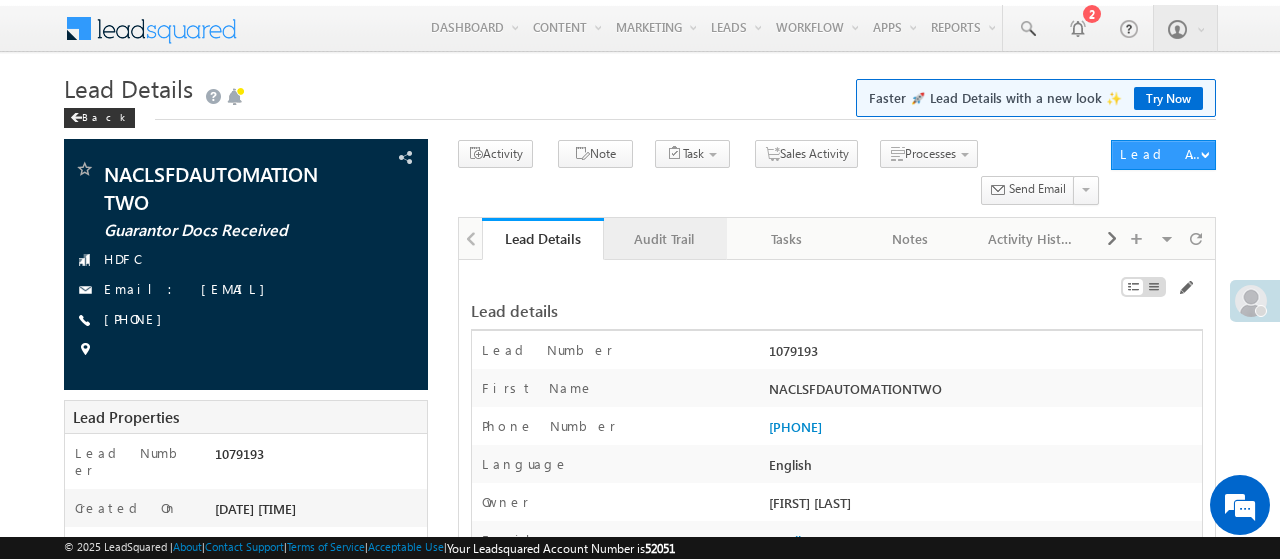 click on "Audit Trail" at bounding box center (664, 239) 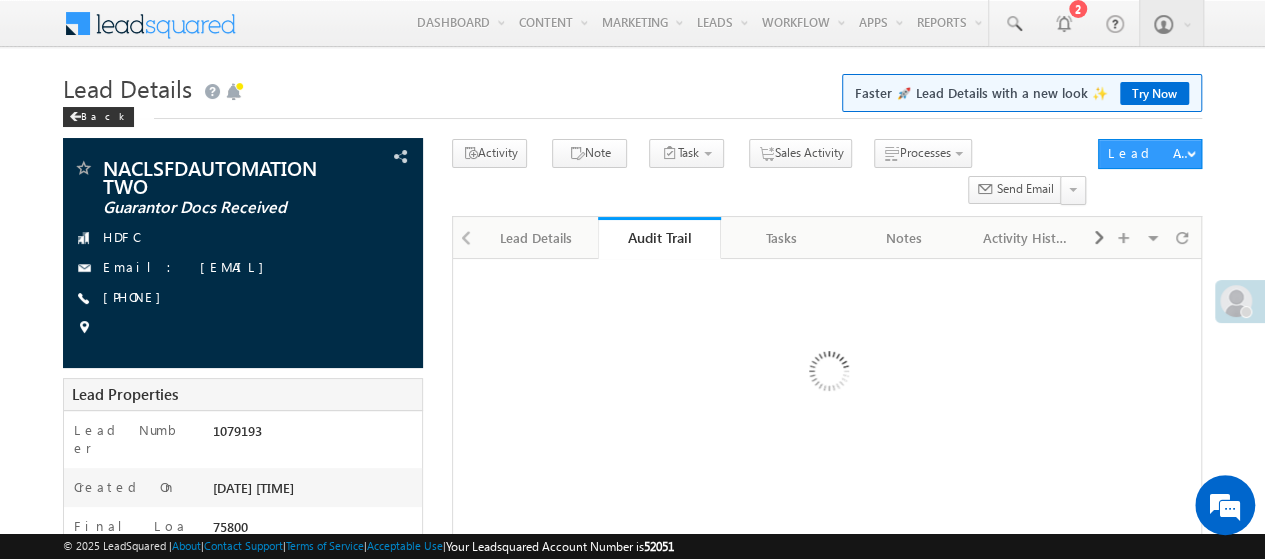 click on "Audit Trail" at bounding box center [659, 237] 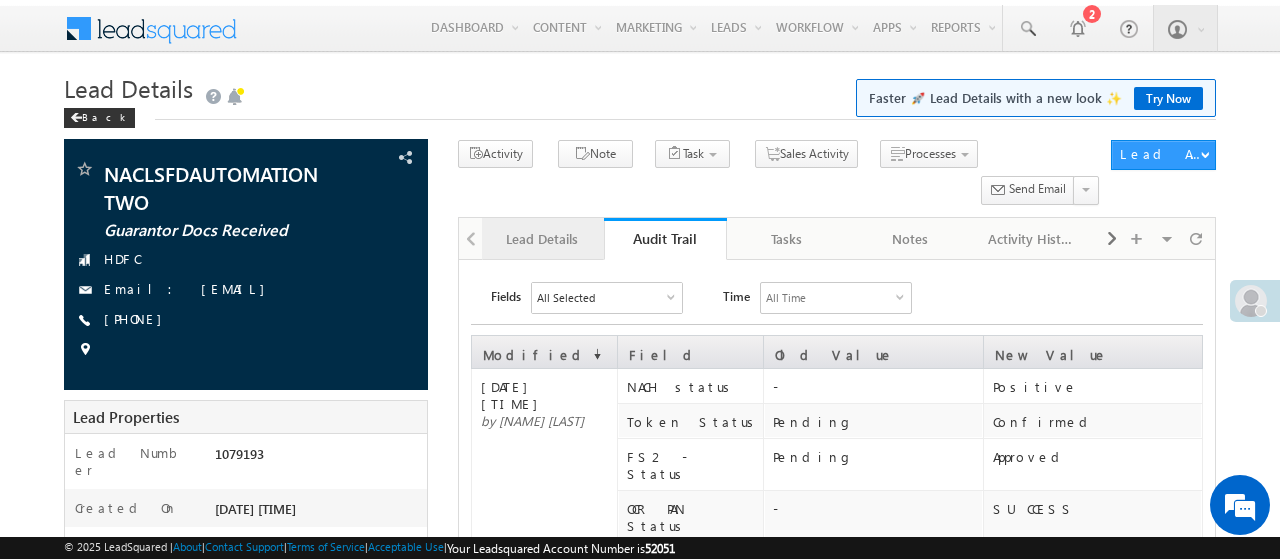 click on "Lead Details" at bounding box center (542, 239) 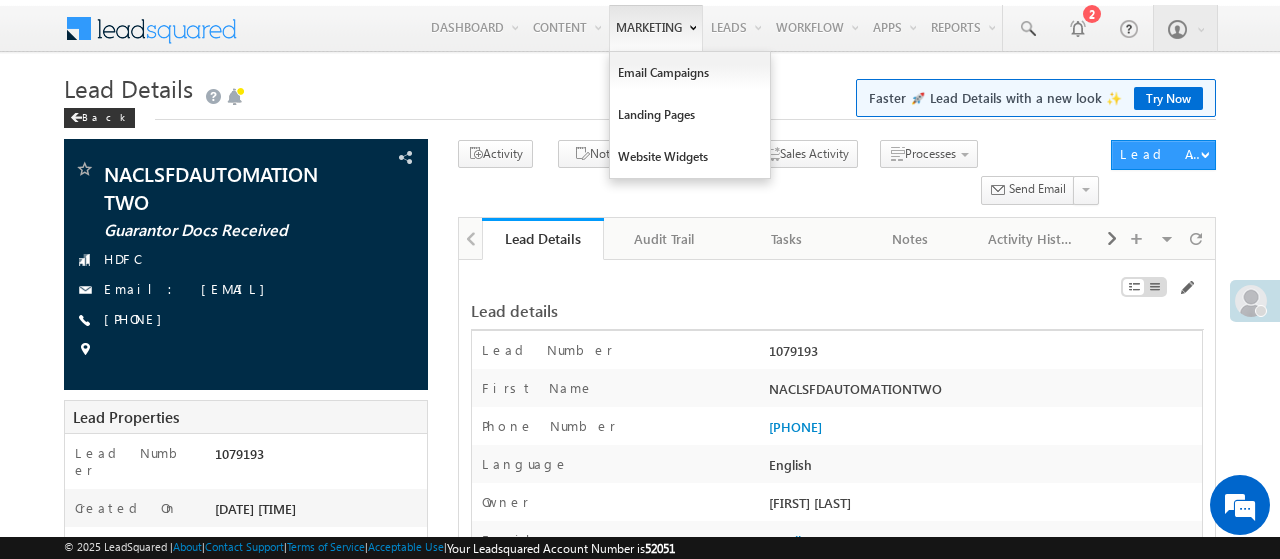 scroll, scrollTop: 16928, scrollLeft: 0, axis: vertical 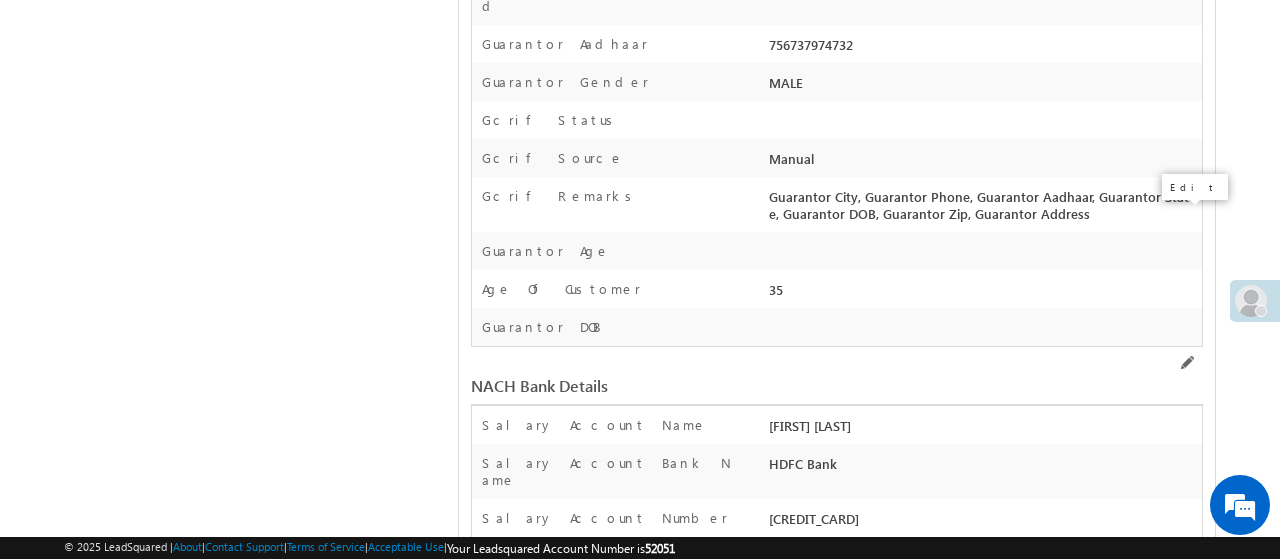 click at bounding box center [1186, 2978] 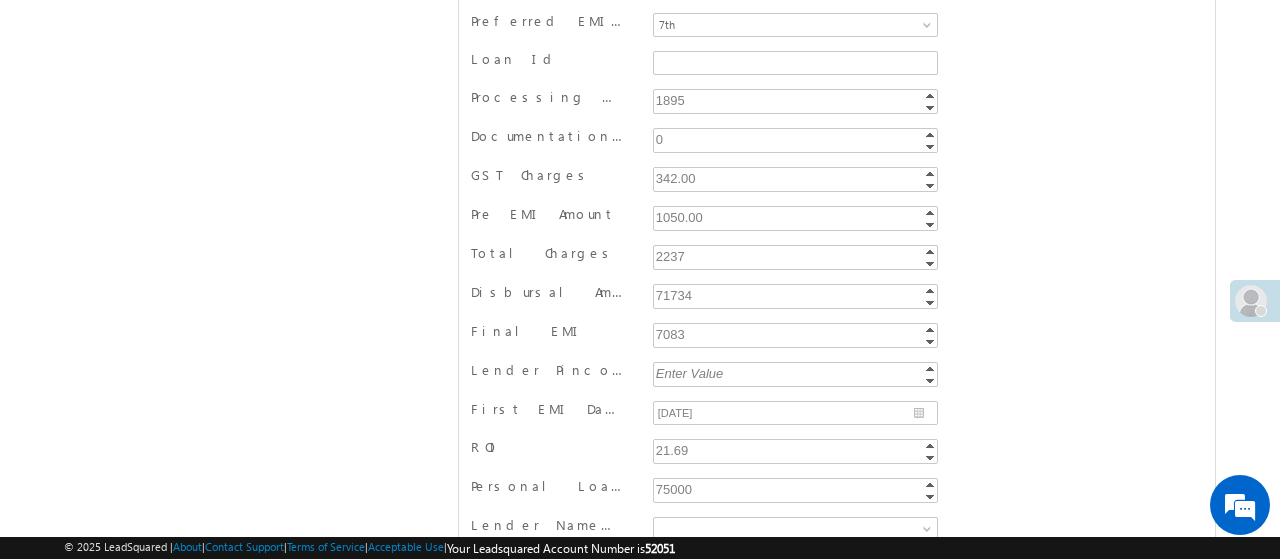 scroll, scrollTop: 16295, scrollLeft: 0, axis: vertical 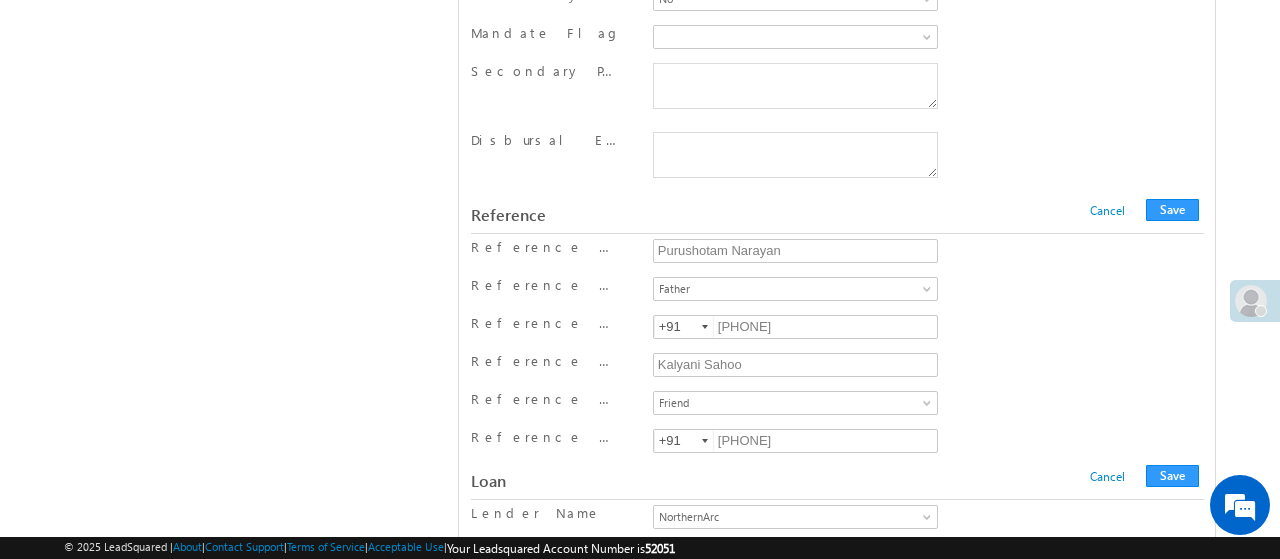 click on "Wortgage Finance LoanTap Apollo iLoan eCity Faircent InCred NorthernArc Liquiloans Vivriti Western Capital MAS HDB Wortgage Finance Pvt Ltd Vivrtit Northern Arc Wortage Finance westerncapital ARKA Lender Unavailable Apollo_Finvest HDB Premium NorthernArc" at bounding box center [795, 519] 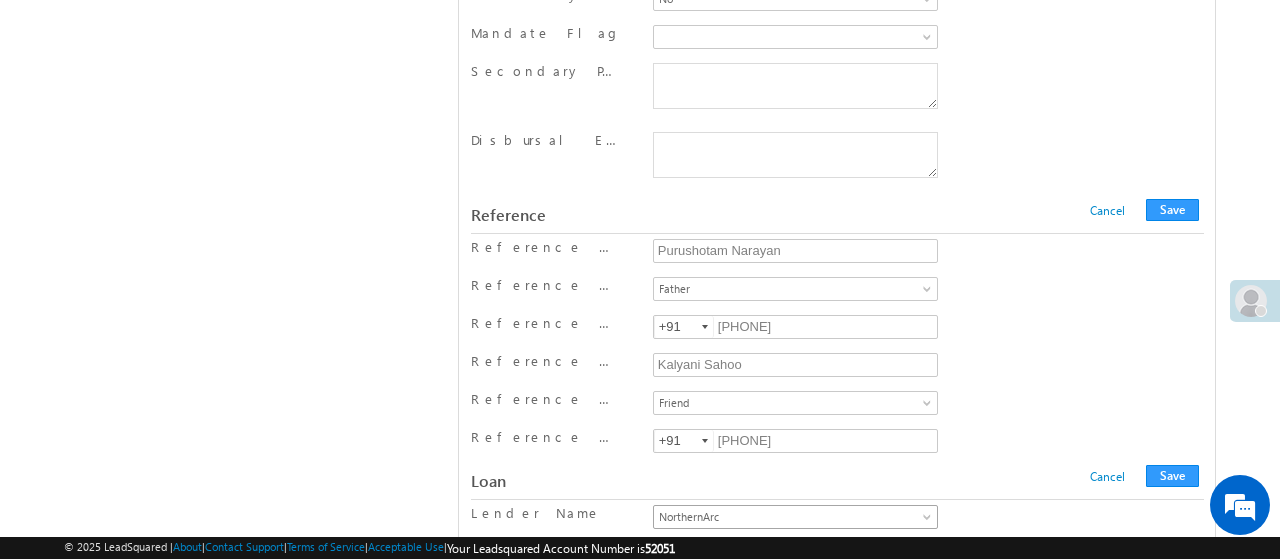 click on "NorthernArc" at bounding box center [792, 517] 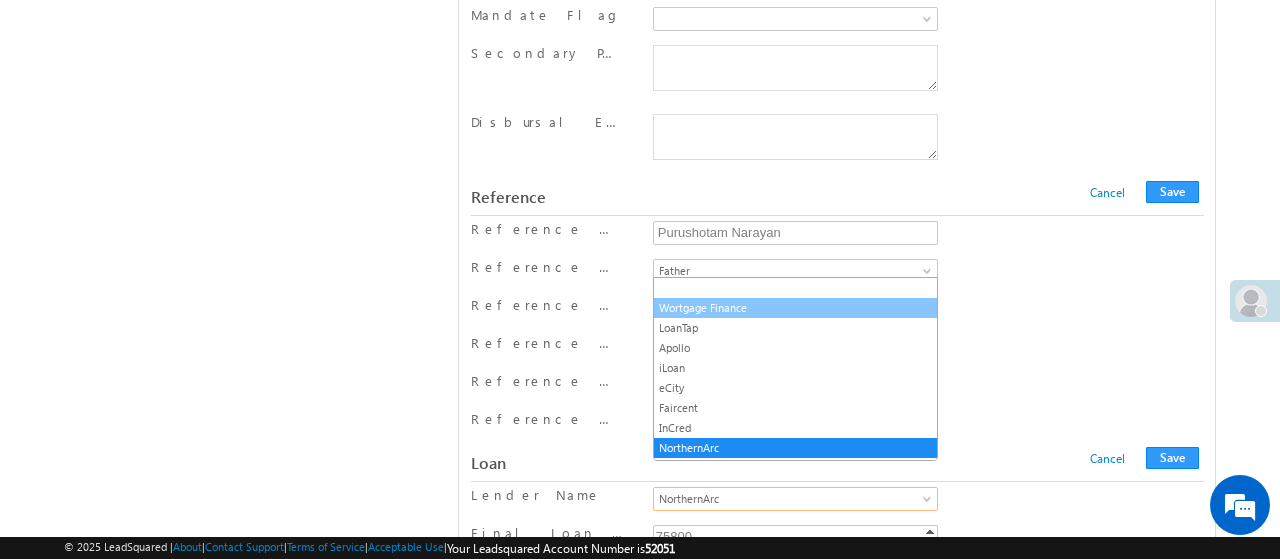 scroll, scrollTop: 16314, scrollLeft: 0, axis: vertical 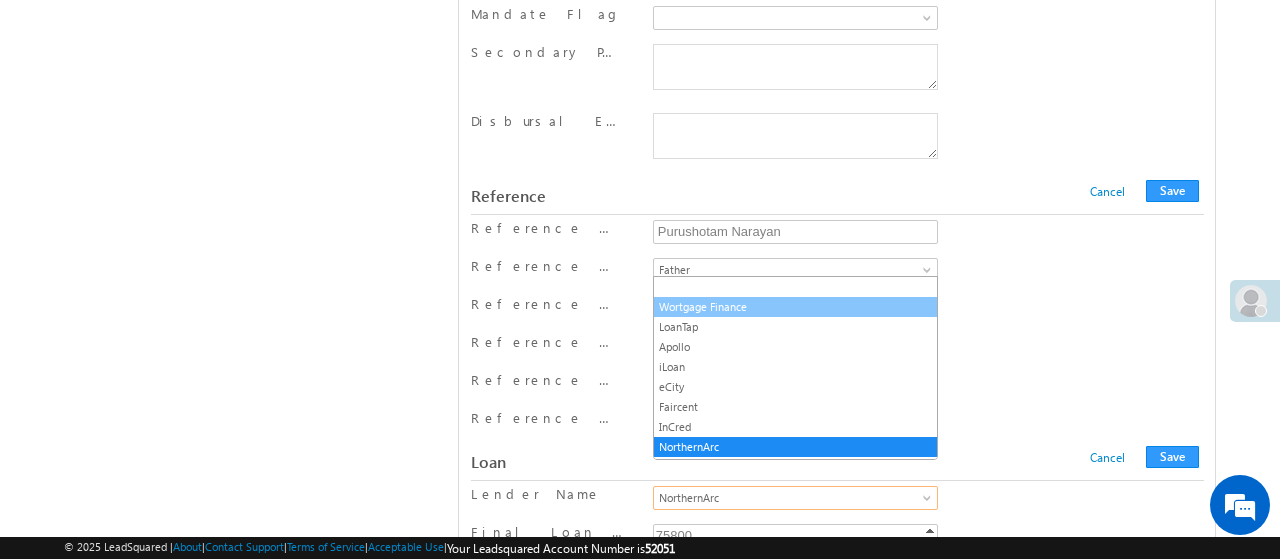 click on "Wortgage Finance" at bounding box center (796, 307) 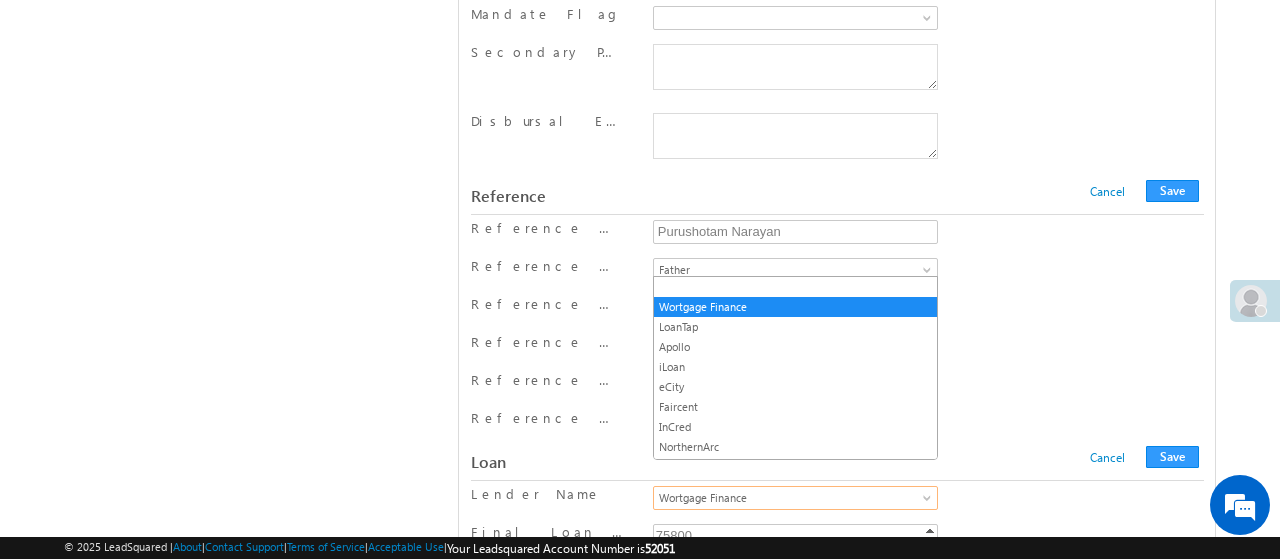 click on "Wortgage Finance" at bounding box center [792, 498] 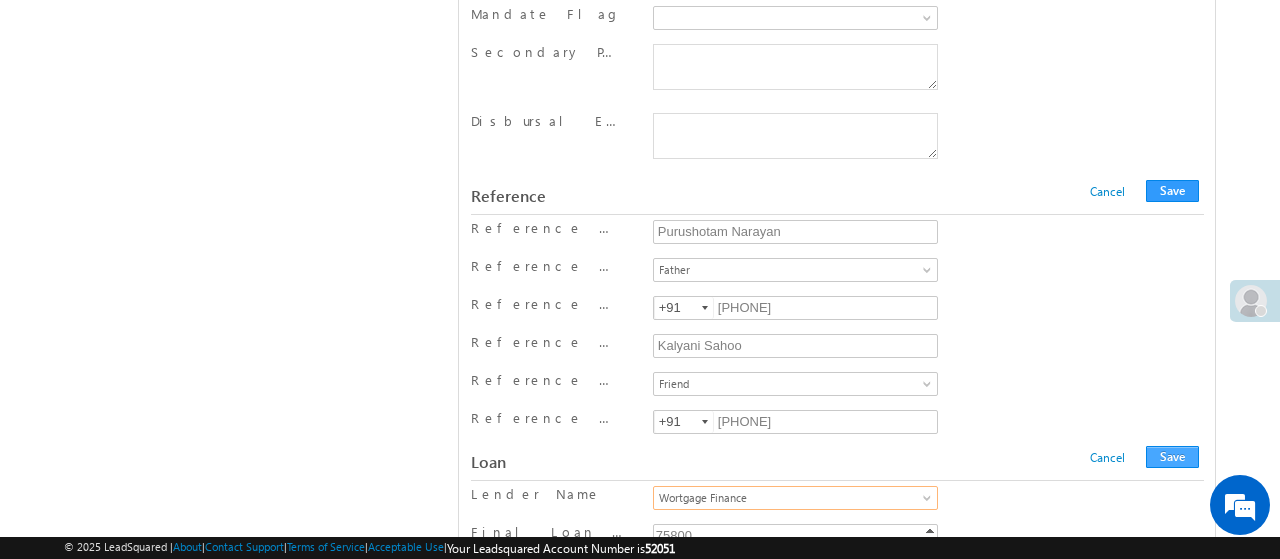 drag, startPoint x: 870, startPoint y: 271, endPoint x: 1173, endPoint y: 225, distance: 306.47186 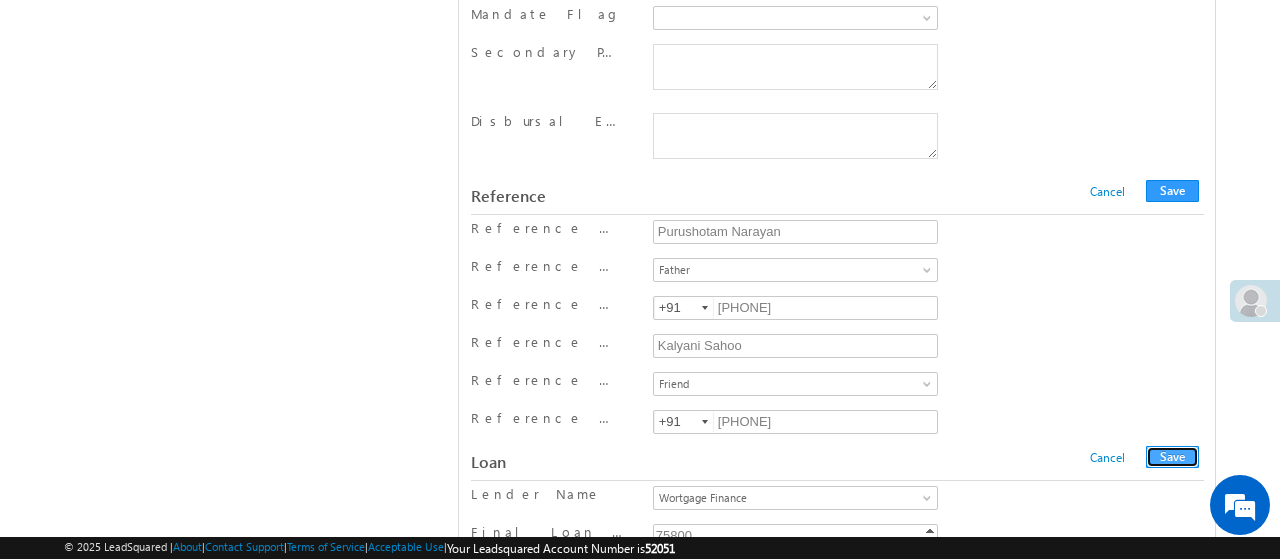 drag, startPoint x: 1173, startPoint y: 225, endPoint x: 1196, endPoint y: 225, distance: 23 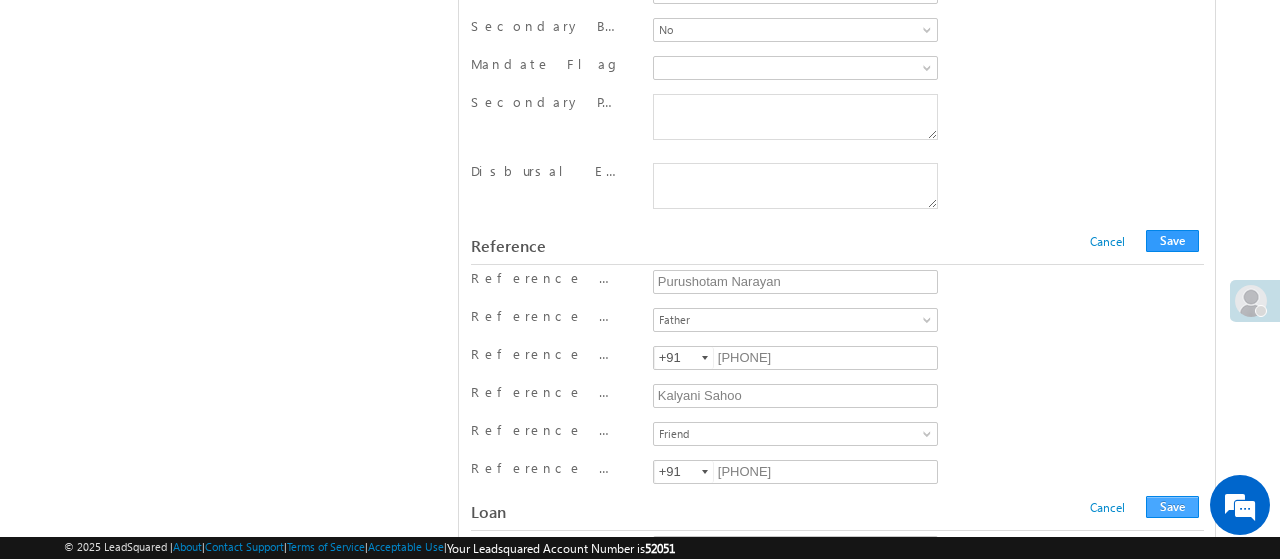 scroll, scrollTop: 0, scrollLeft: 0, axis: both 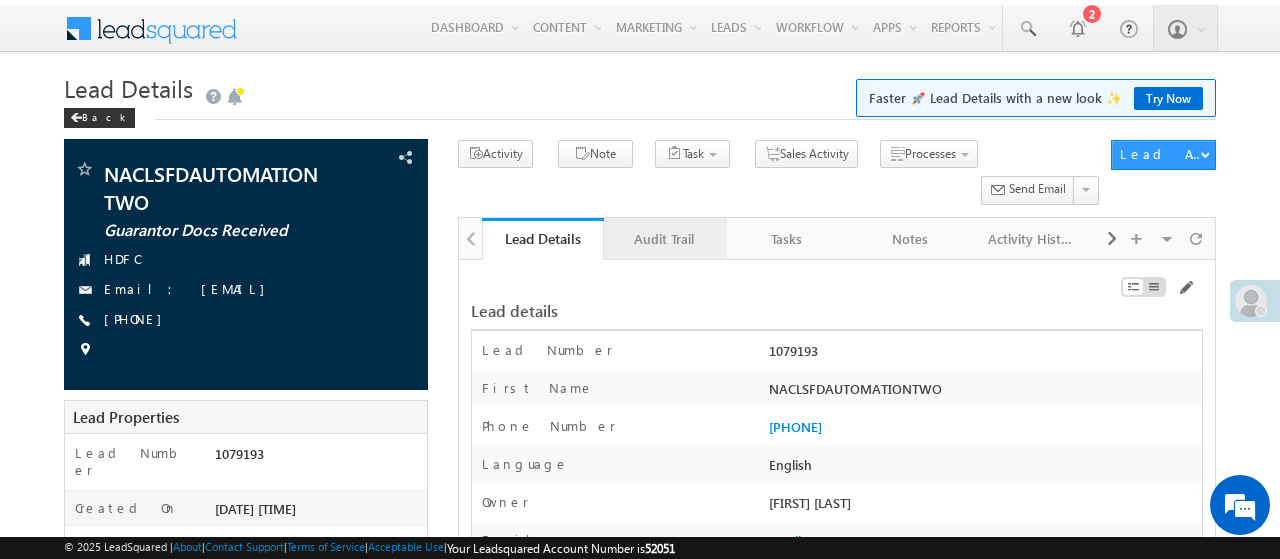 click on "Audit Trail" at bounding box center (664, 239) 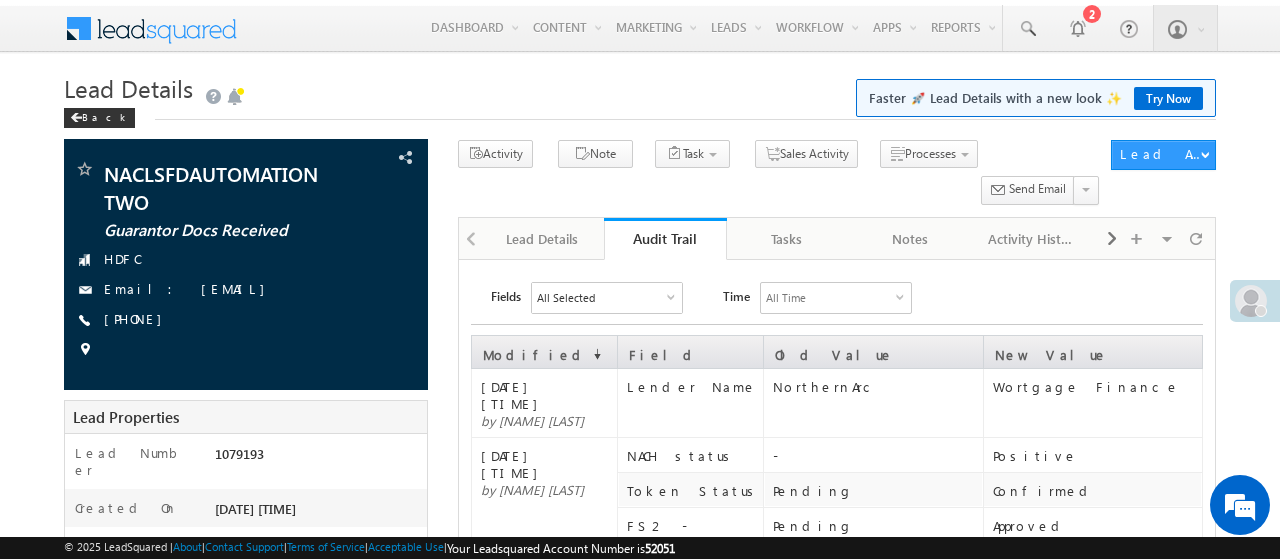 click on "Audit Trail" at bounding box center (665, 238) 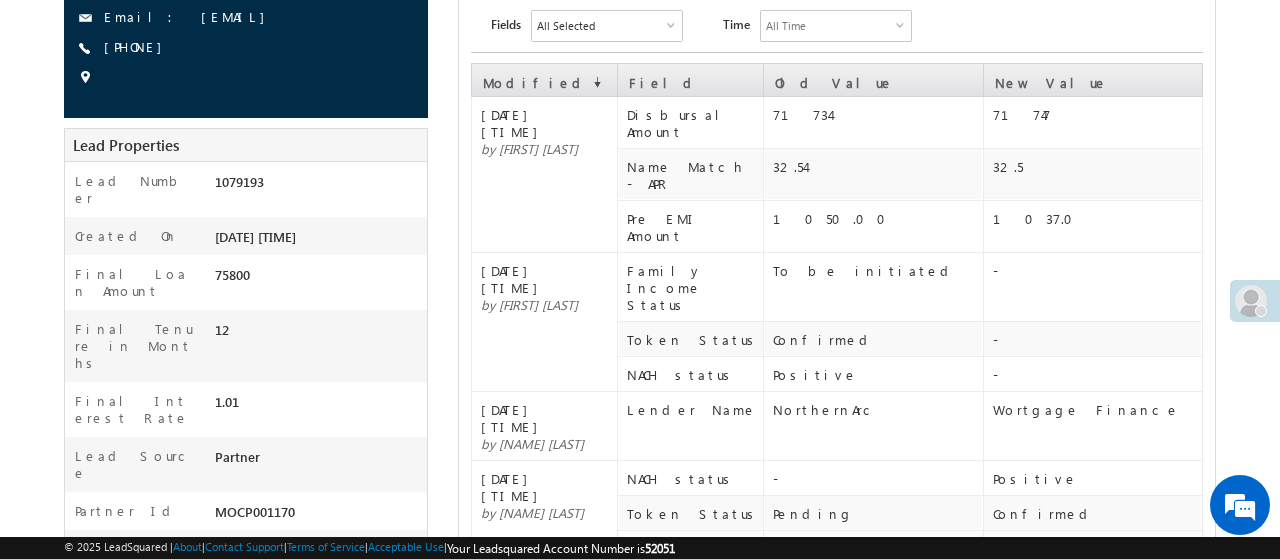 scroll, scrollTop: 284, scrollLeft: 0, axis: vertical 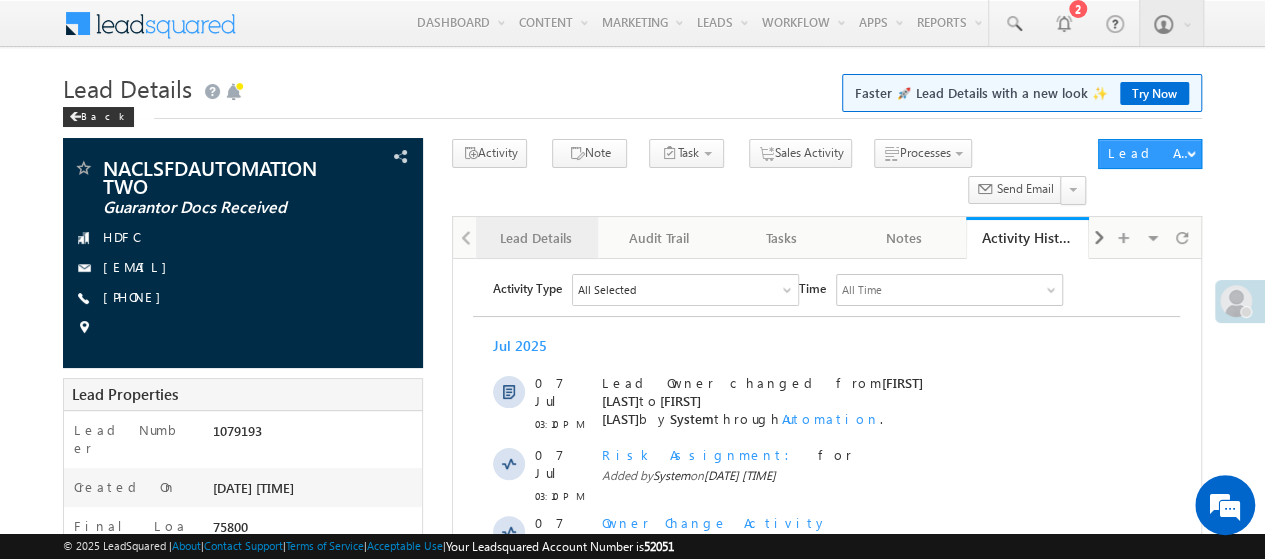 click on "Lead Details" at bounding box center [536, 238] 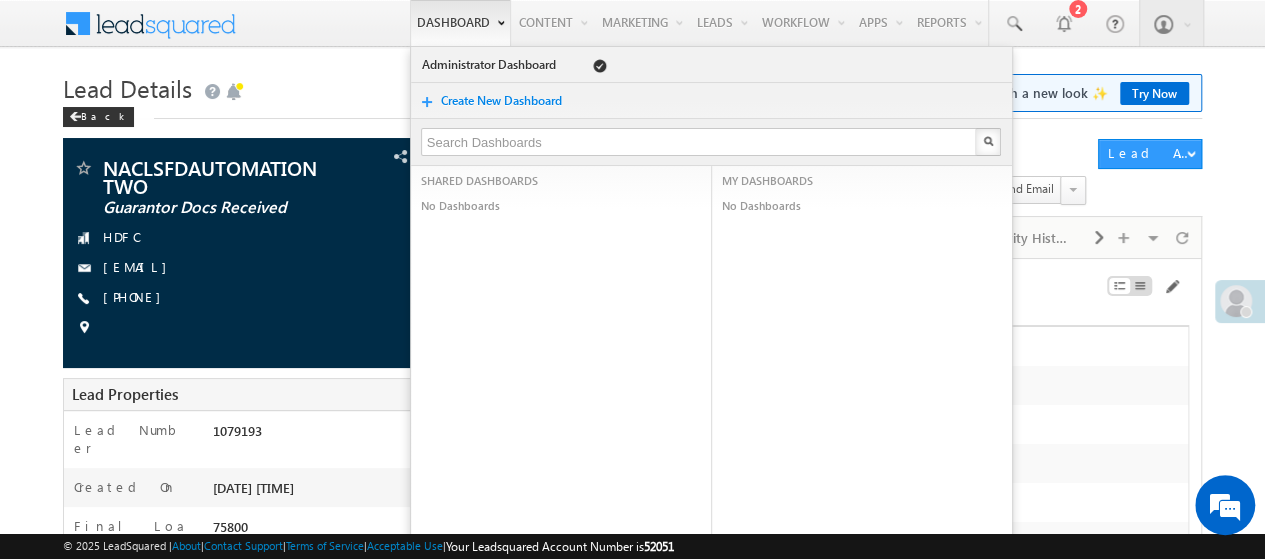 scroll, scrollTop: 0, scrollLeft: 0, axis: both 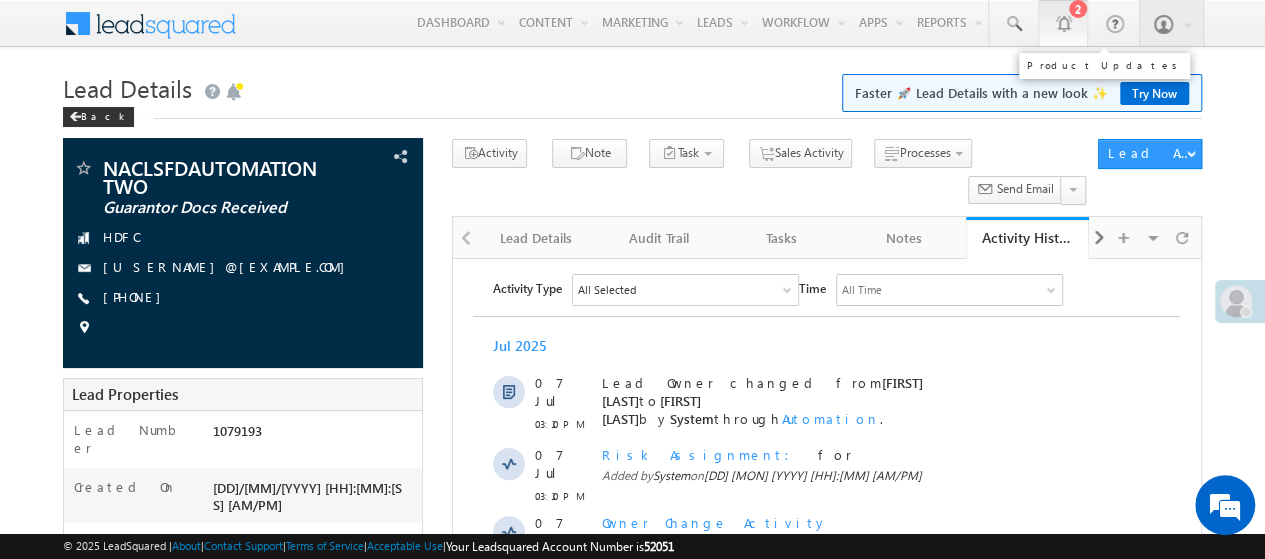 click at bounding box center (1063, 23) 